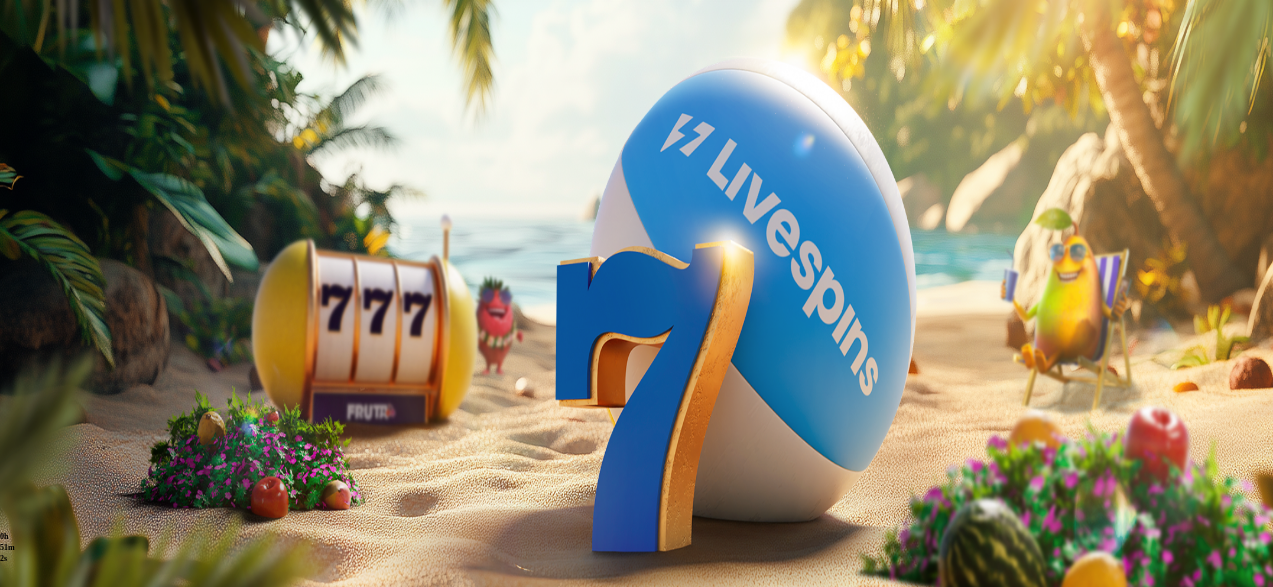 scroll, scrollTop: 0, scrollLeft: 0, axis: both 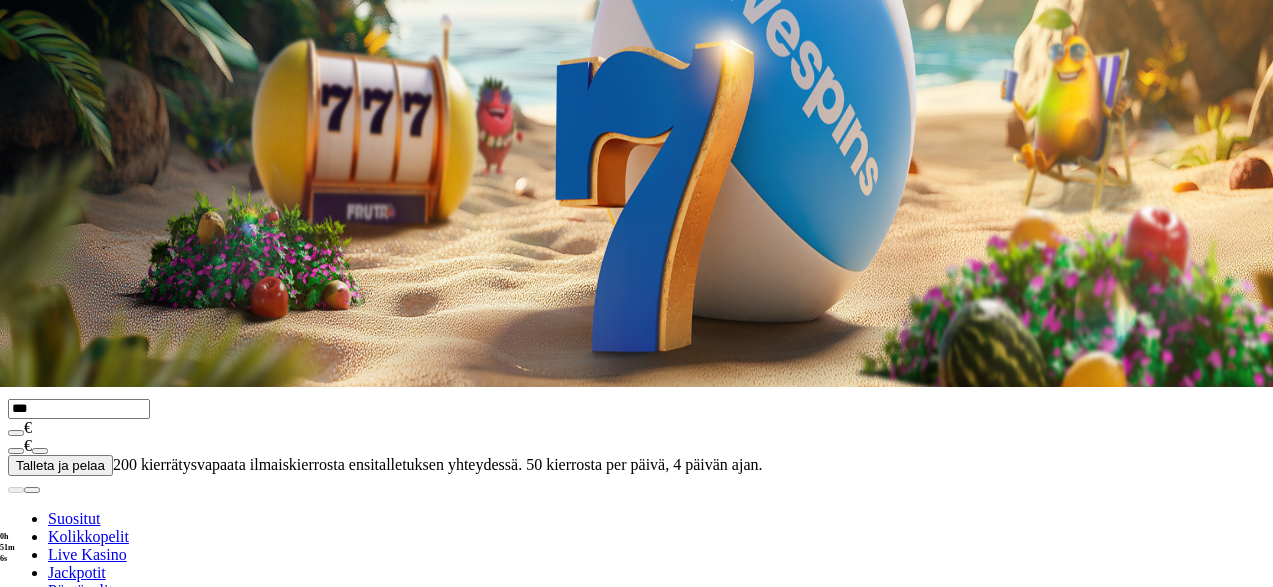 click on "Pelaa nyt" at bounding box center [77, 870] 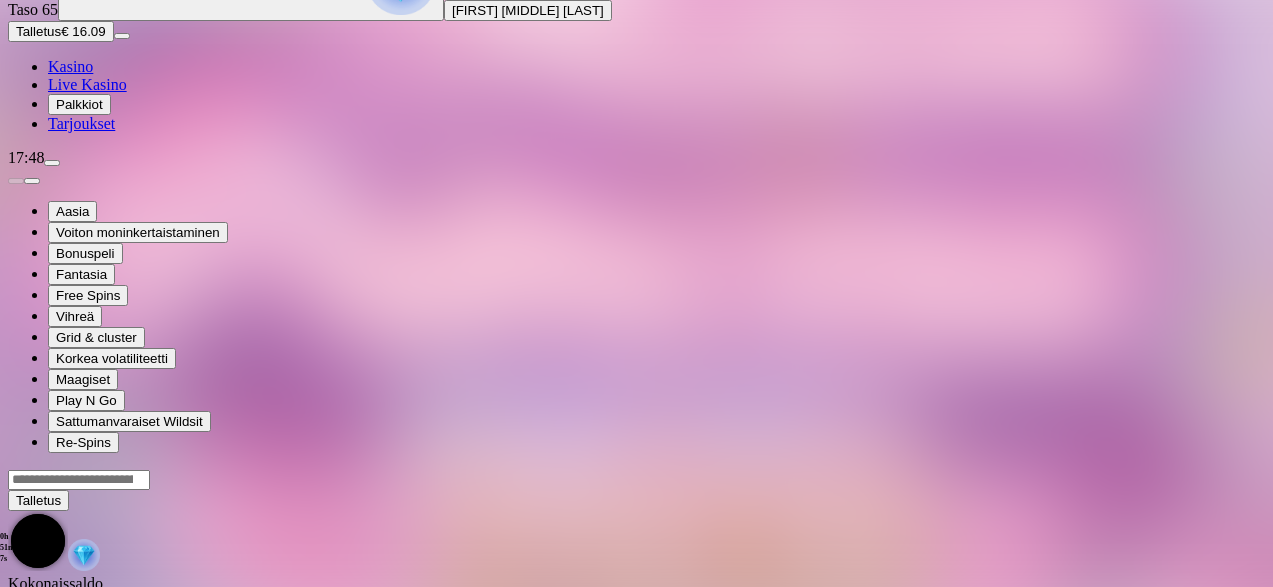 scroll, scrollTop: 0, scrollLeft: 0, axis: both 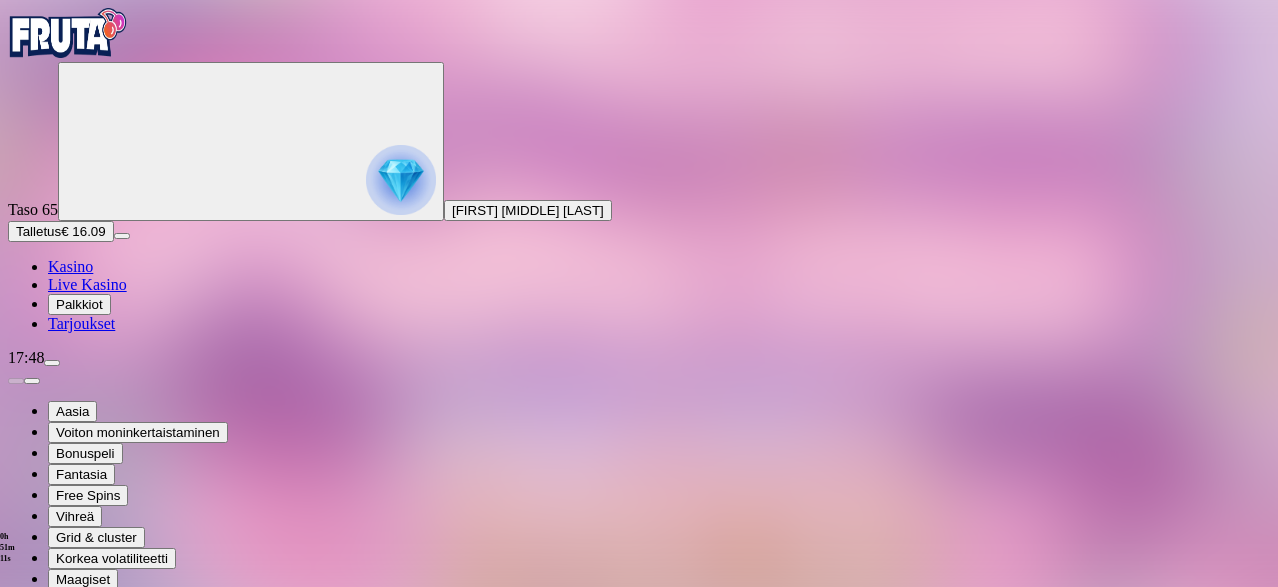 click at bounding box center (48, 862) 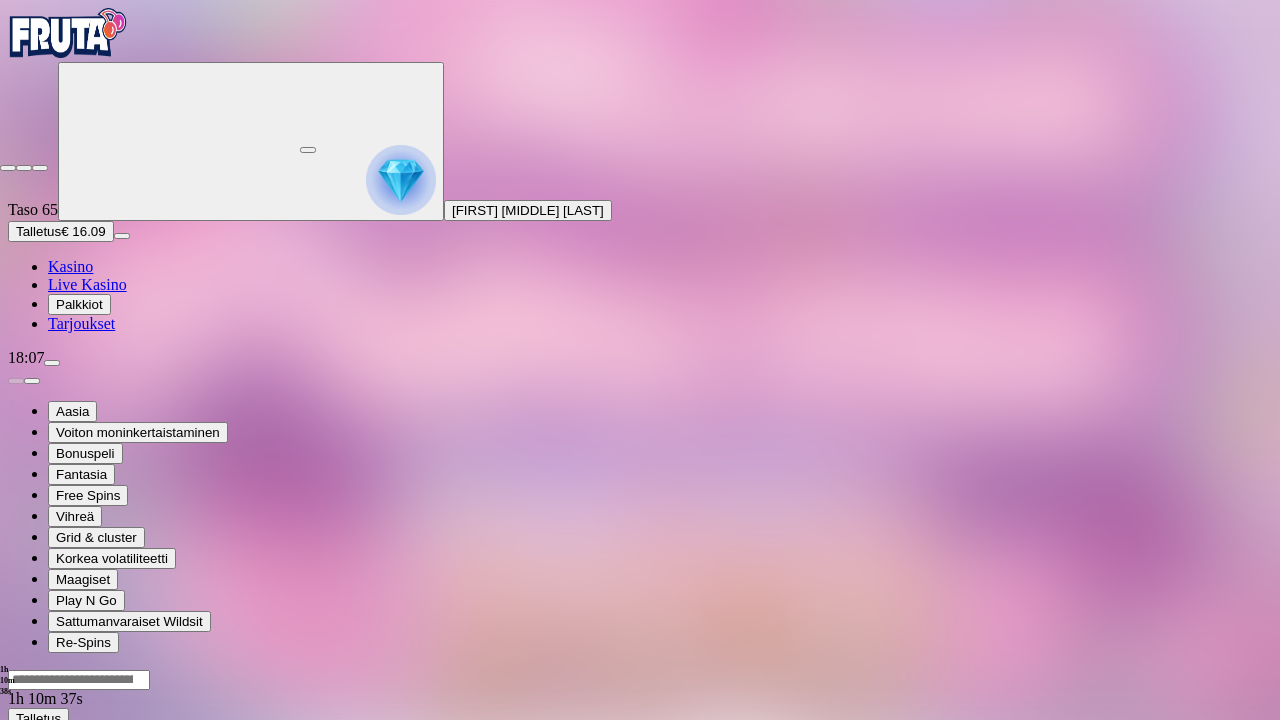 click at bounding box center (8, 168) 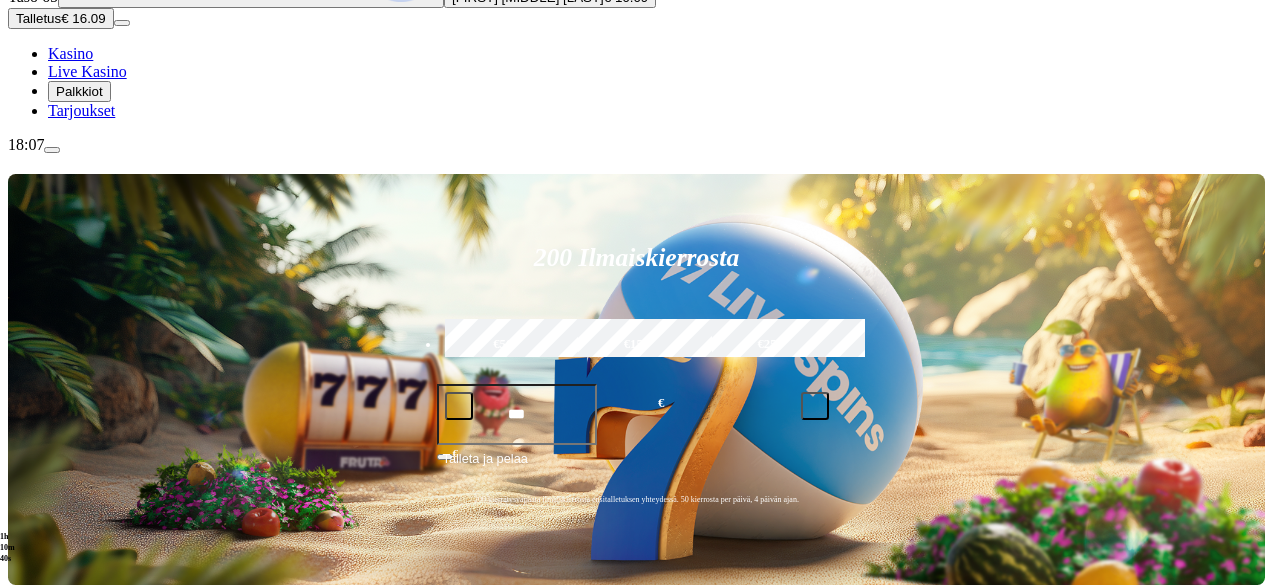 scroll, scrollTop: 300, scrollLeft: 0, axis: vertical 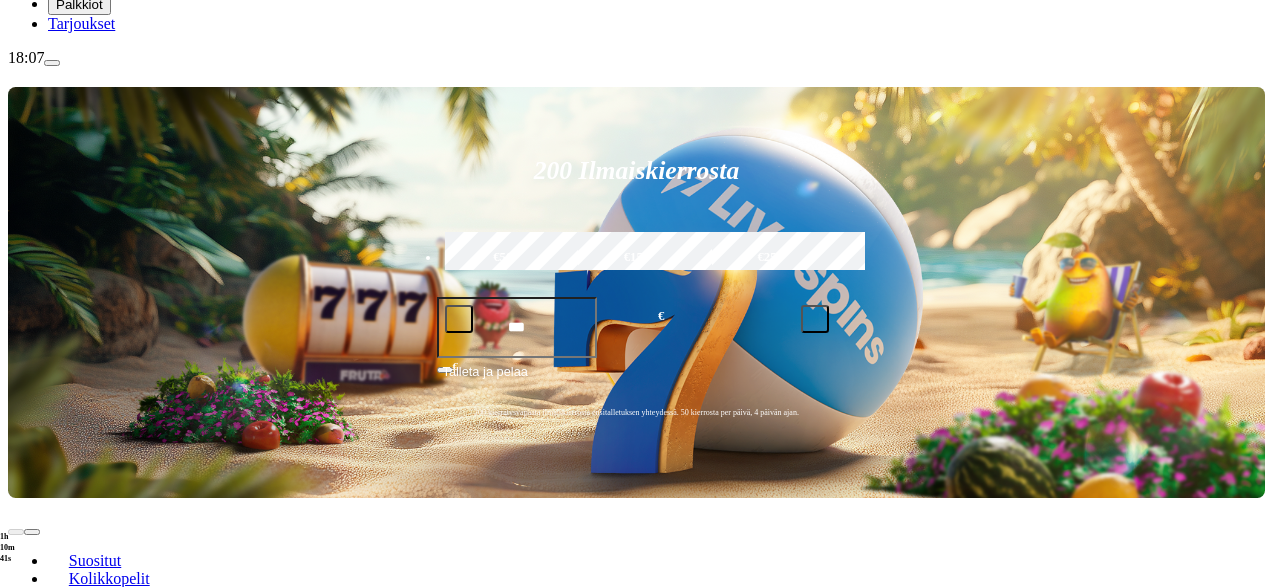 click at bounding box center (32, 769) 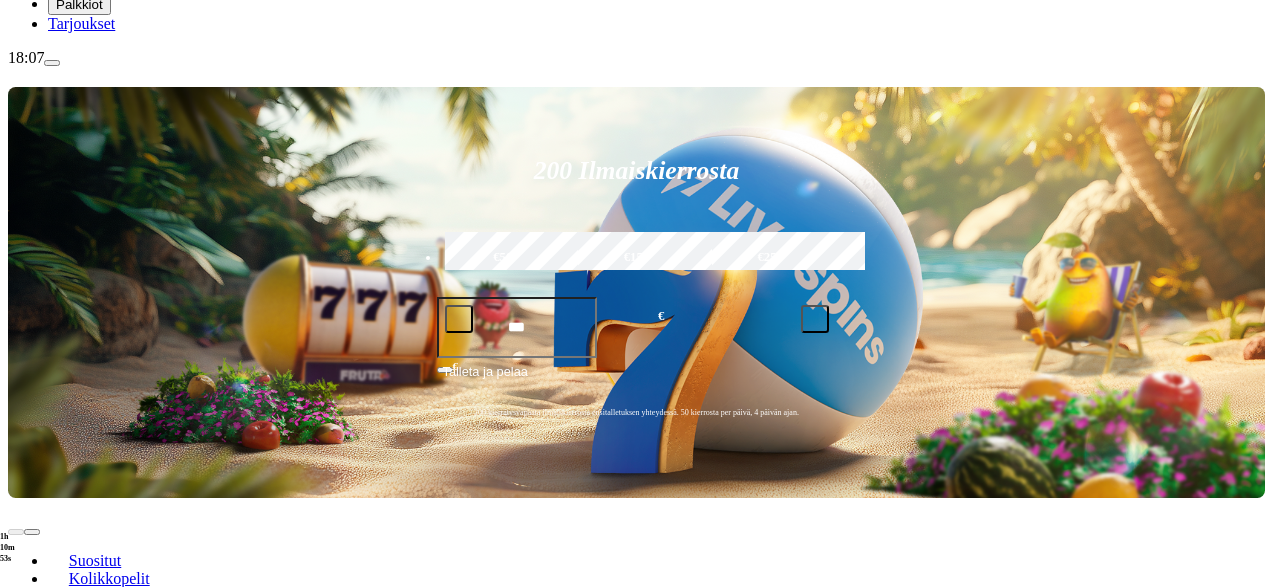 click on "Pelaa nyt" at bounding box center (-380, 1483) 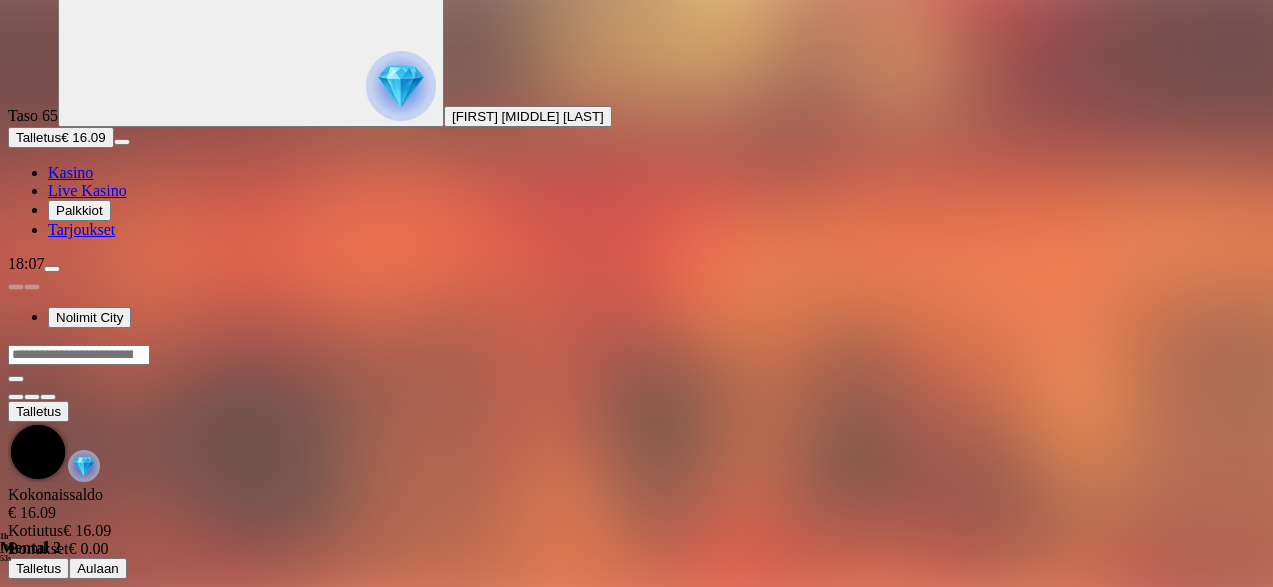scroll, scrollTop: 0, scrollLeft: 0, axis: both 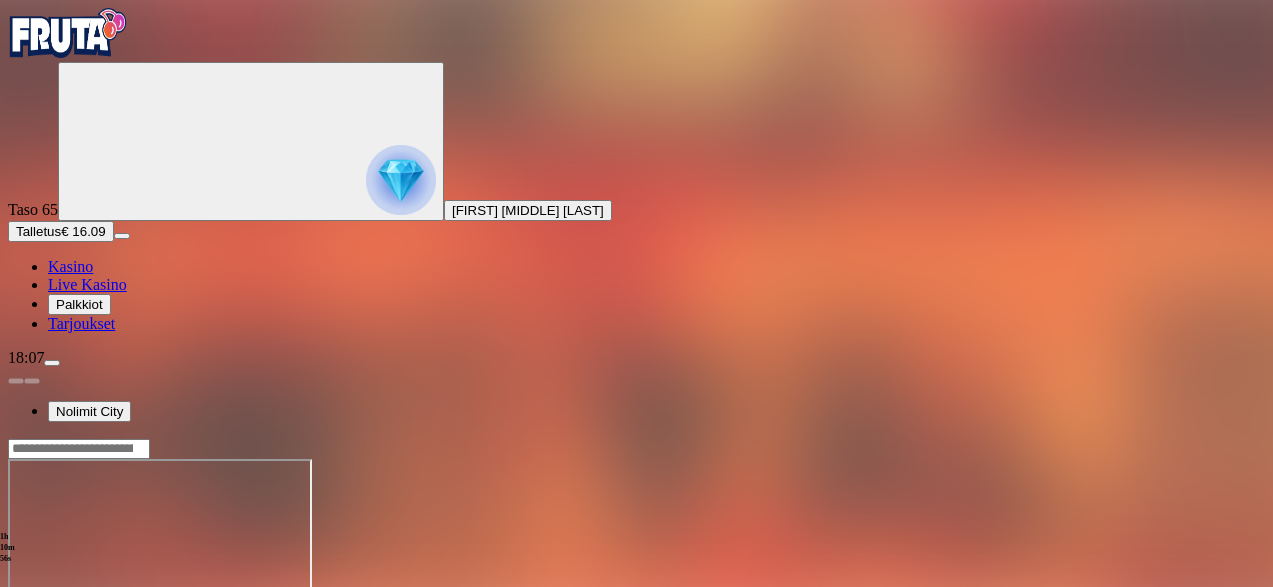 click at bounding box center [16, 631] 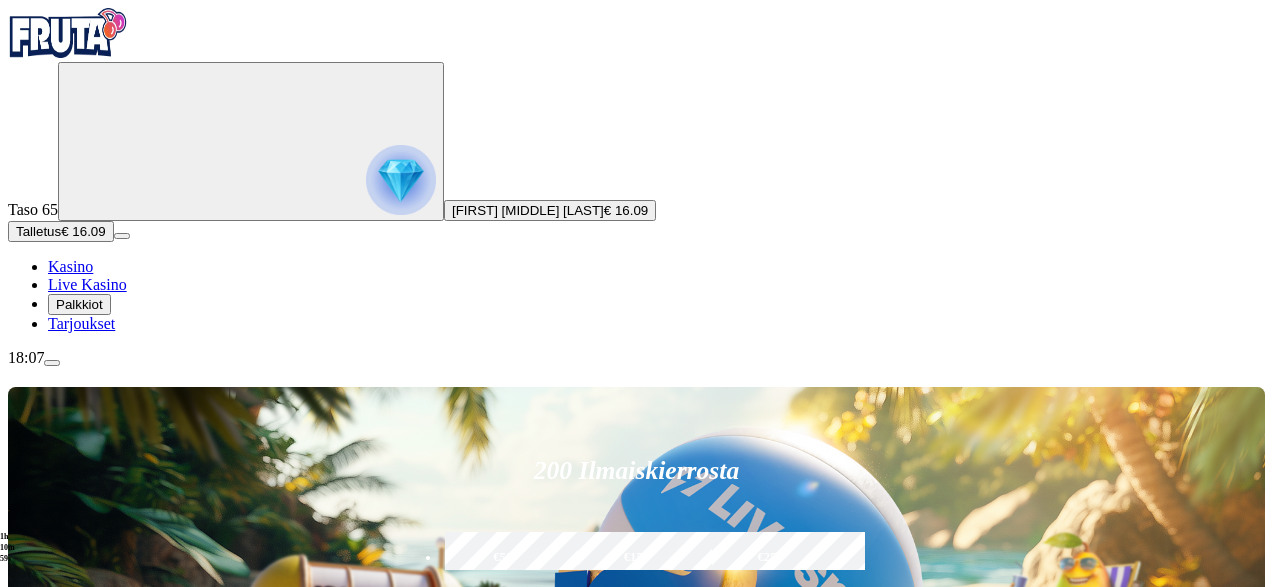 scroll, scrollTop: 200, scrollLeft: 0, axis: vertical 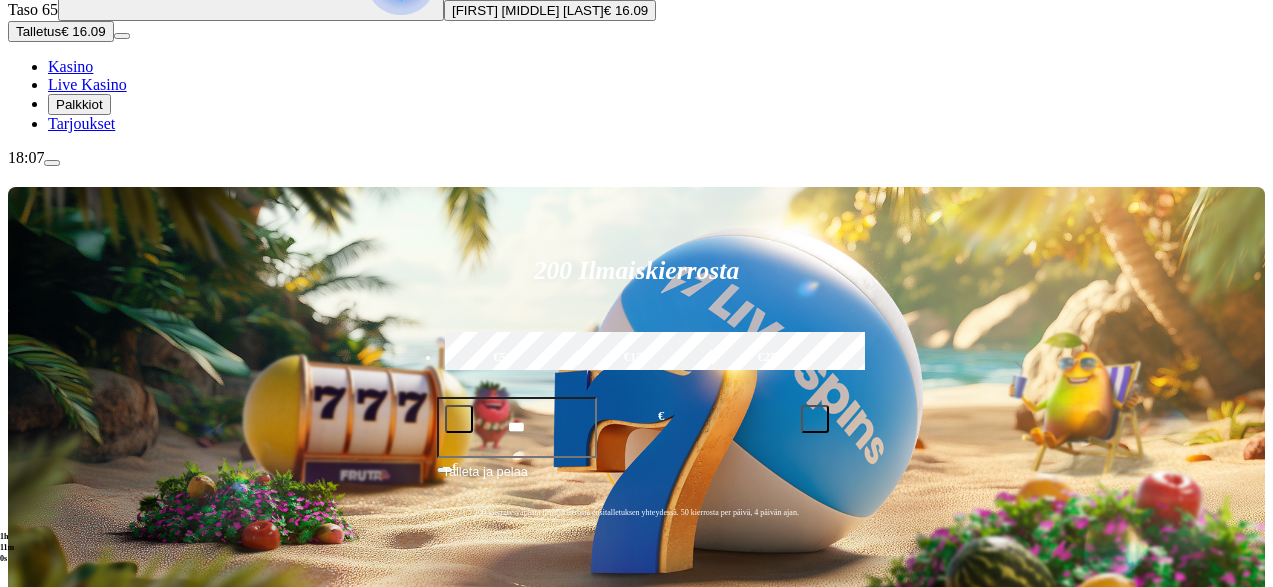 click on "Pelaa nyt" at bounding box center (77, 1392) 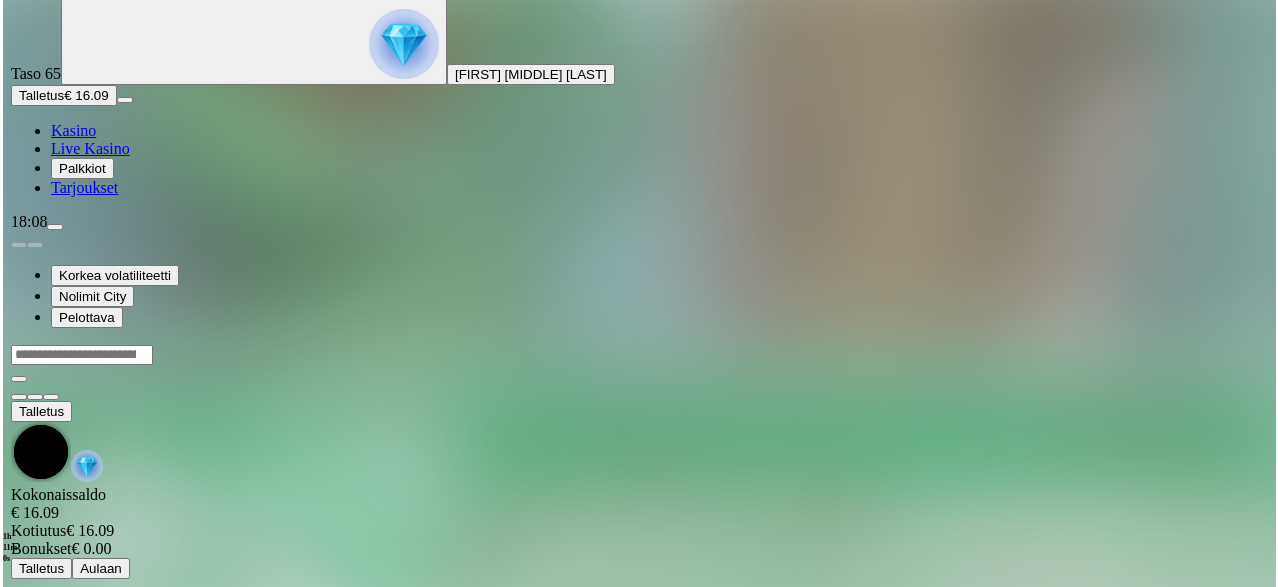 scroll, scrollTop: 0, scrollLeft: 0, axis: both 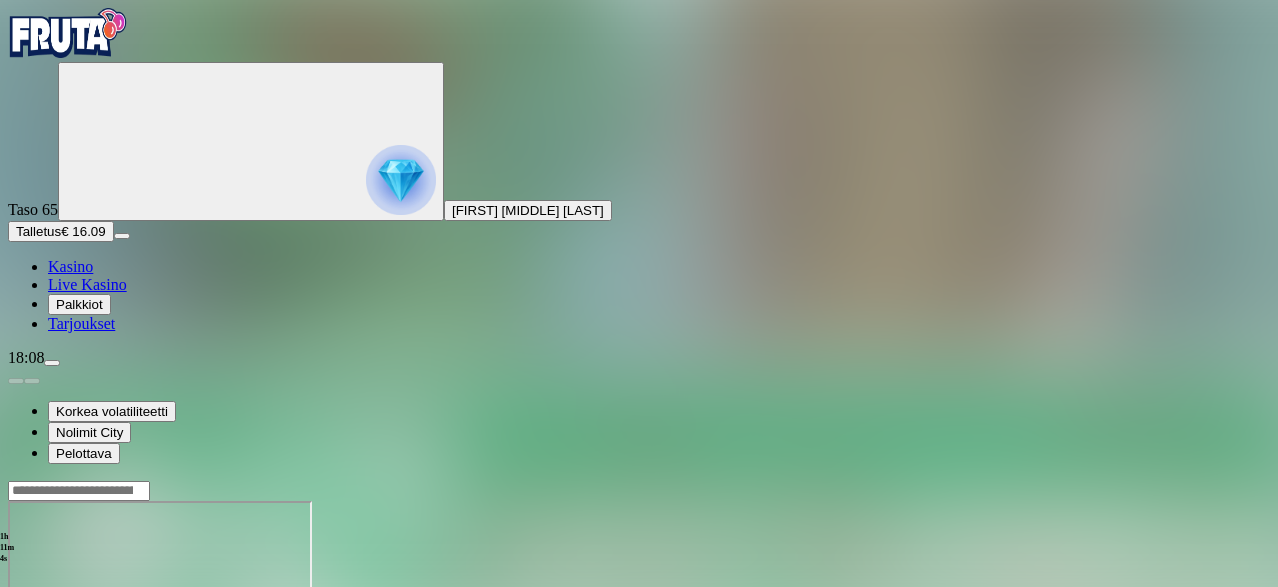 click at bounding box center (48, 673) 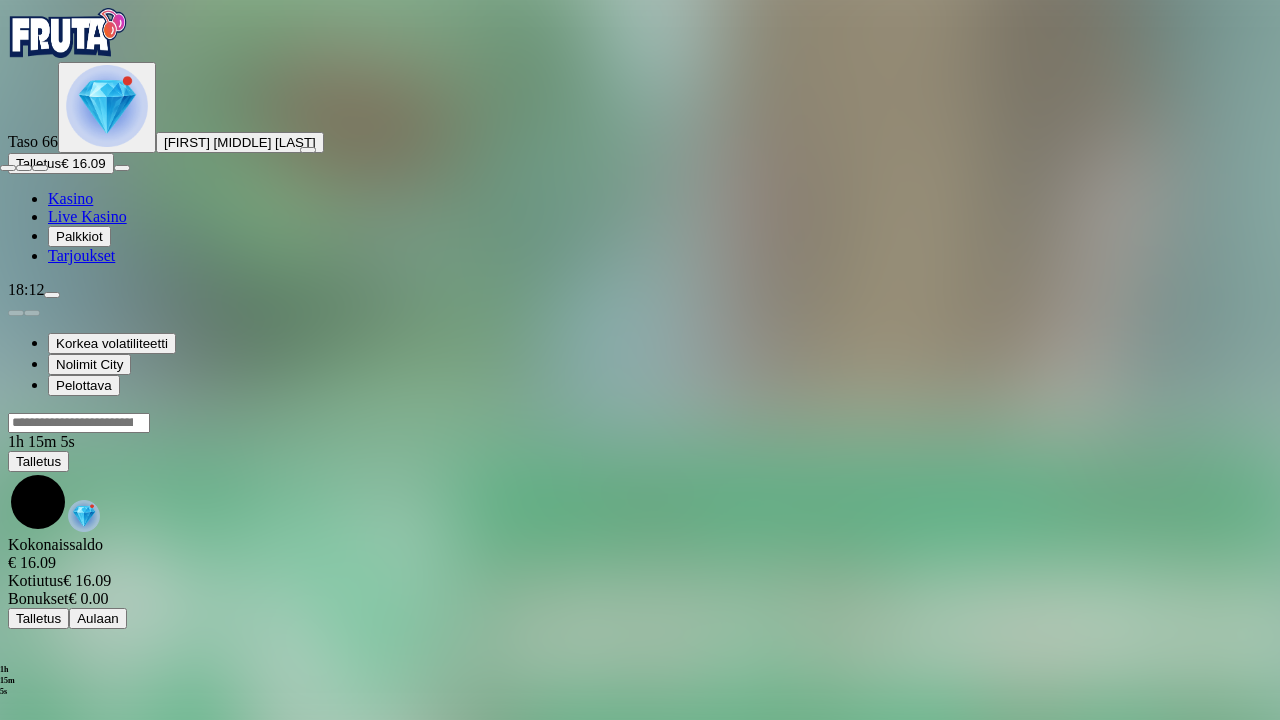 click at bounding box center (8, 168) 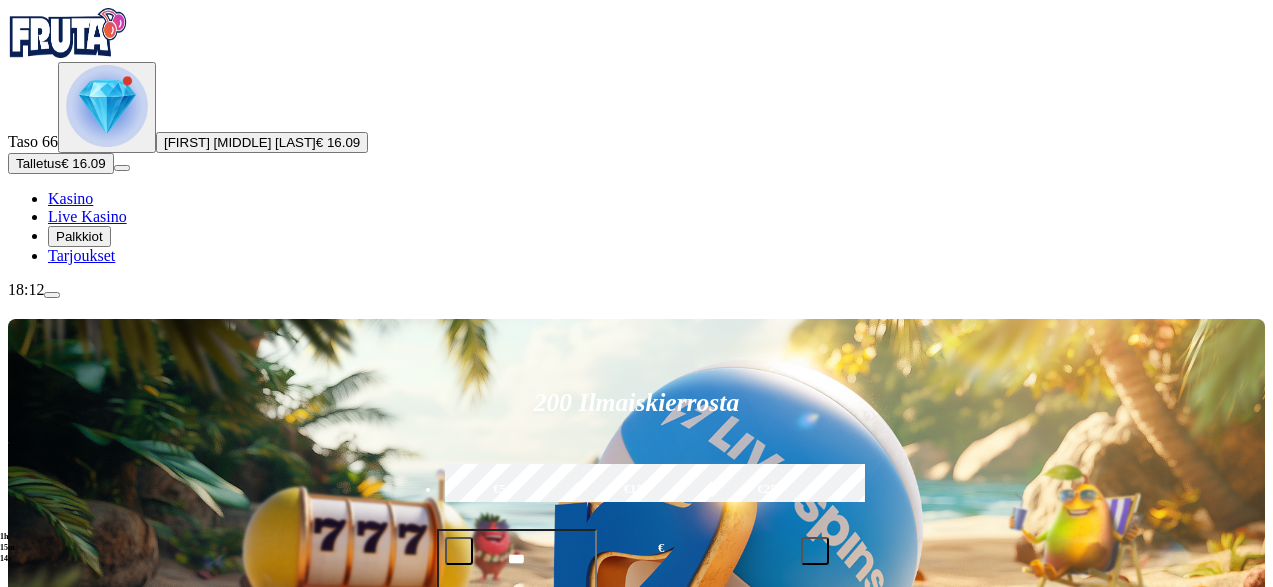click at bounding box center [107, 106] 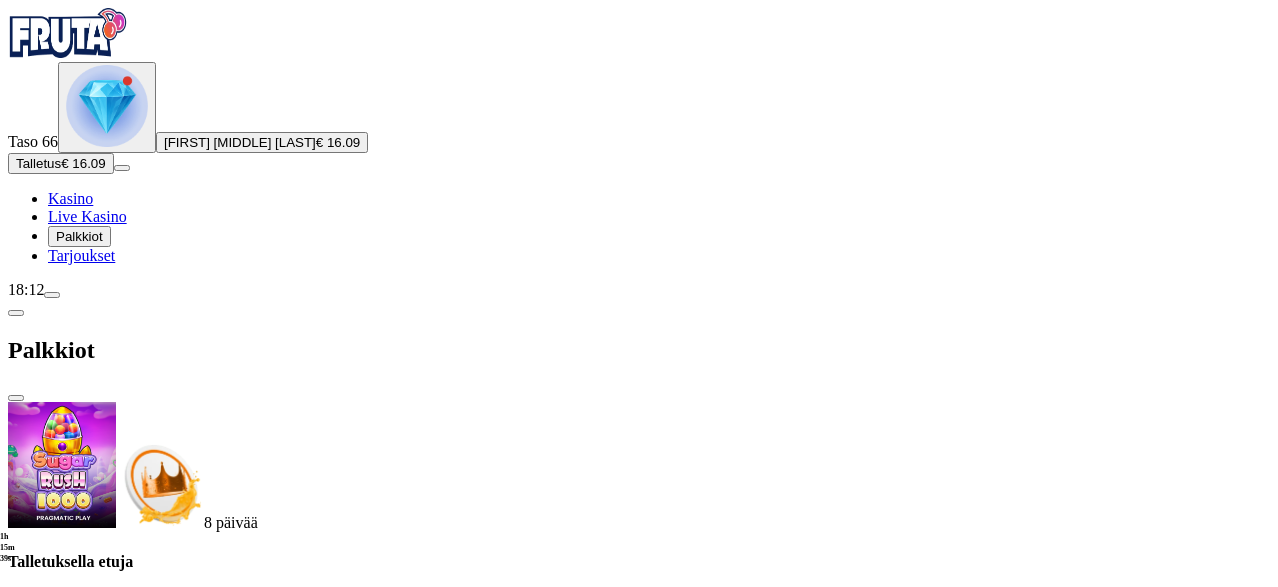 scroll, scrollTop: 400, scrollLeft: 0, axis: vertical 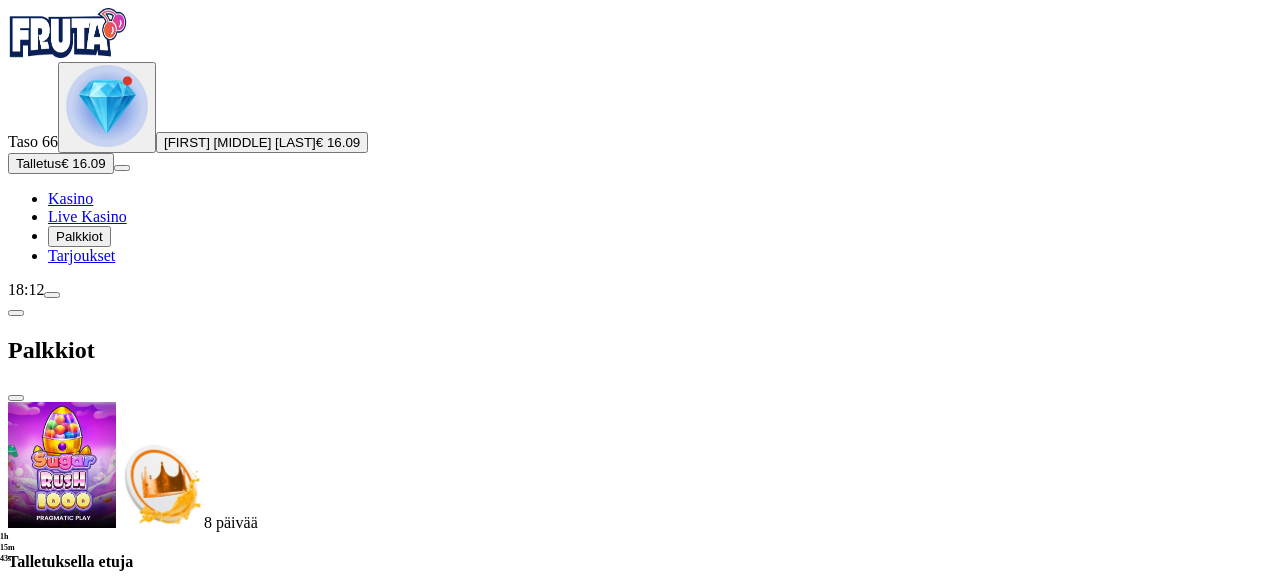 click at bounding box center [112, 1657] 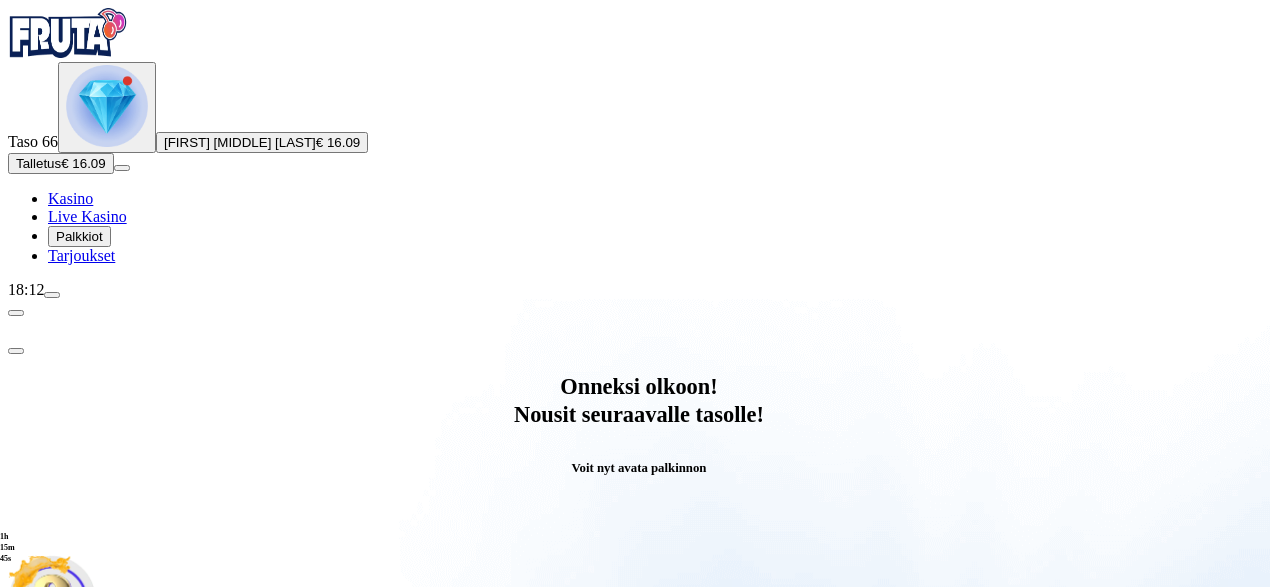 drag, startPoint x: 429, startPoint y: 496, endPoint x: 441, endPoint y: 505, distance: 15 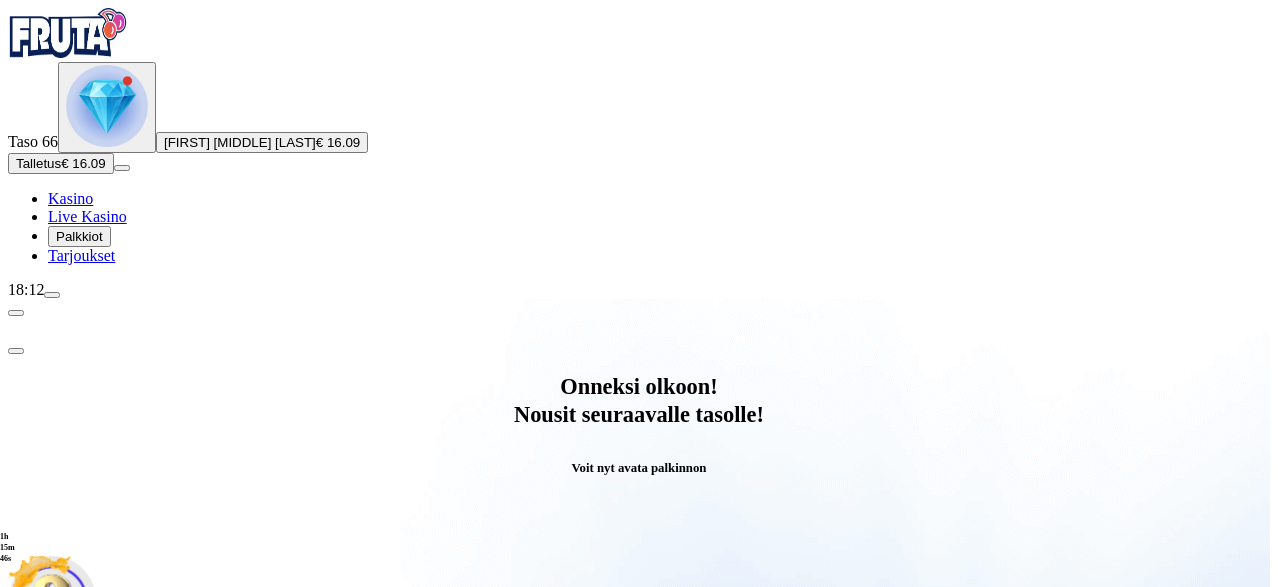 click on "Säästä myöhemmäksi" at bounding box center (638, 1041) 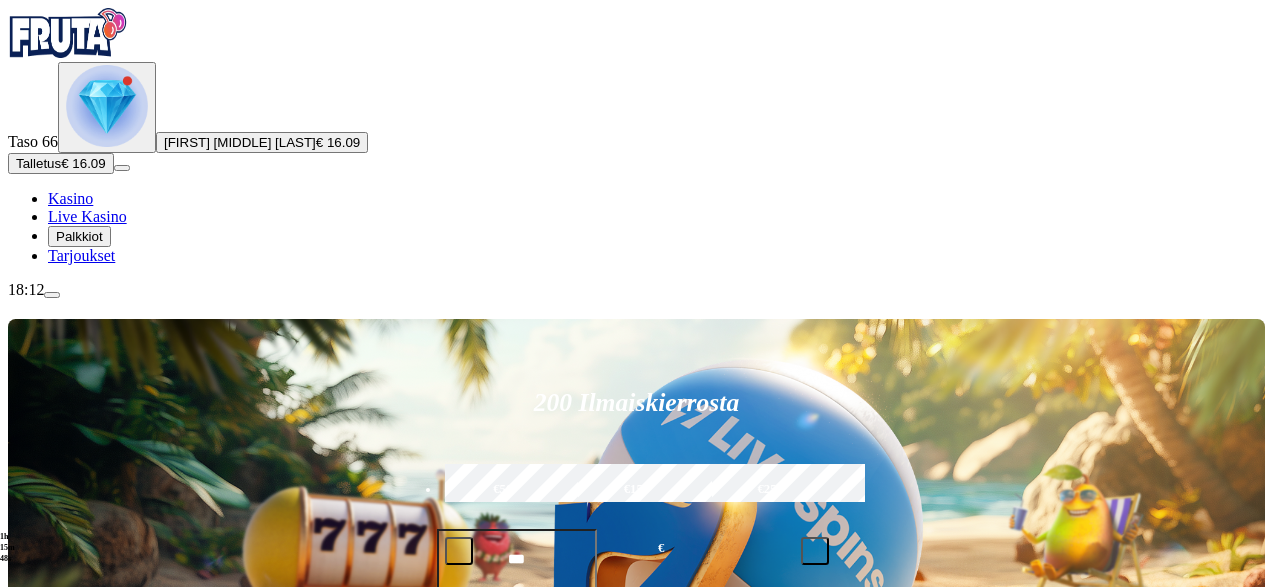 click at bounding box center [107, 106] 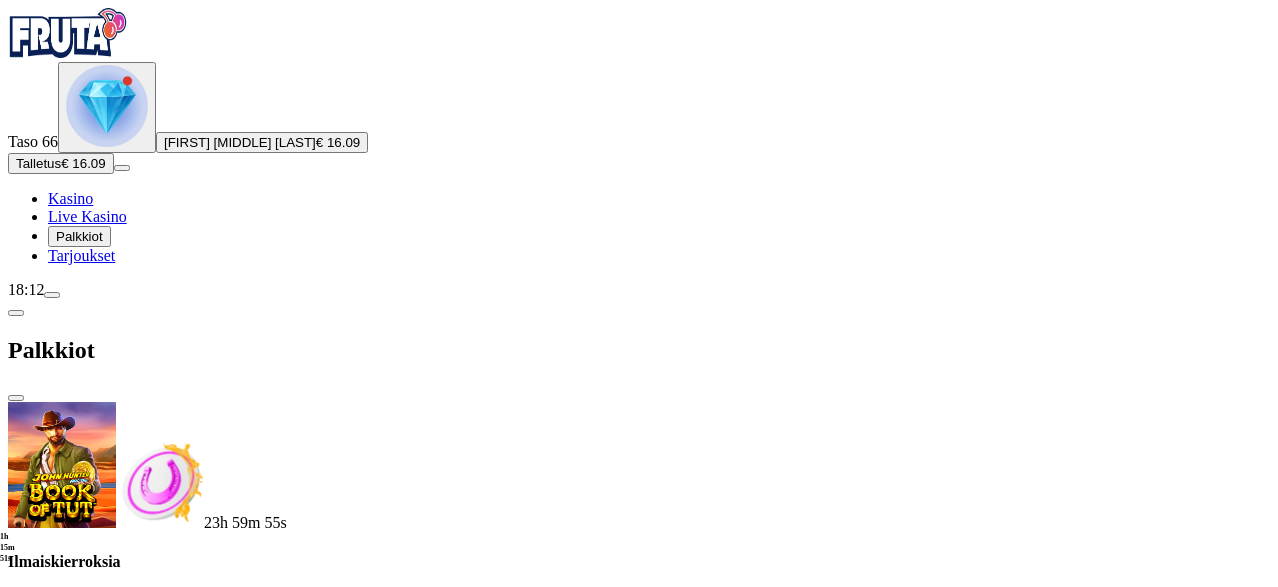 scroll, scrollTop: 700, scrollLeft: 0, axis: vertical 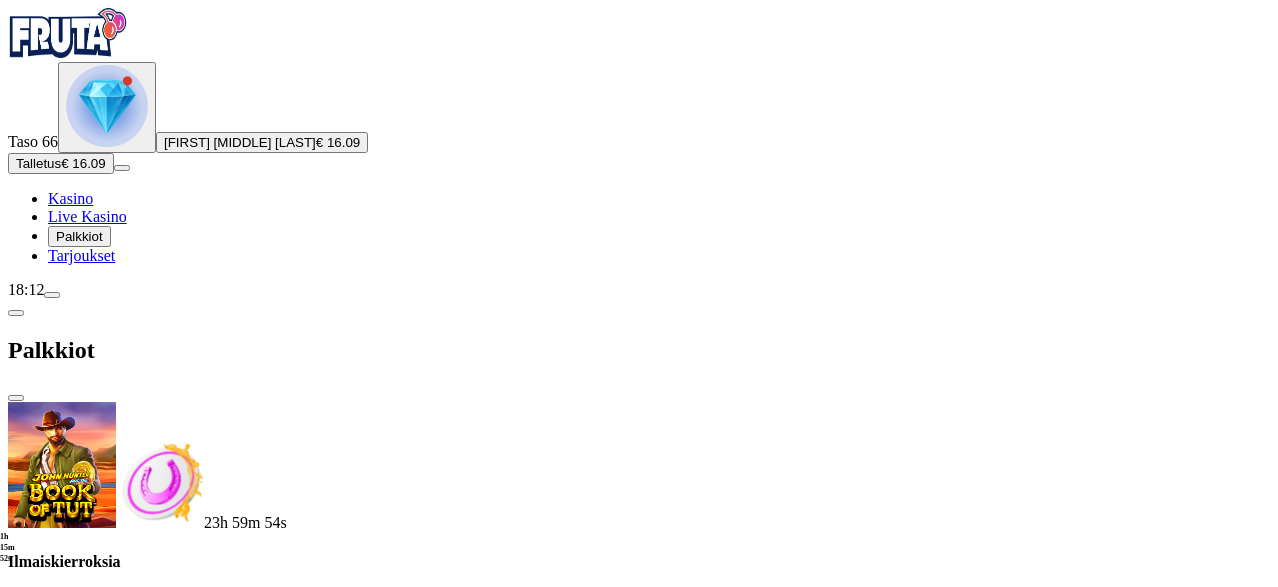 click at bounding box center [112, 1903] 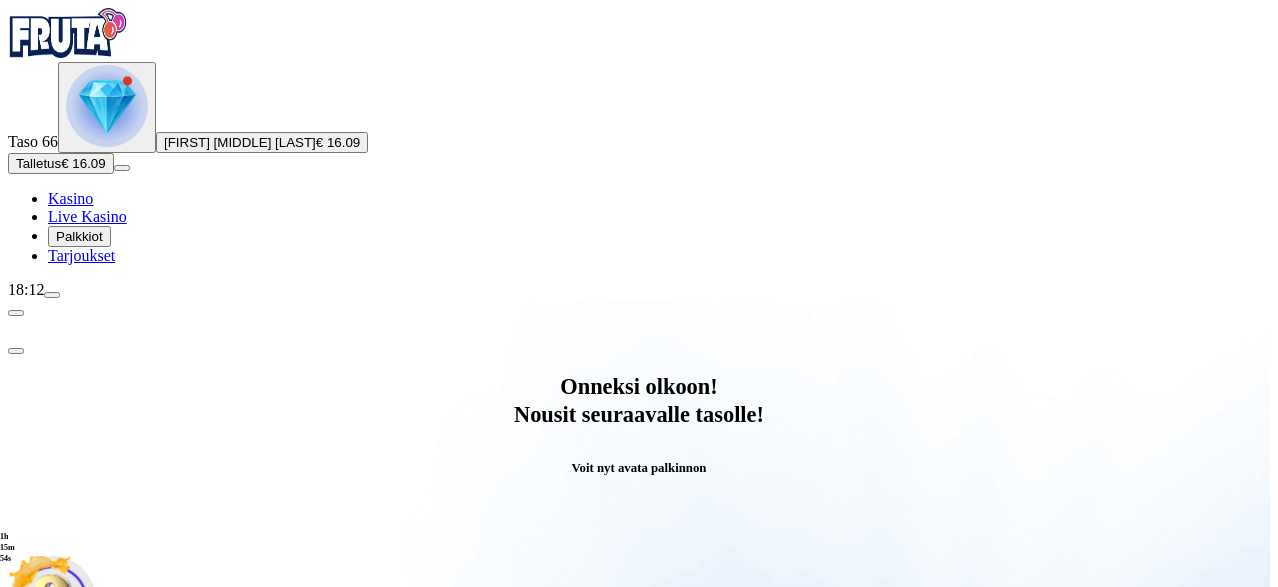 click on "Avaa palkinto" at bounding box center (639, 795) 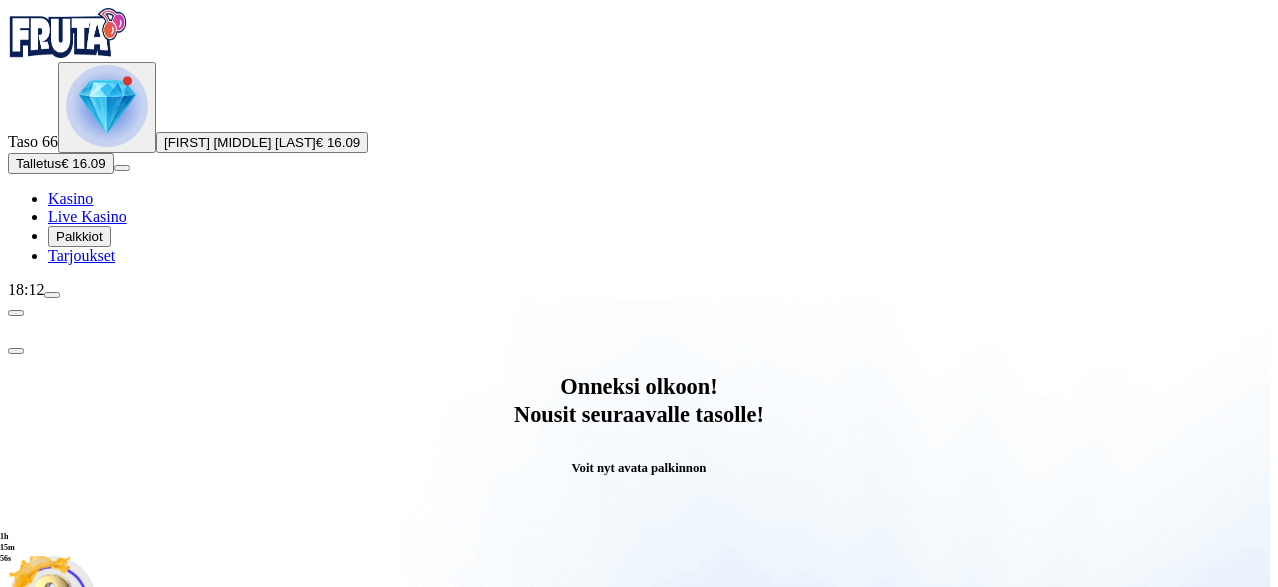 click at bounding box center (88, 999) 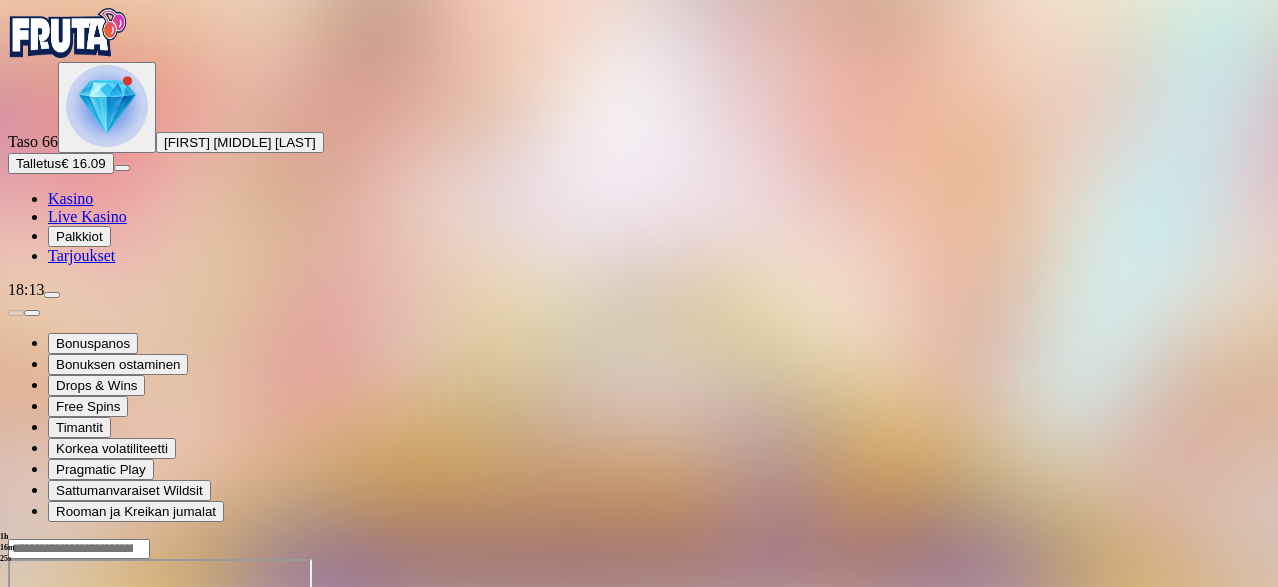 click at bounding box center [107, 106] 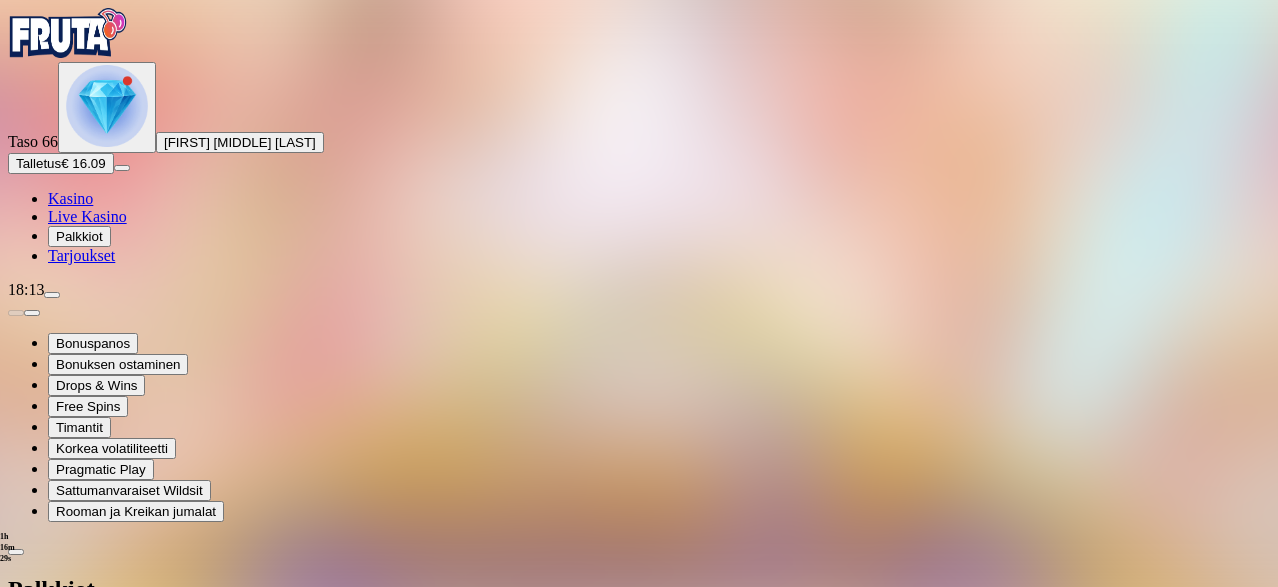 click at bounding box center (88, 880) 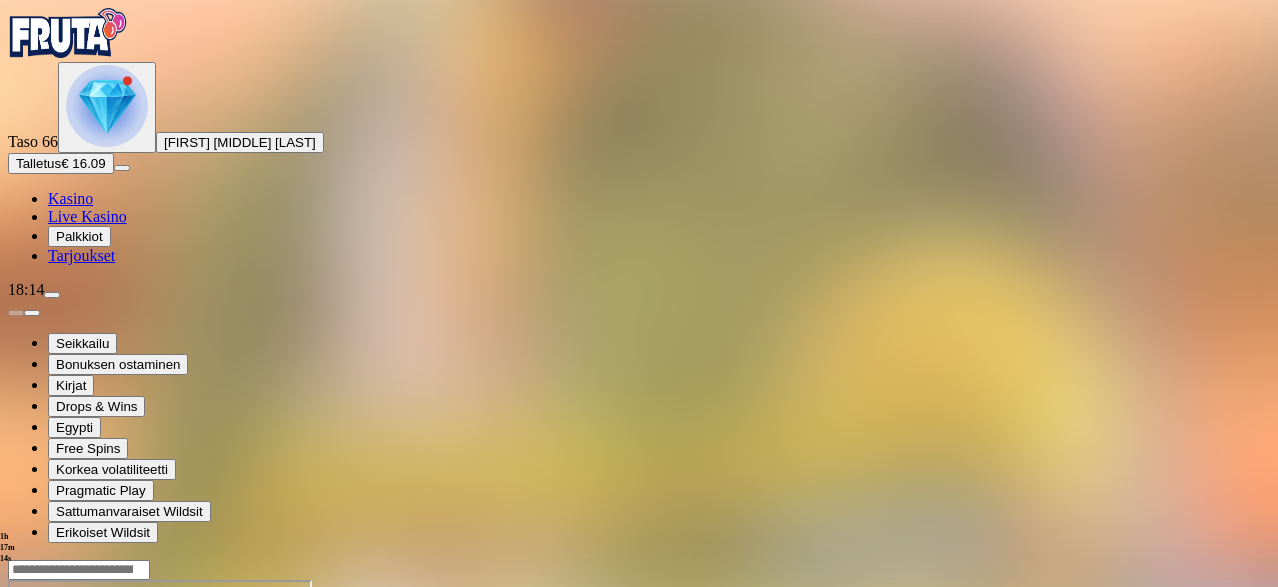 click at bounding box center [107, 106] 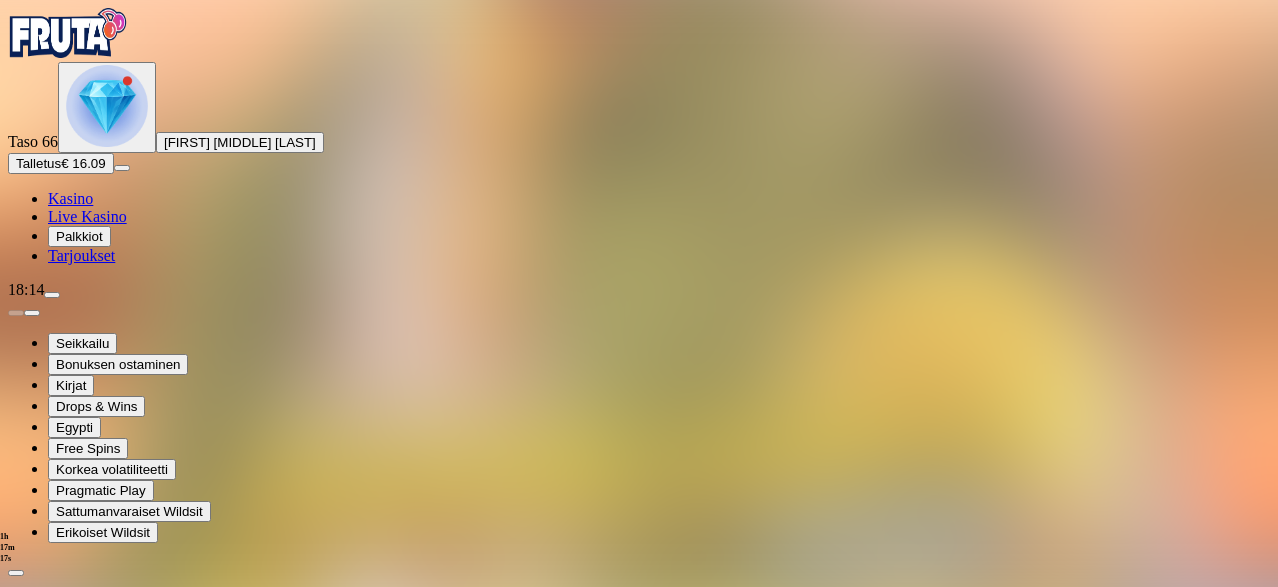 scroll, scrollTop: 500, scrollLeft: 0, axis: vertical 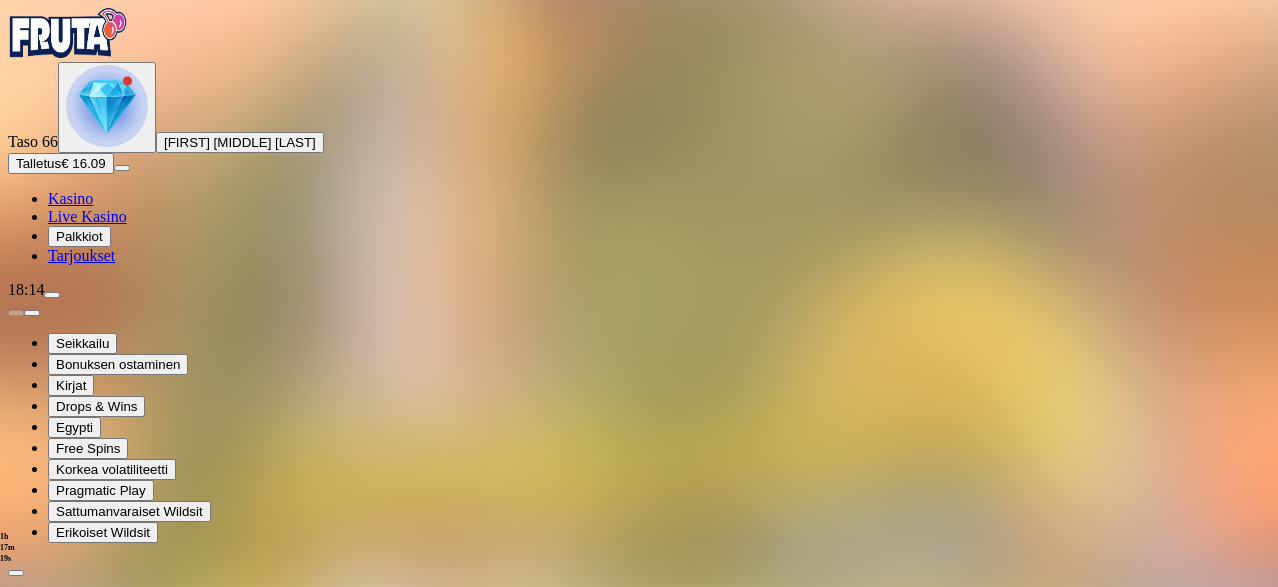 click at bounding box center (112, 1917) 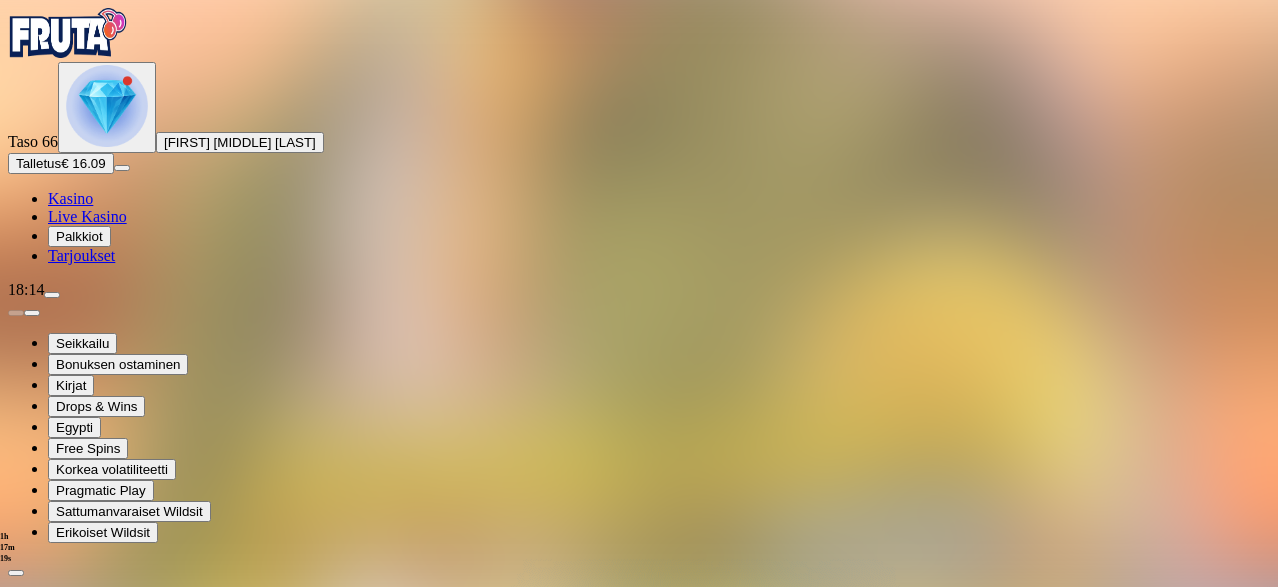 scroll, scrollTop: 0, scrollLeft: 0, axis: both 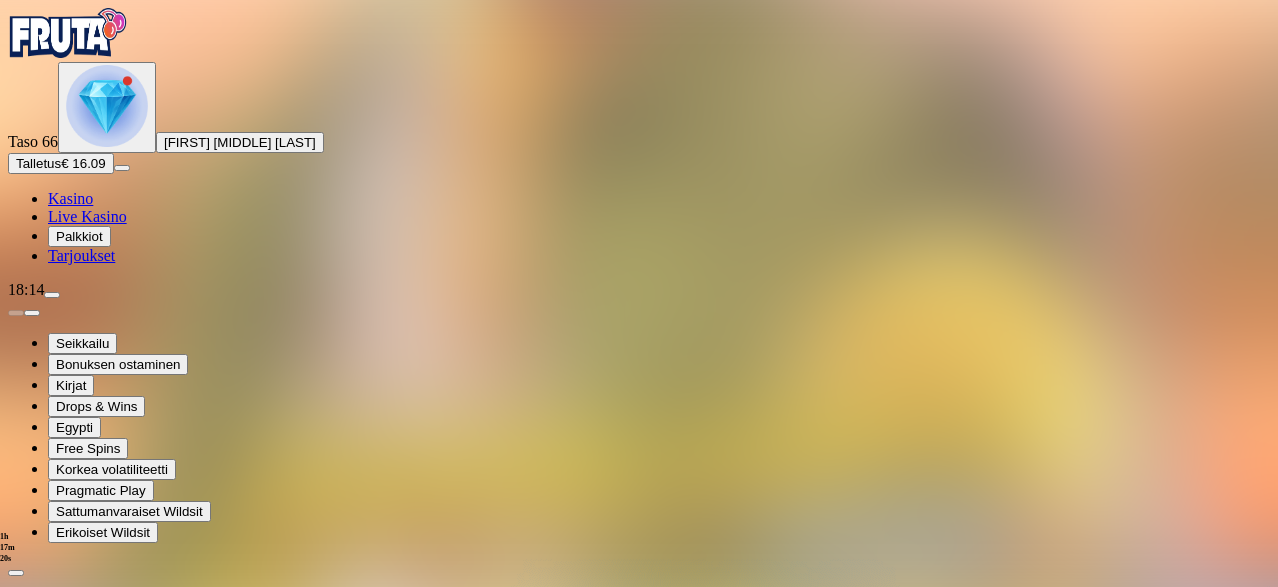 click on "Avaa palkinto" at bounding box center [639, 1055] 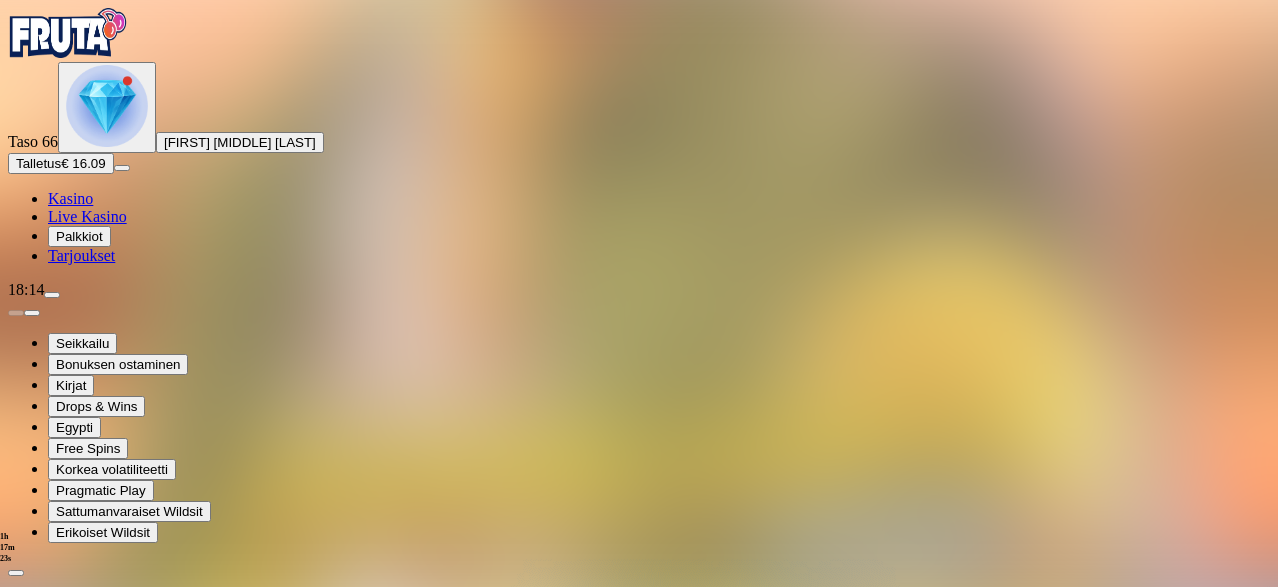 click at bounding box center [88, 1259] 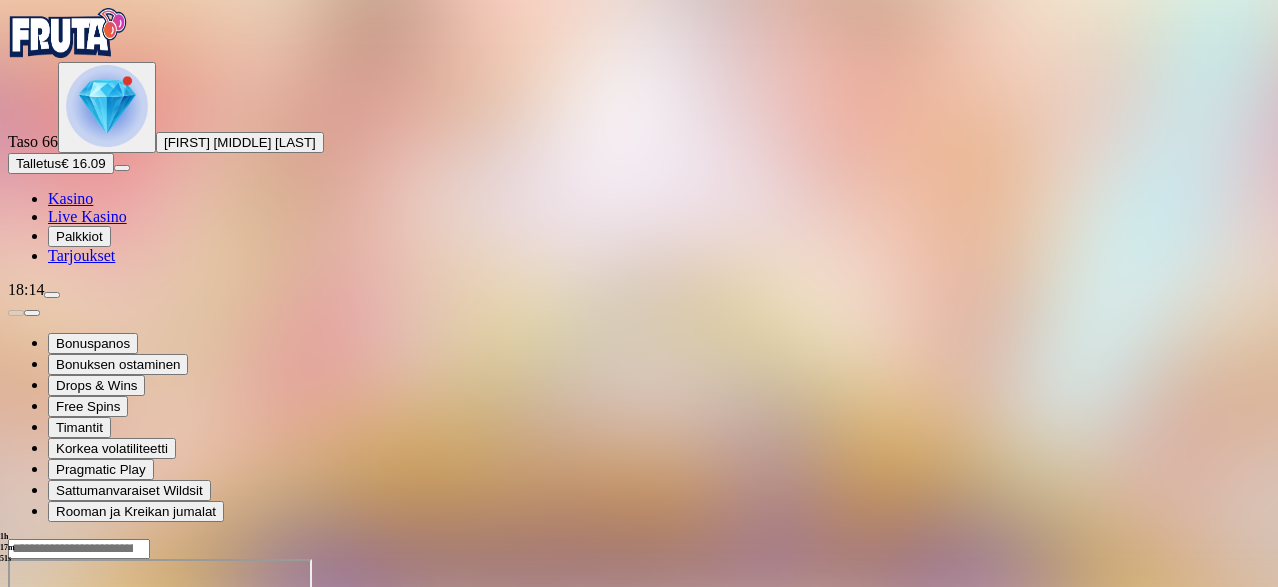 click at bounding box center (107, 106) 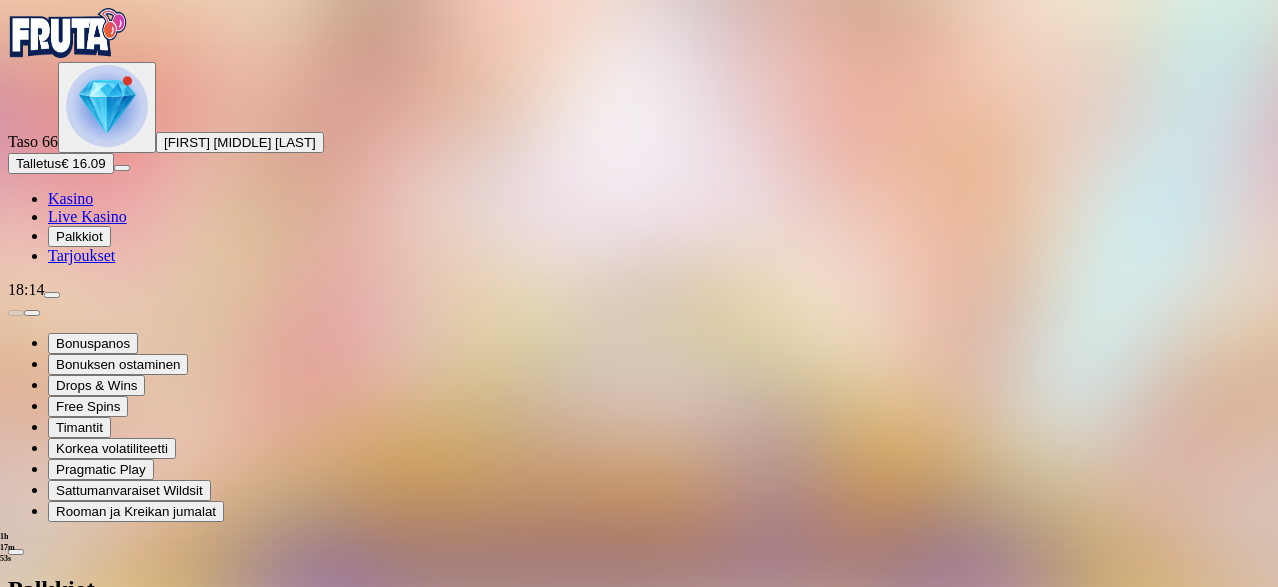 scroll, scrollTop: 400, scrollLeft: 0, axis: vertical 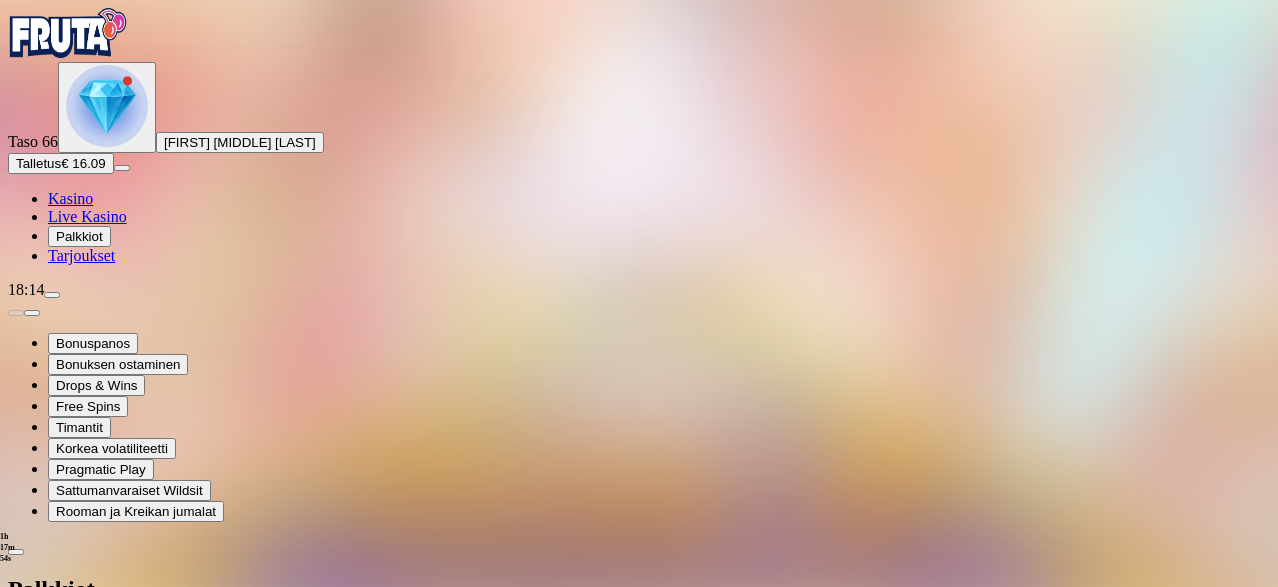 click at bounding box center (112, 1896) 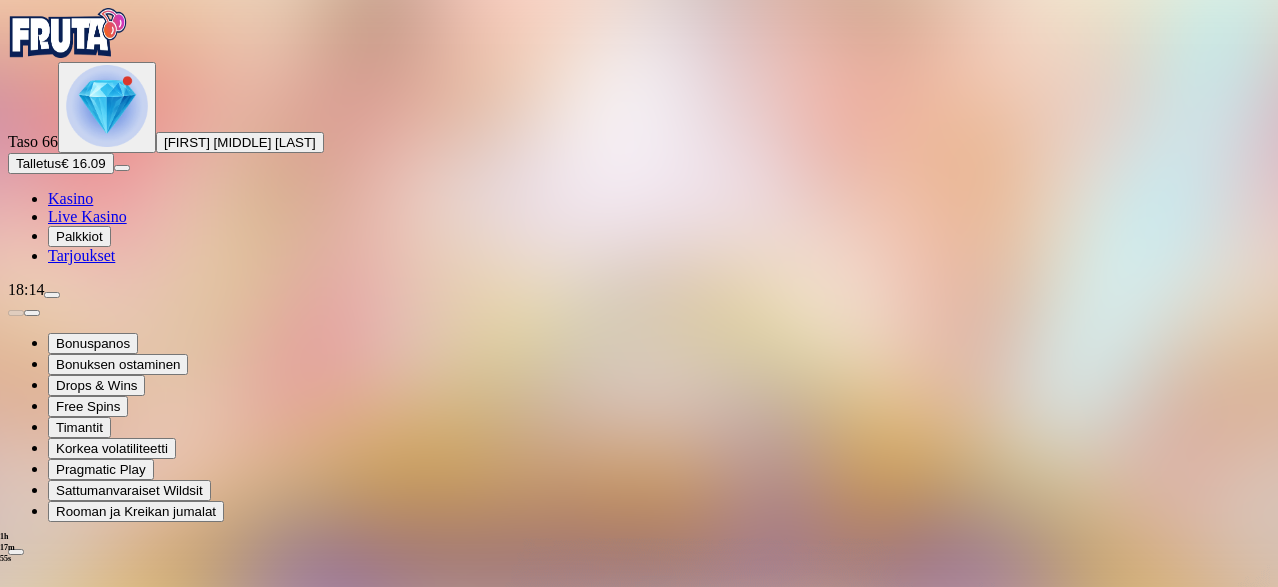 scroll, scrollTop: 0, scrollLeft: 0, axis: both 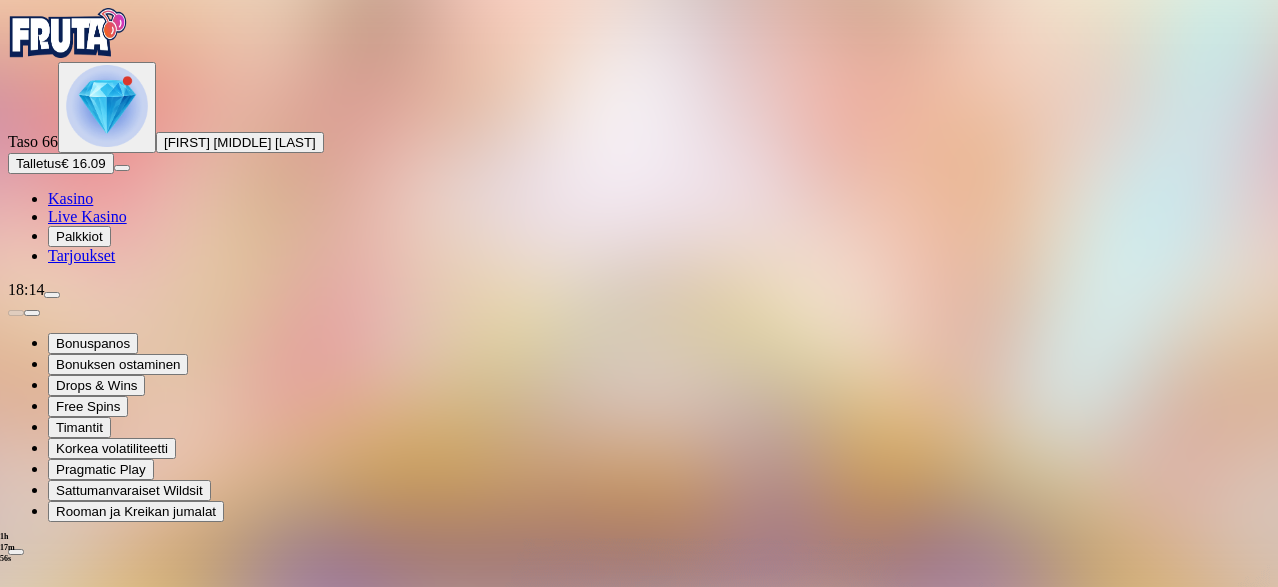 click on "Avaa palkinto" at bounding box center (639, 1034) 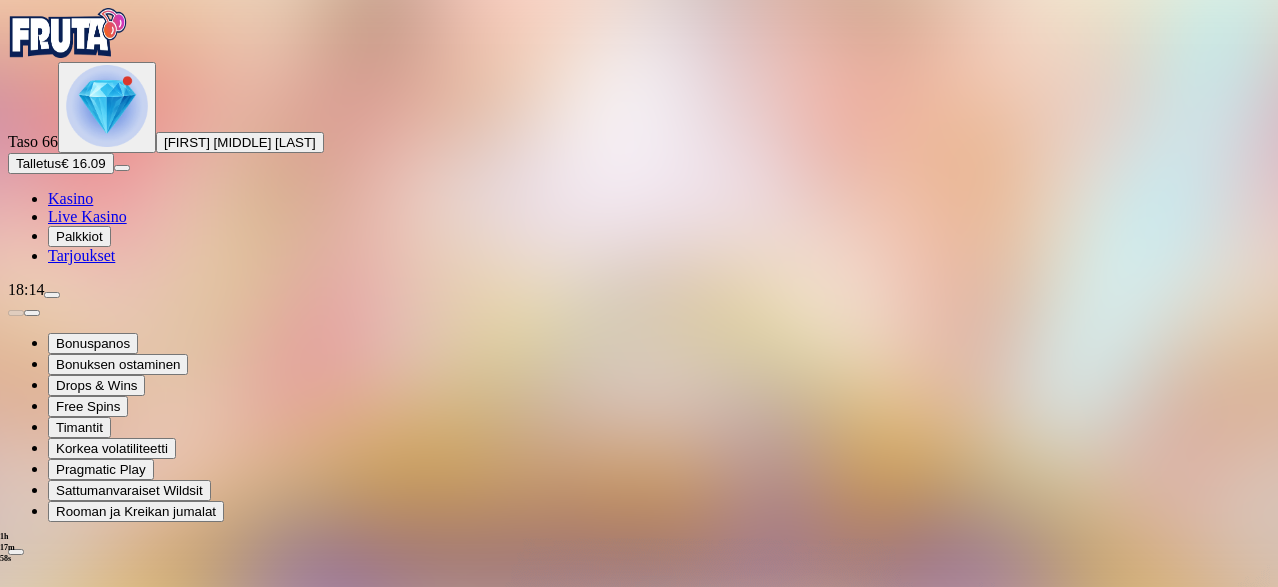 click at bounding box center (88, 1238) 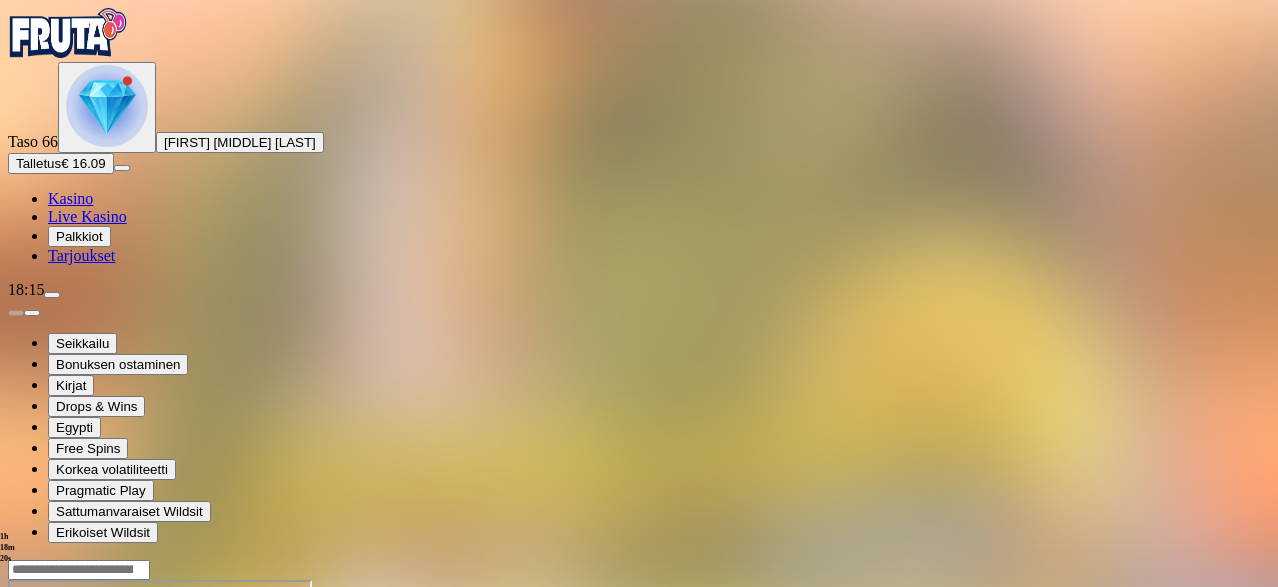 click at bounding box center [107, 106] 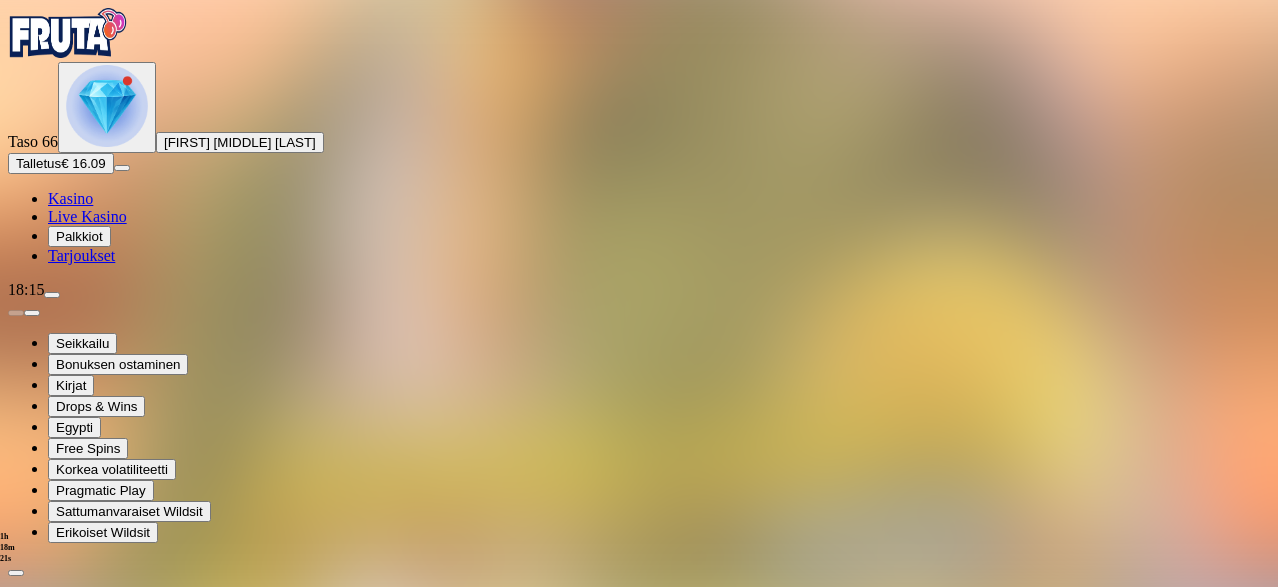 scroll, scrollTop: 400, scrollLeft: 0, axis: vertical 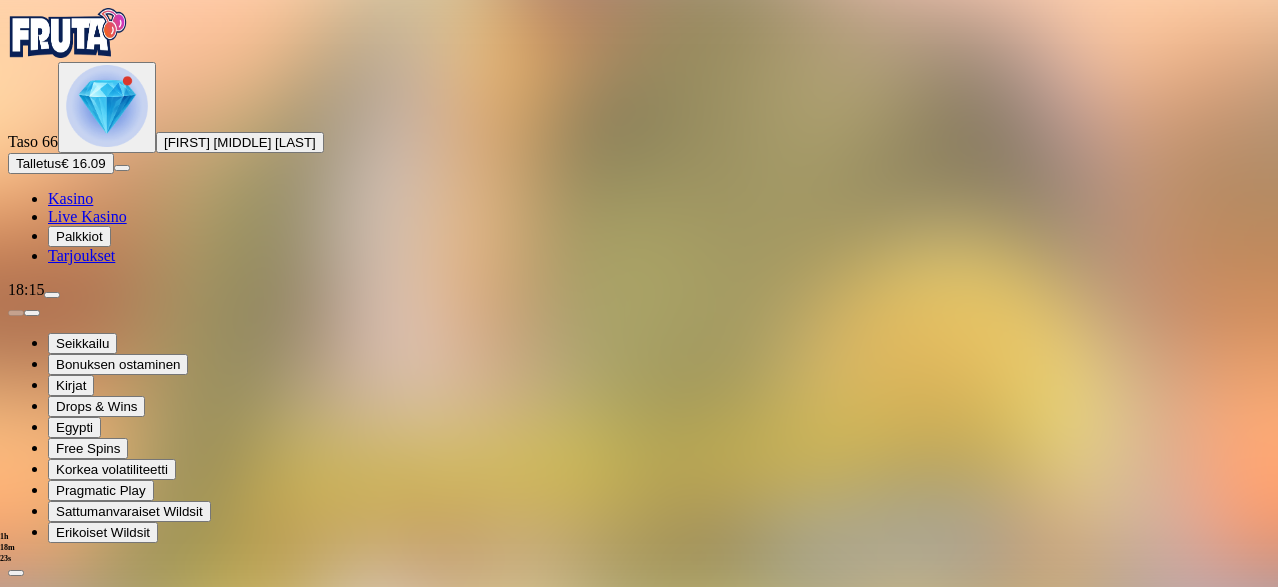 click at bounding box center (112, 1917) 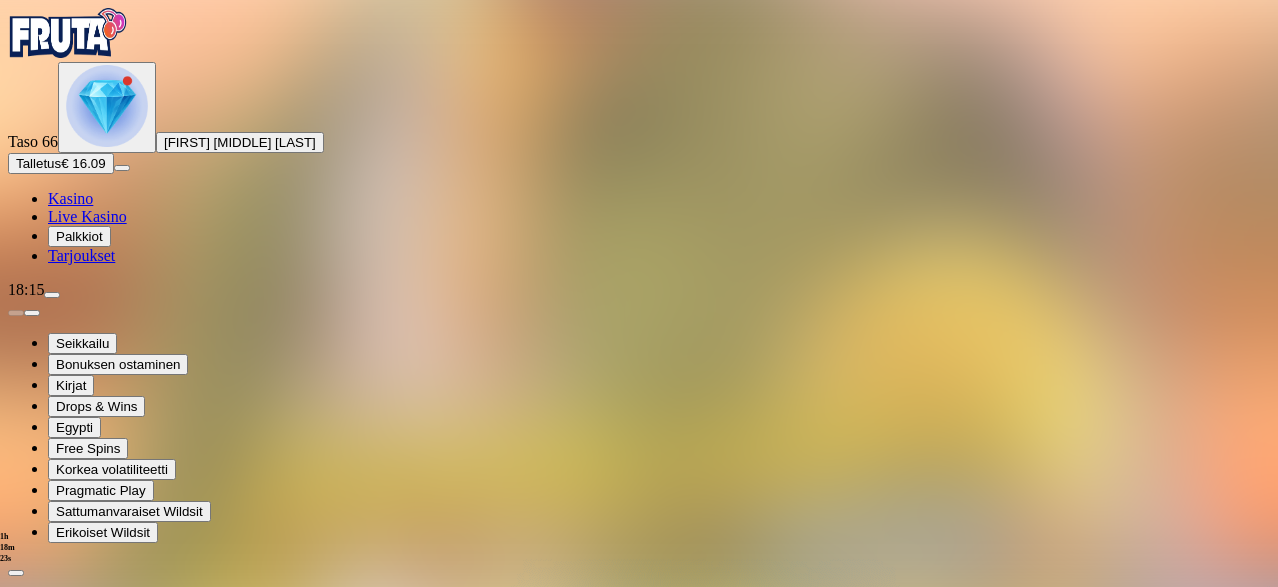 scroll, scrollTop: 0, scrollLeft: 0, axis: both 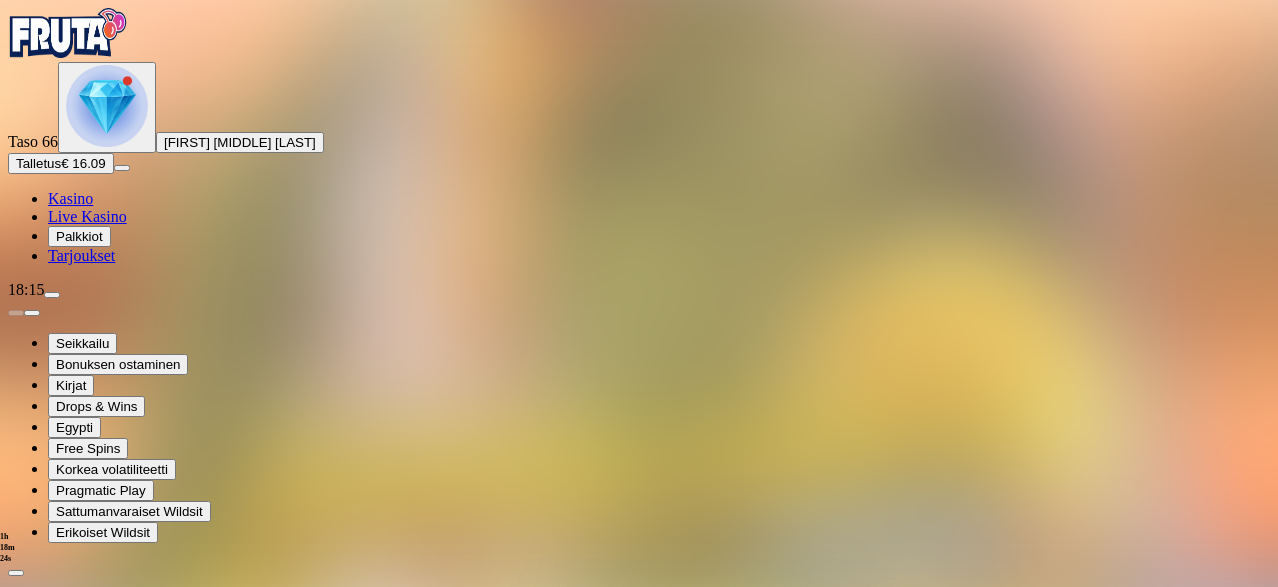 click on "Avaa palkinto" at bounding box center [639, 1055] 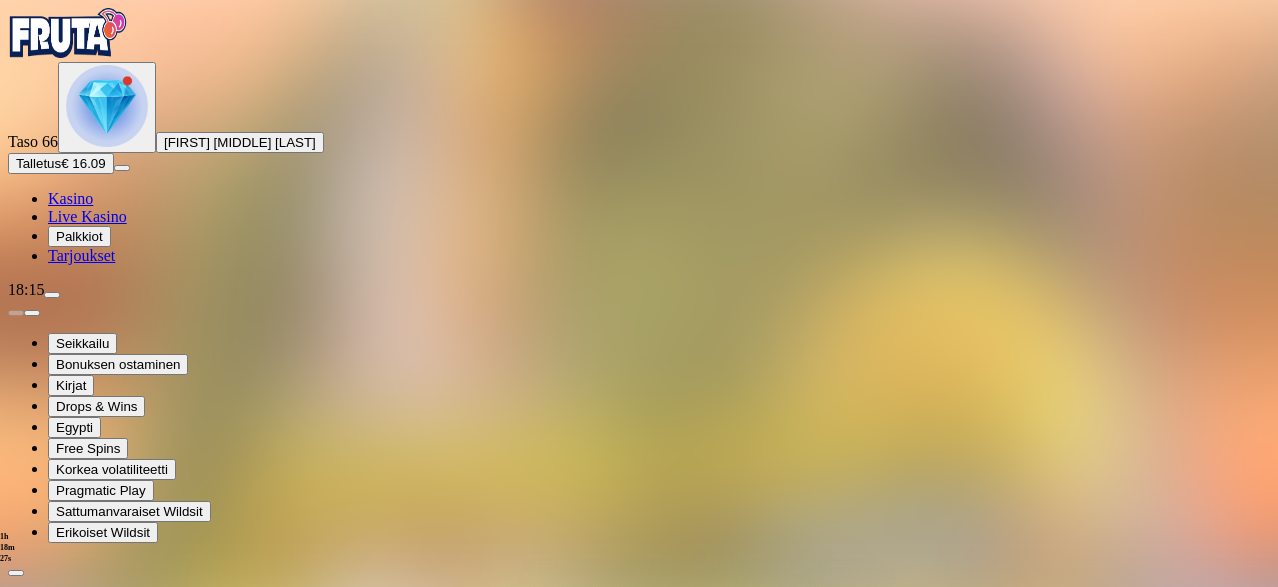 click at bounding box center (88, 1259) 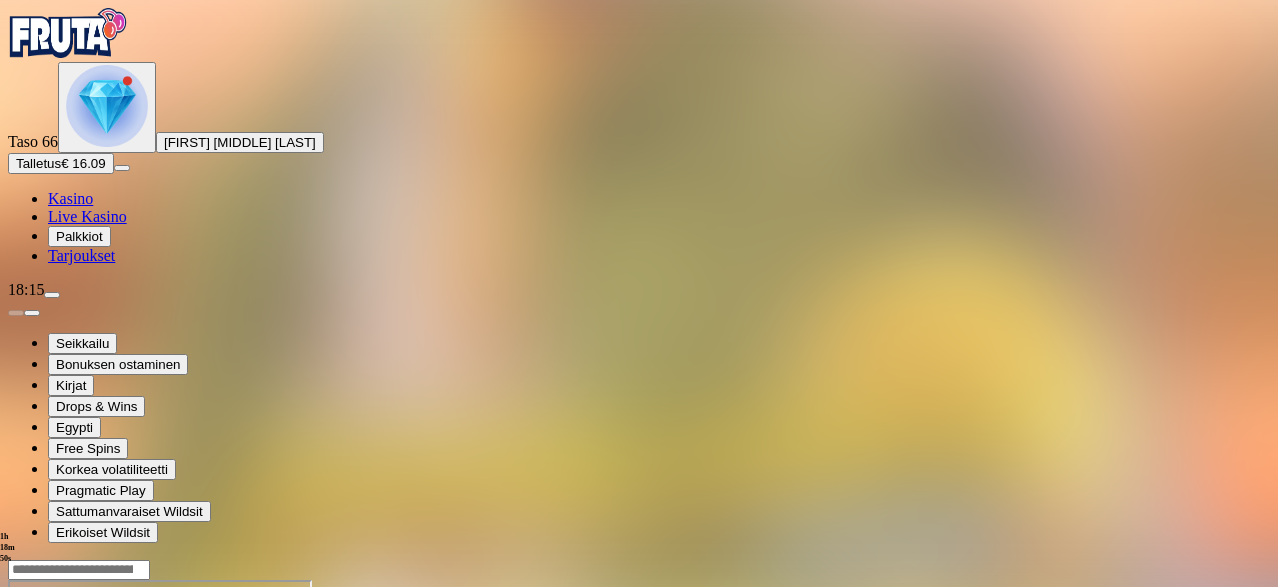 click at bounding box center [107, 106] 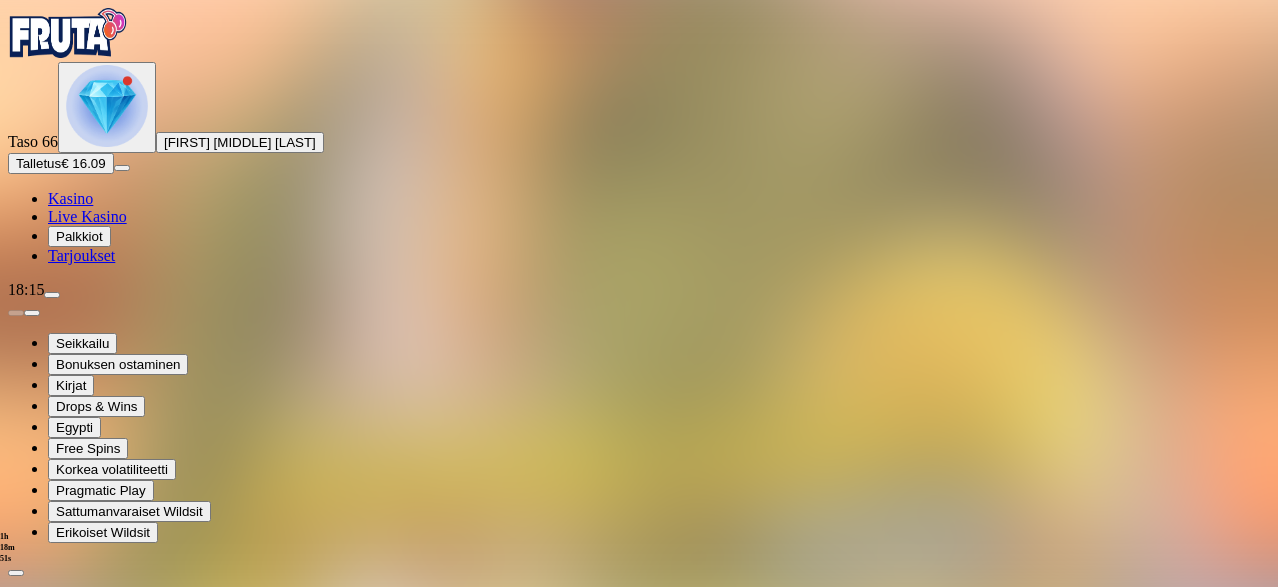 scroll, scrollTop: 400, scrollLeft: 0, axis: vertical 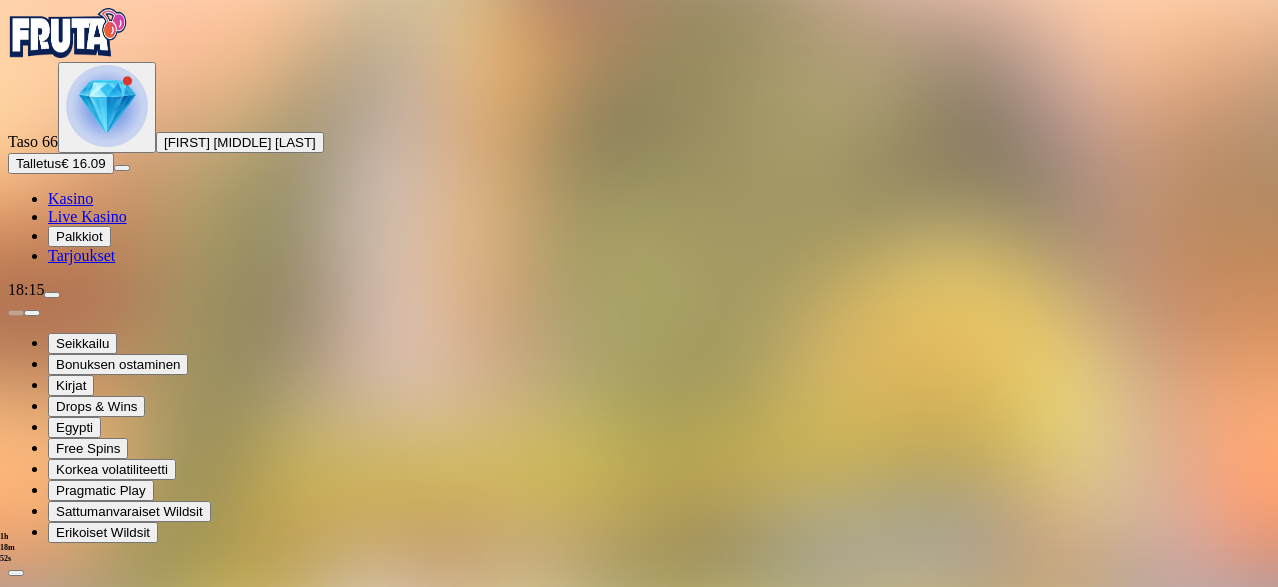 click at bounding box center (112, 1917) 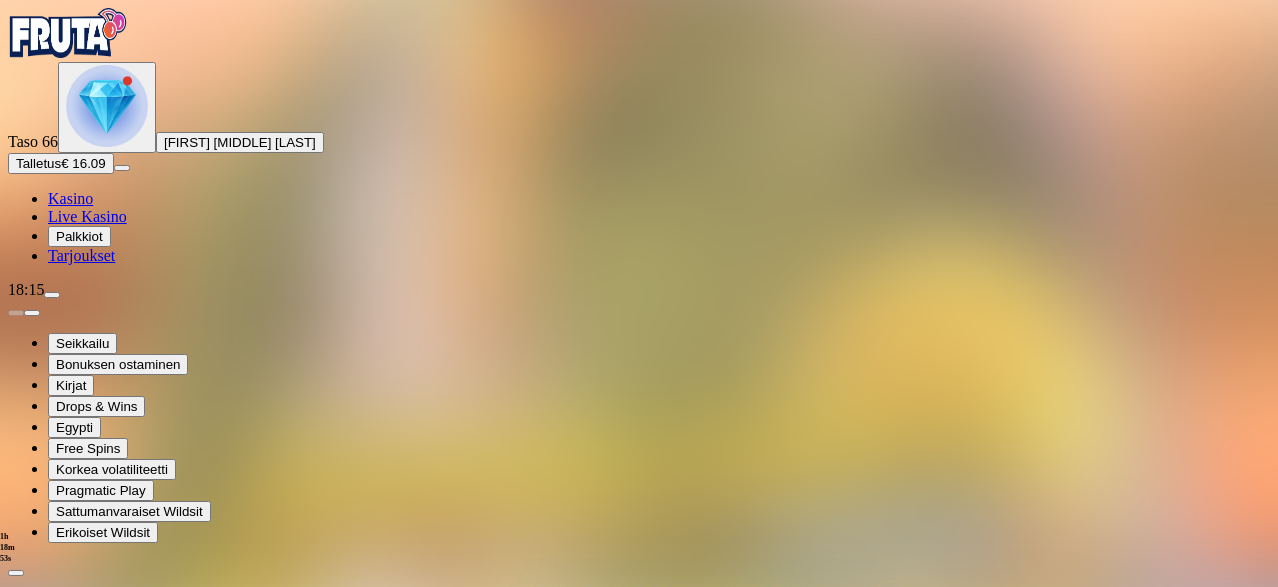 scroll, scrollTop: 0, scrollLeft: 0, axis: both 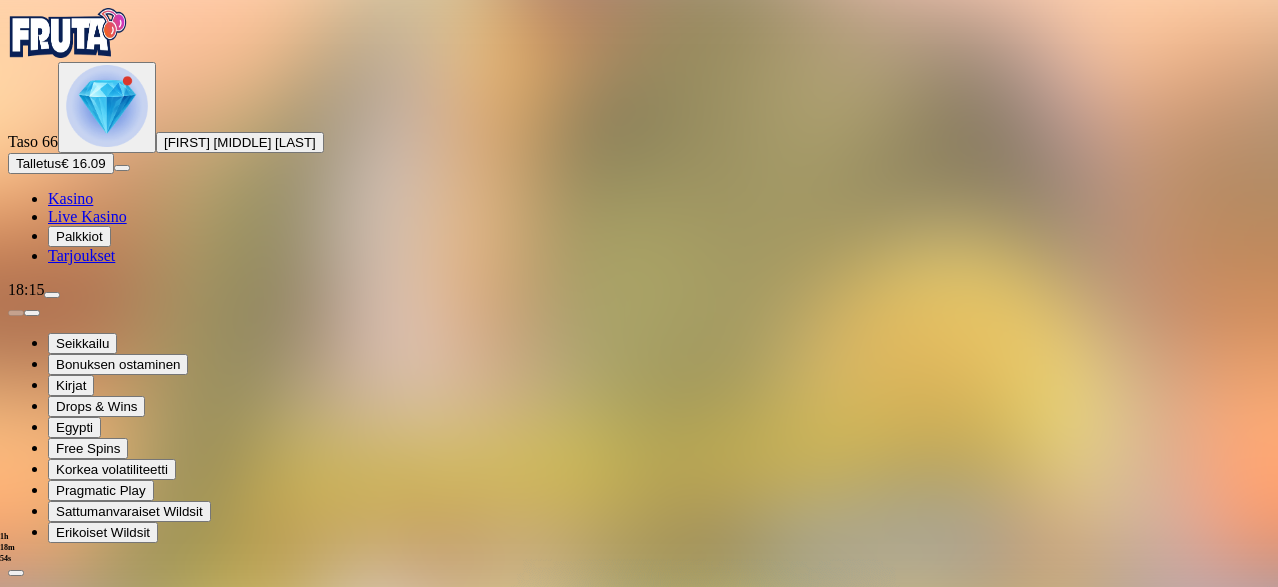 click on "Avaa palkinto" at bounding box center [638, 1055] 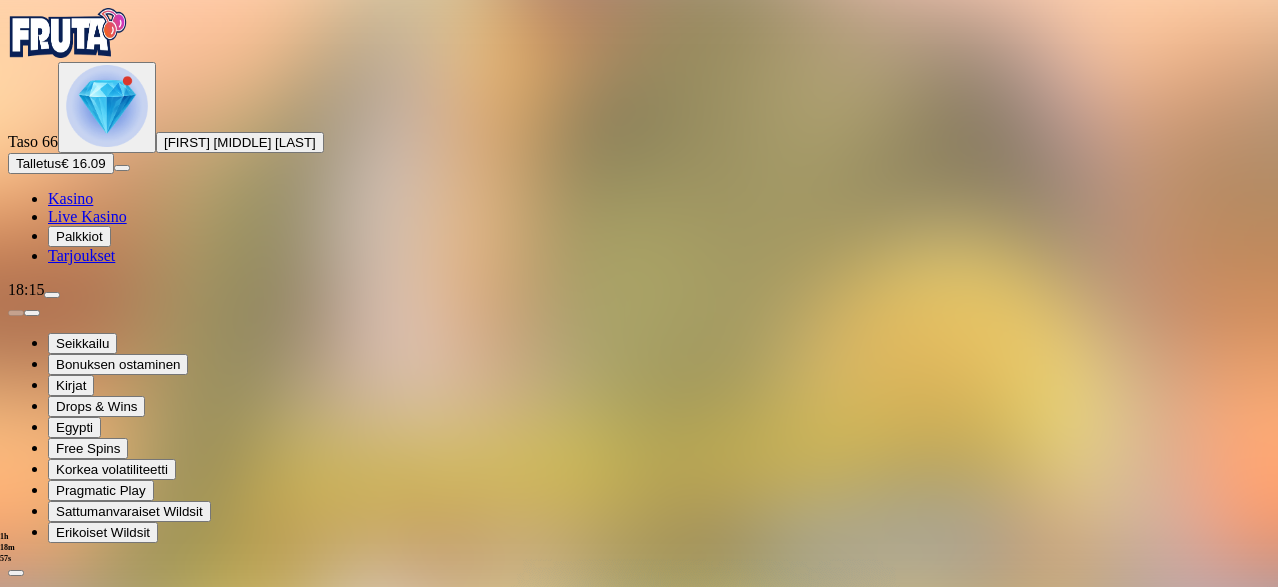 click at bounding box center (88, 1259) 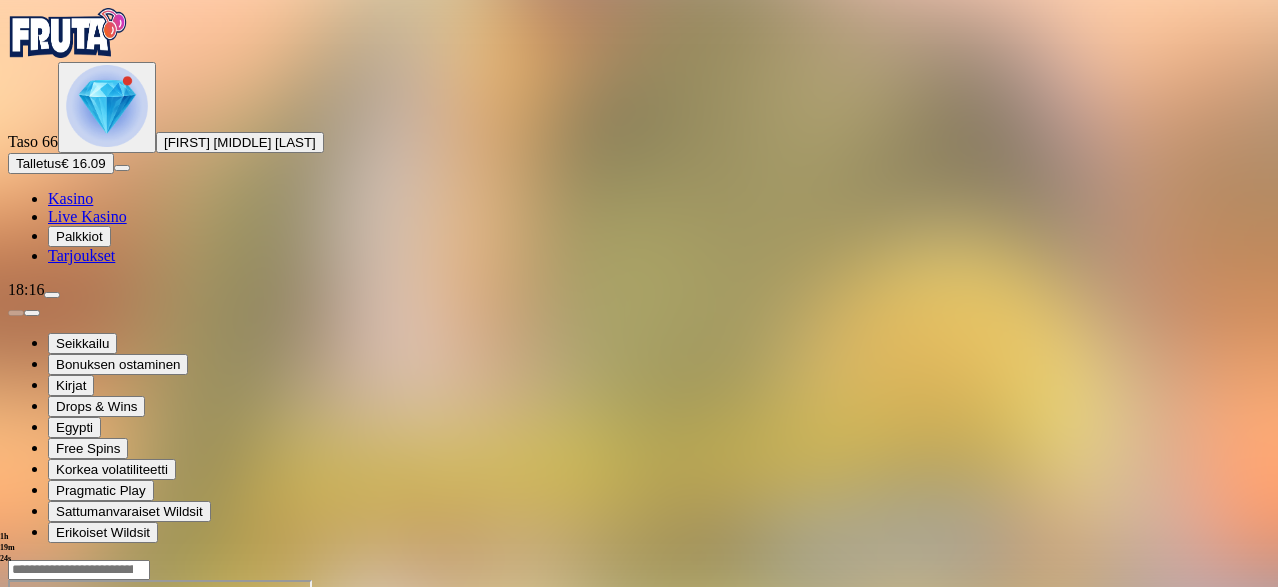 click at bounding box center [107, 106] 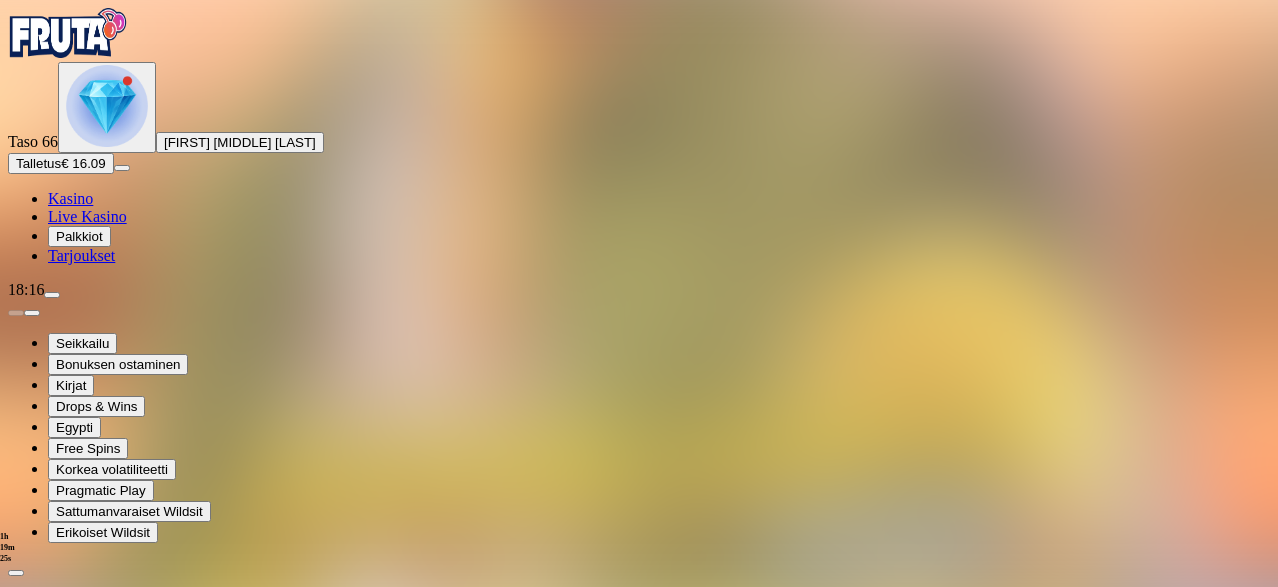 scroll, scrollTop: 400, scrollLeft: 0, axis: vertical 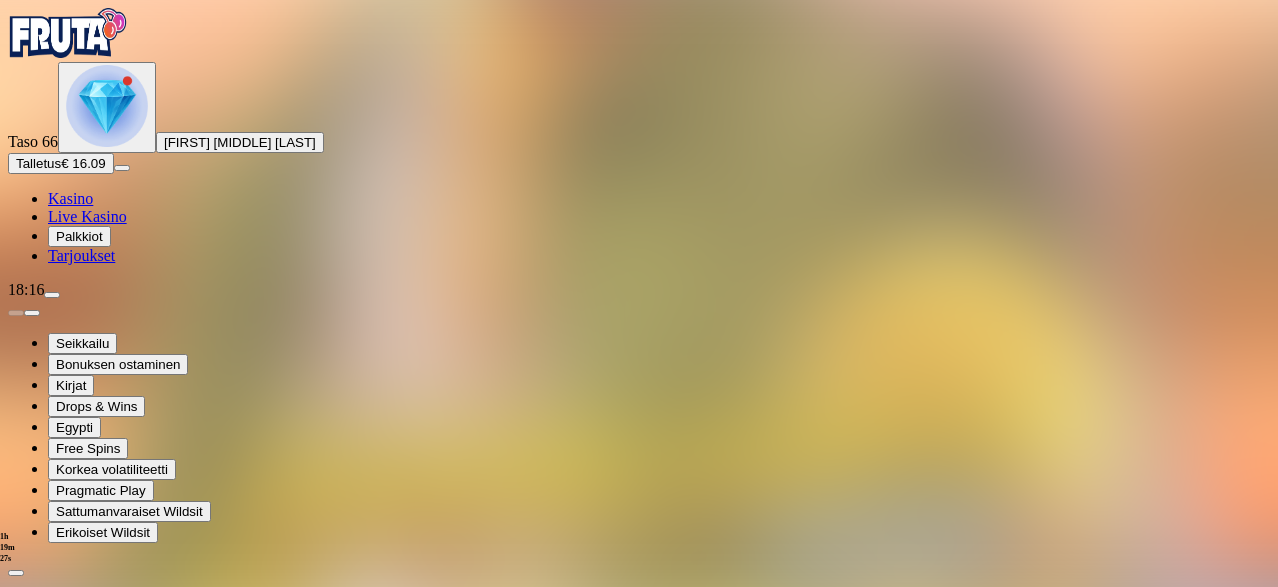 click at bounding box center [112, 1917] 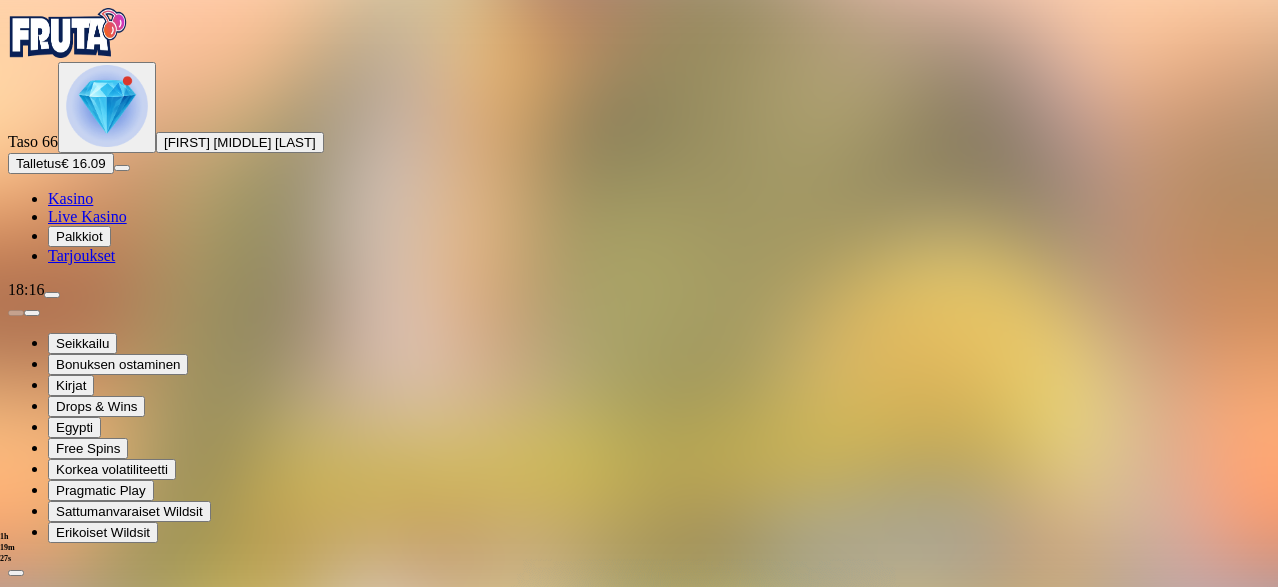 scroll, scrollTop: 0, scrollLeft: 0, axis: both 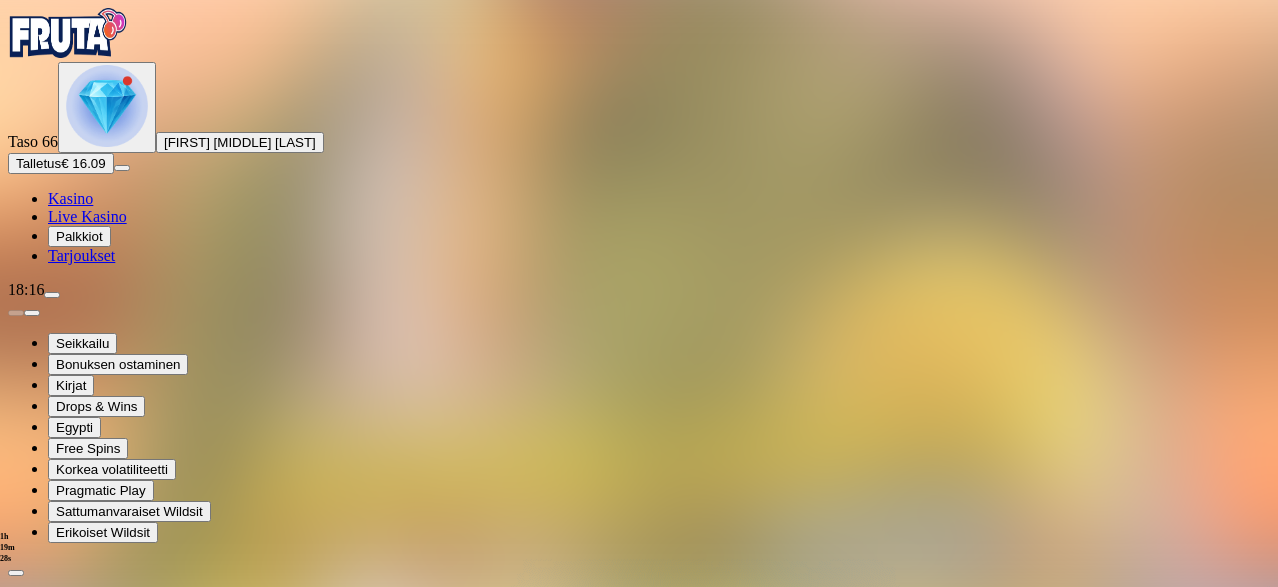 click on "Avaa palkinto" at bounding box center [639, 1055] 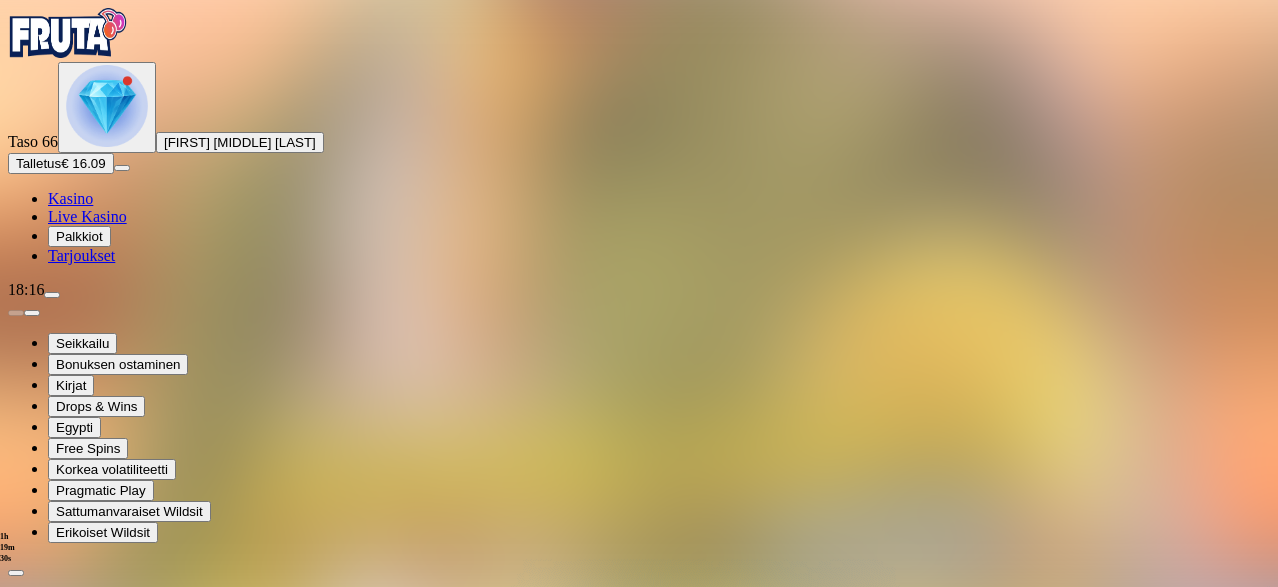 click at bounding box center (88, 1259) 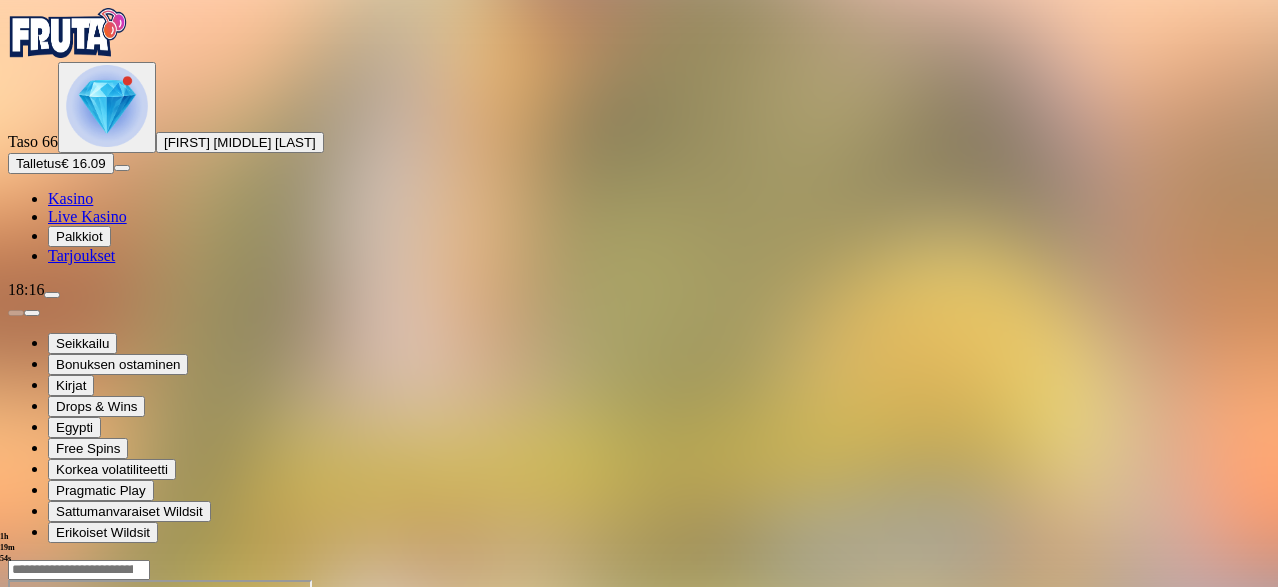 click at bounding box center [107, 106] 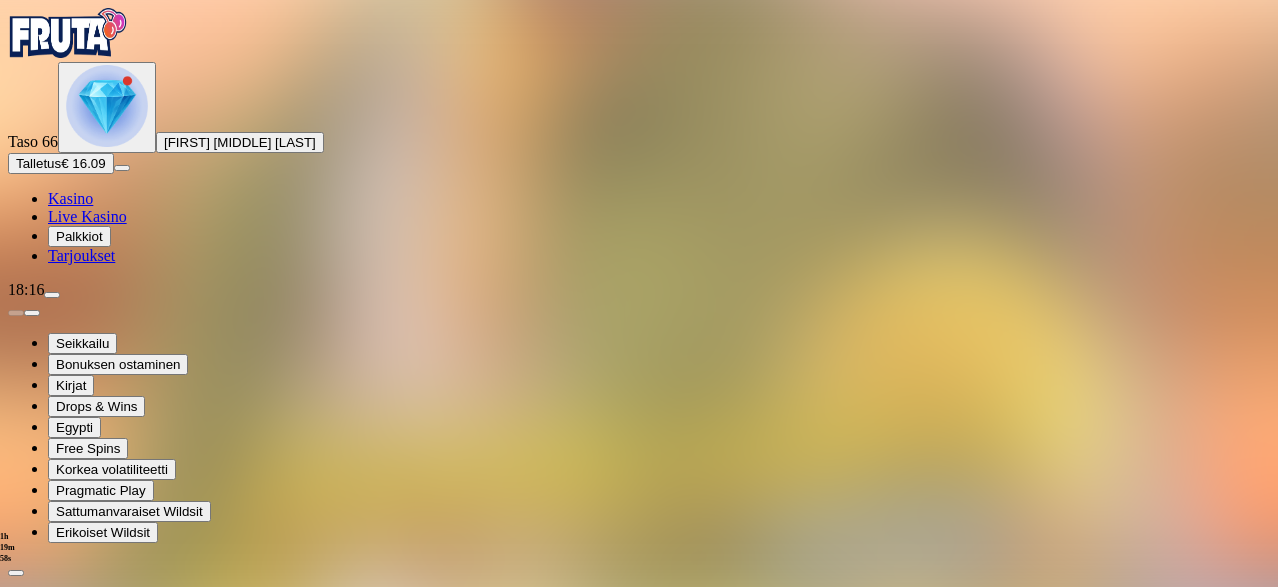 scroll, scrollTop: 600, scrollLeft: 0, axis: vertical 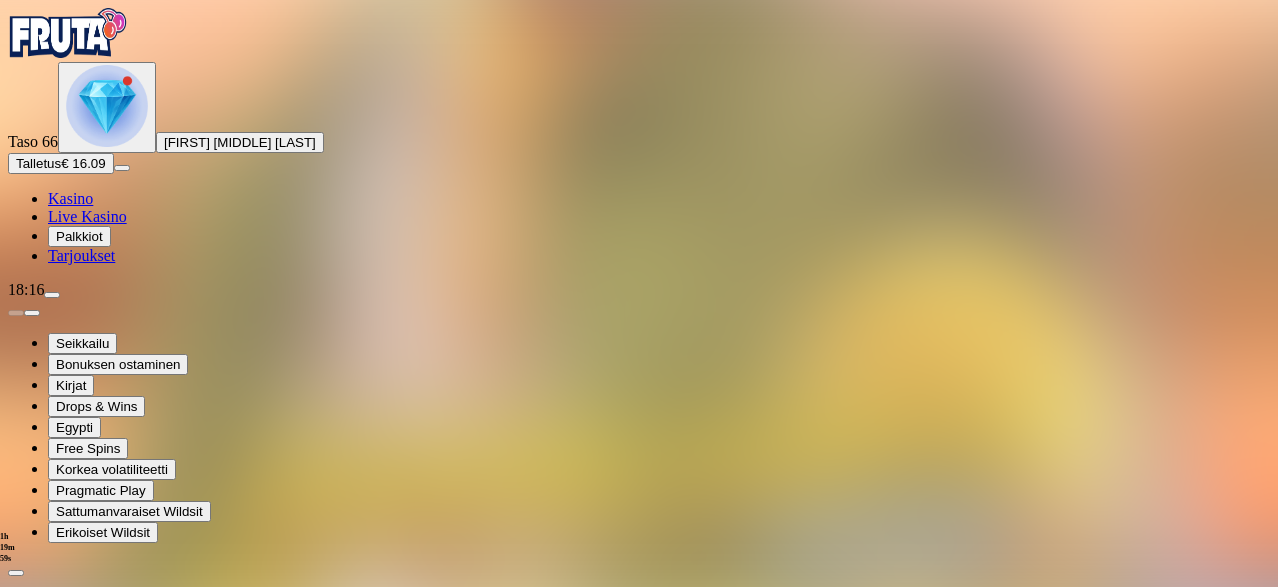 click at bounding box center (112, 1917) 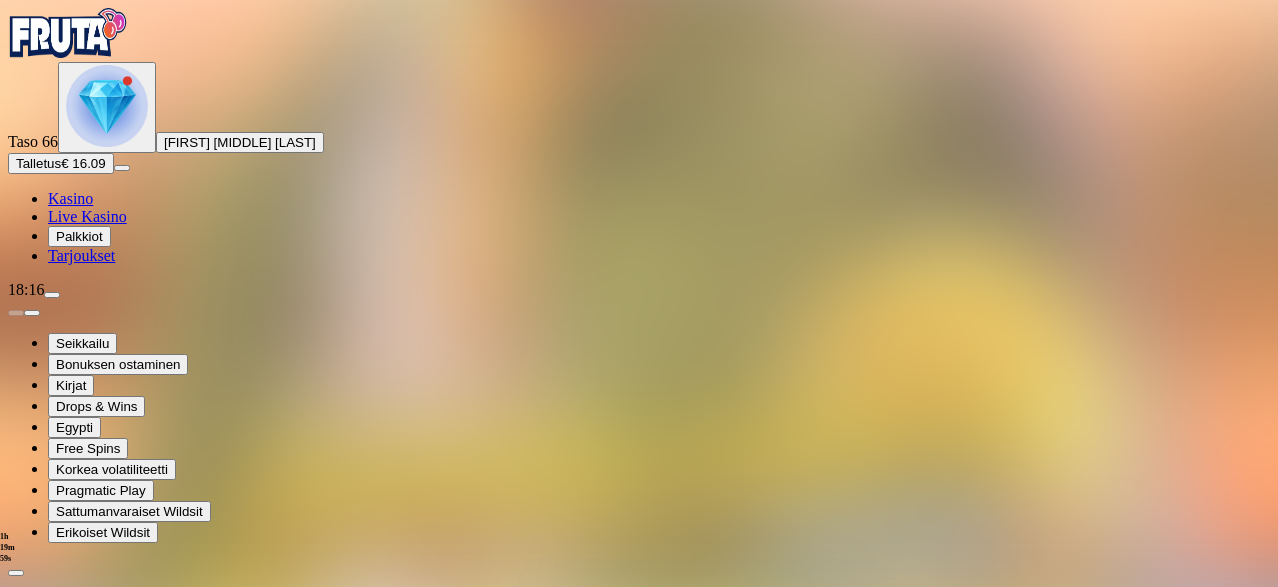 scroll, scrollTop: 0, scrollLeft: 0, axis: both 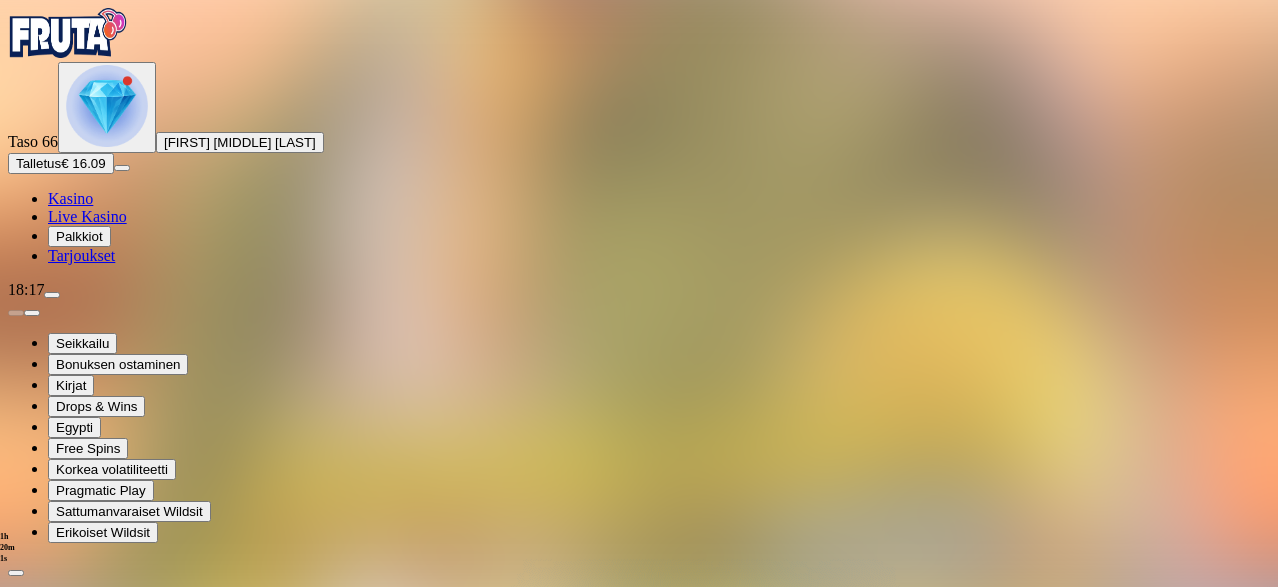 click on "Avaa palkinto" at bounding box center [639, 1055] 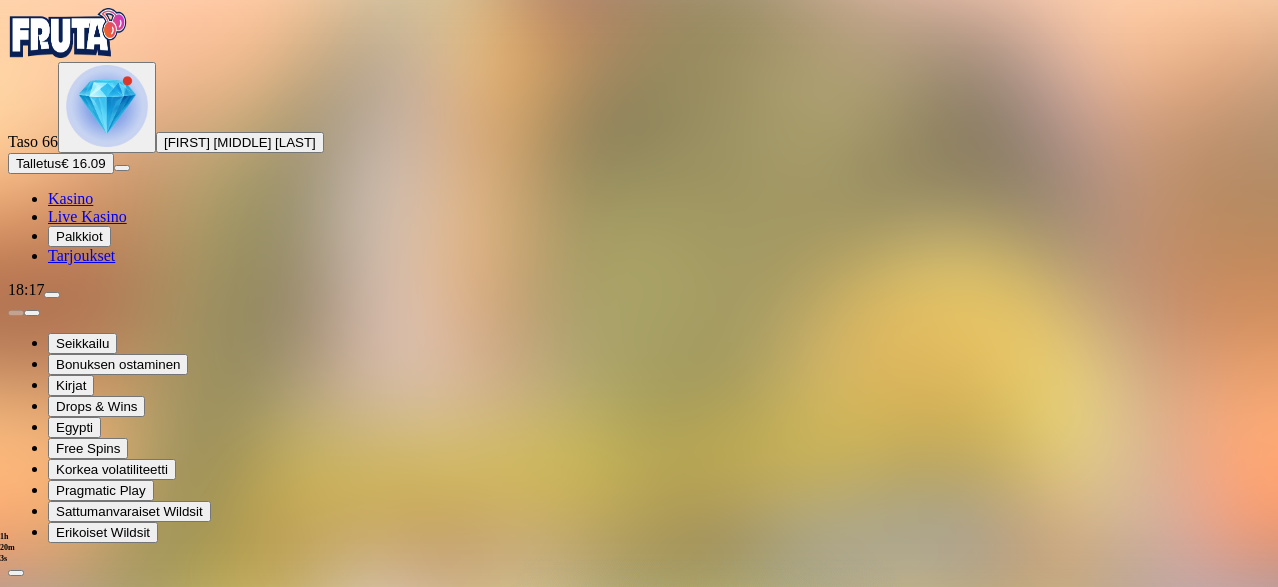 click at bounding box center [88, 1259] 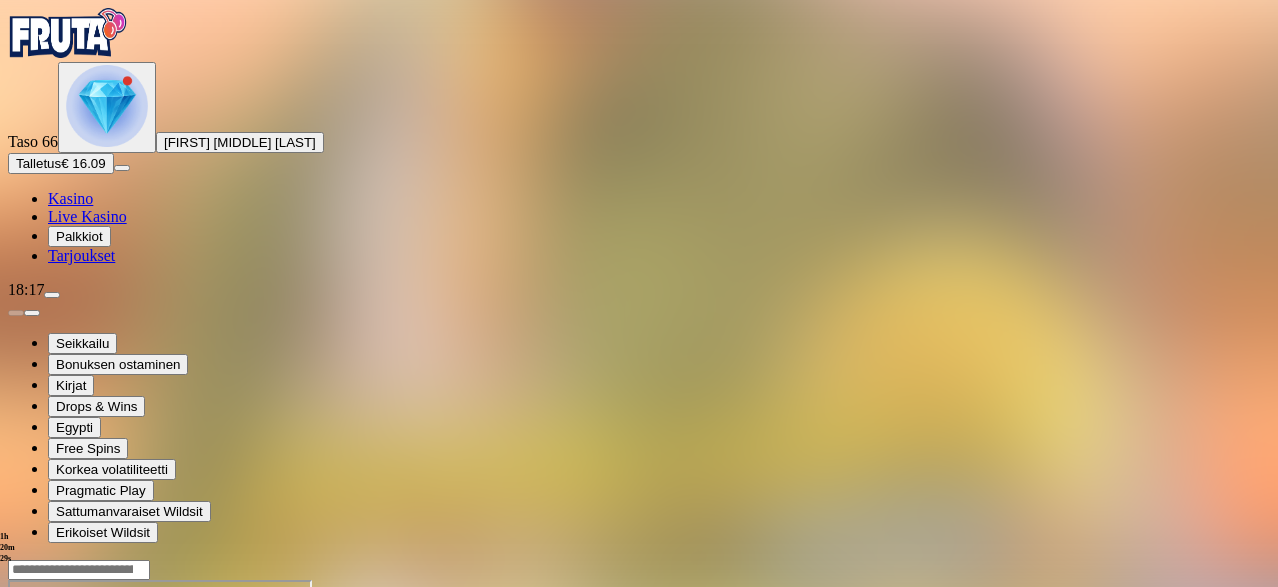 click at bounding box center (107, 106) 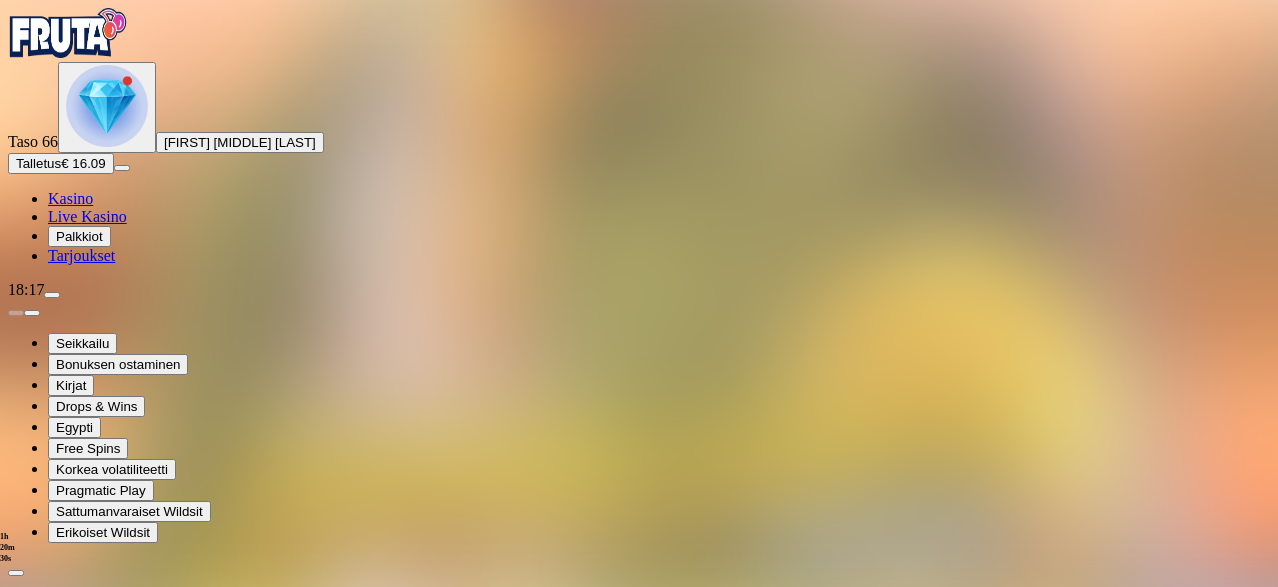 scroll, scrollTop: 400, scrollLeft: 0, axis: vertical 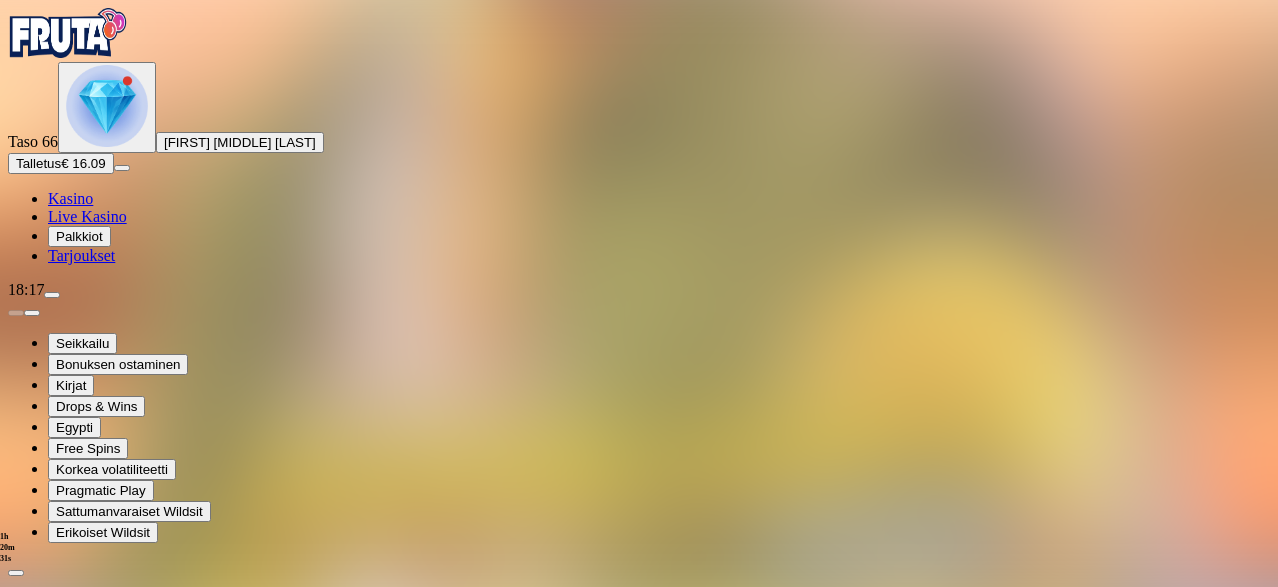 click at bounding box center [112, 1917] 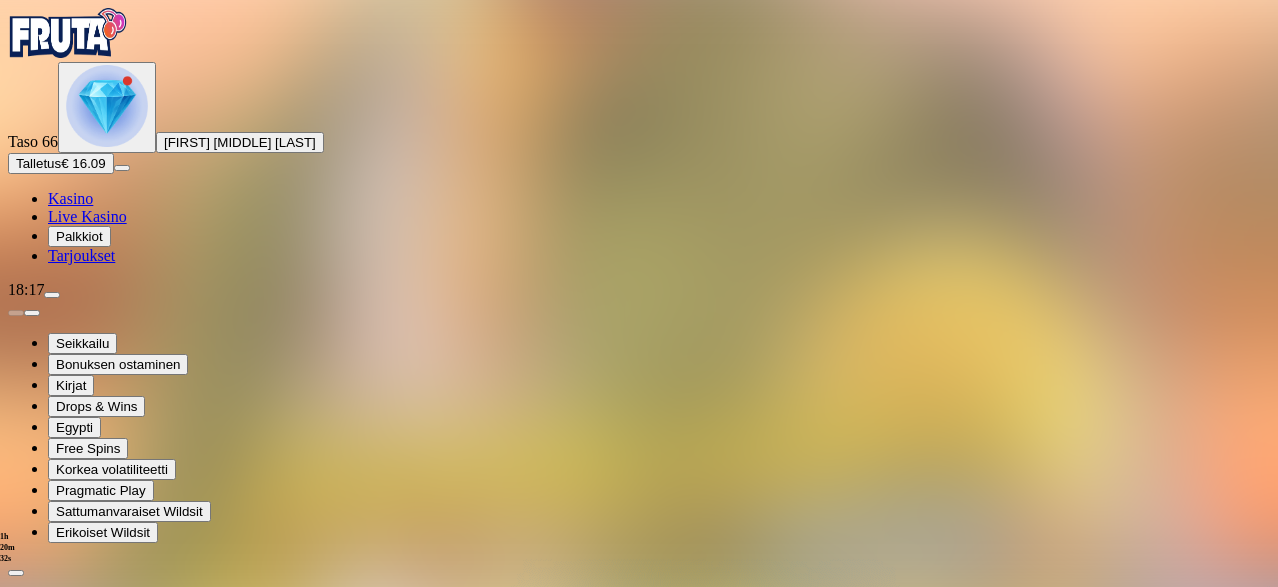 scroll, scrollTop: 0, scrollLeft: 0, axis: both 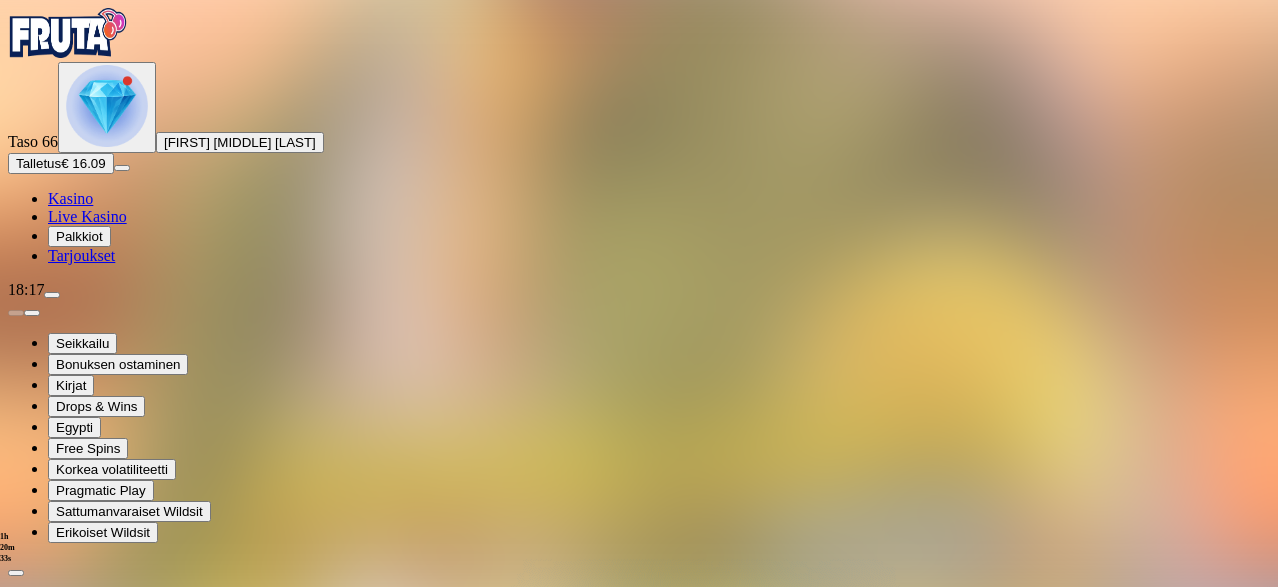 click on "Avaa palkinto" at bounding box center (639, 1055) 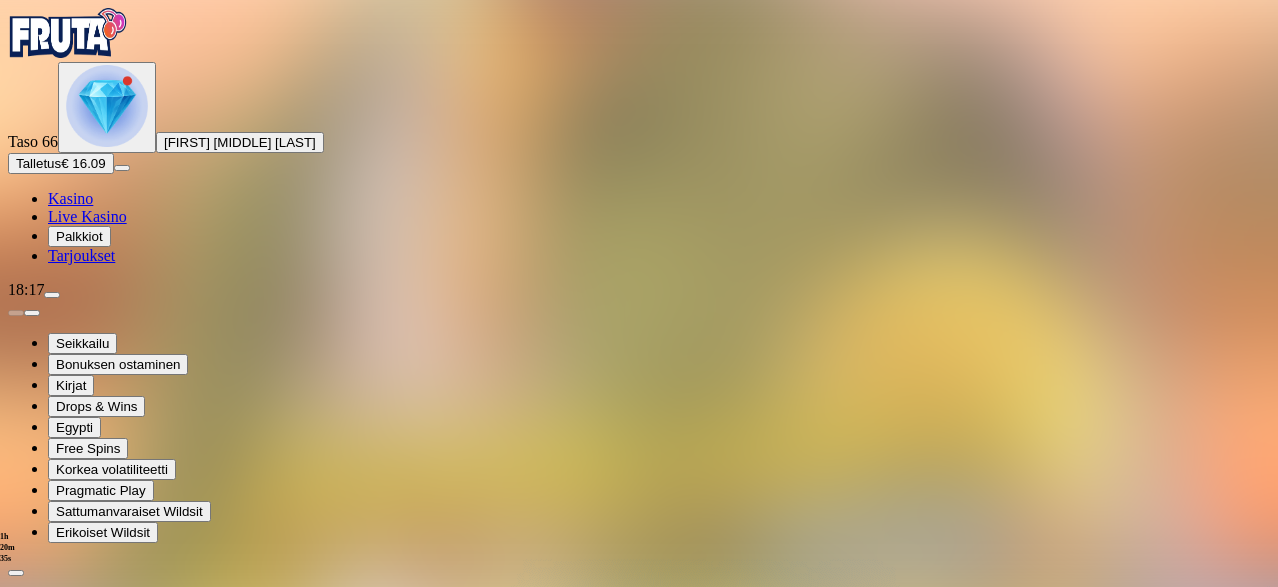 click at bounding box center [88, 1259] 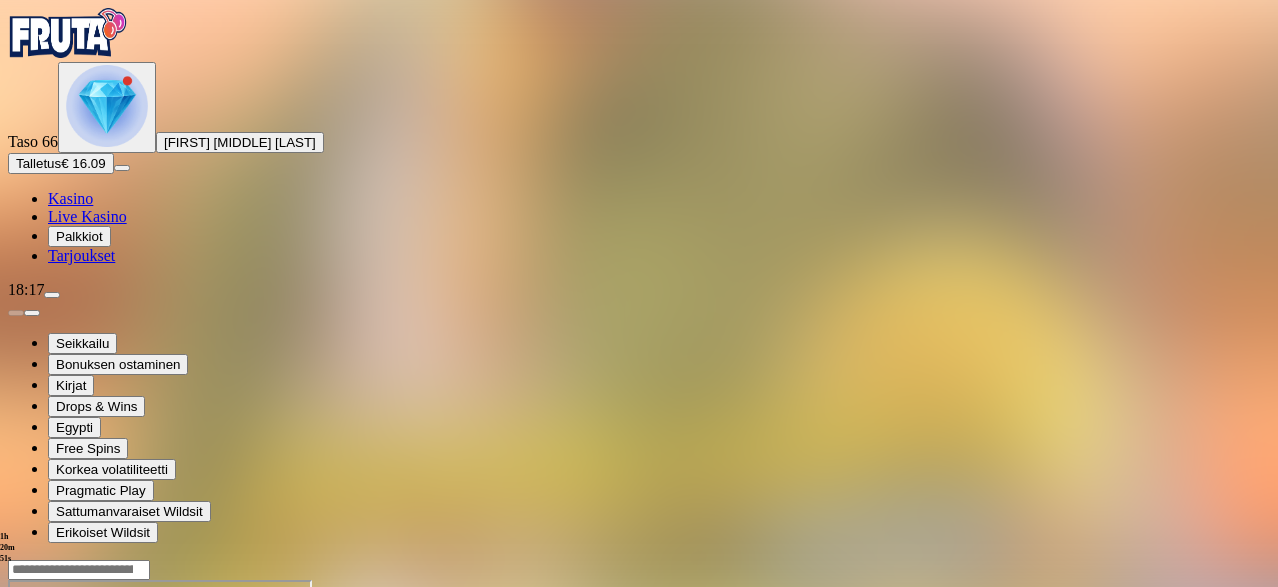 click at bounding box center [107, 106] 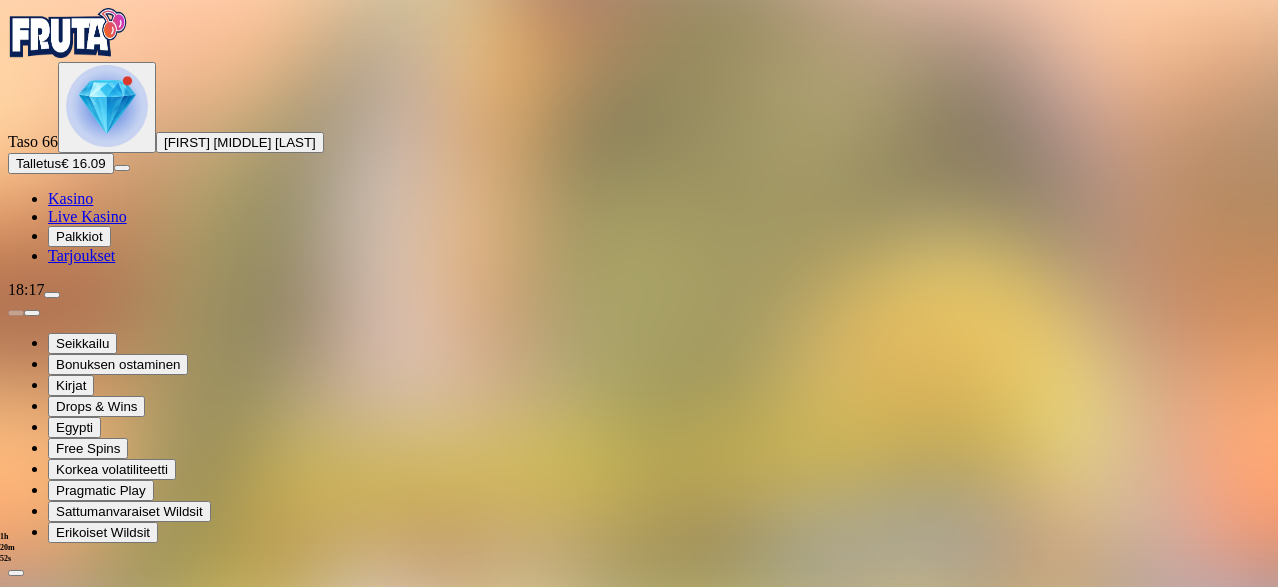 scroll, scrollTop: 400, scrollLeft: 0, axis: vertical 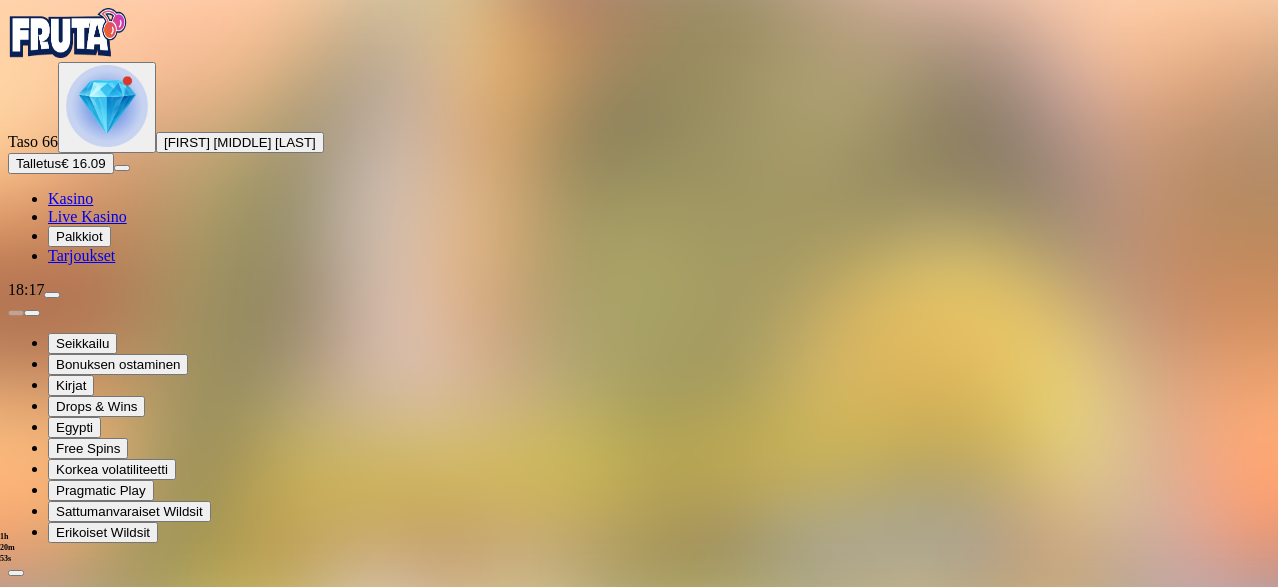 click at bounding box center (112, 1917) 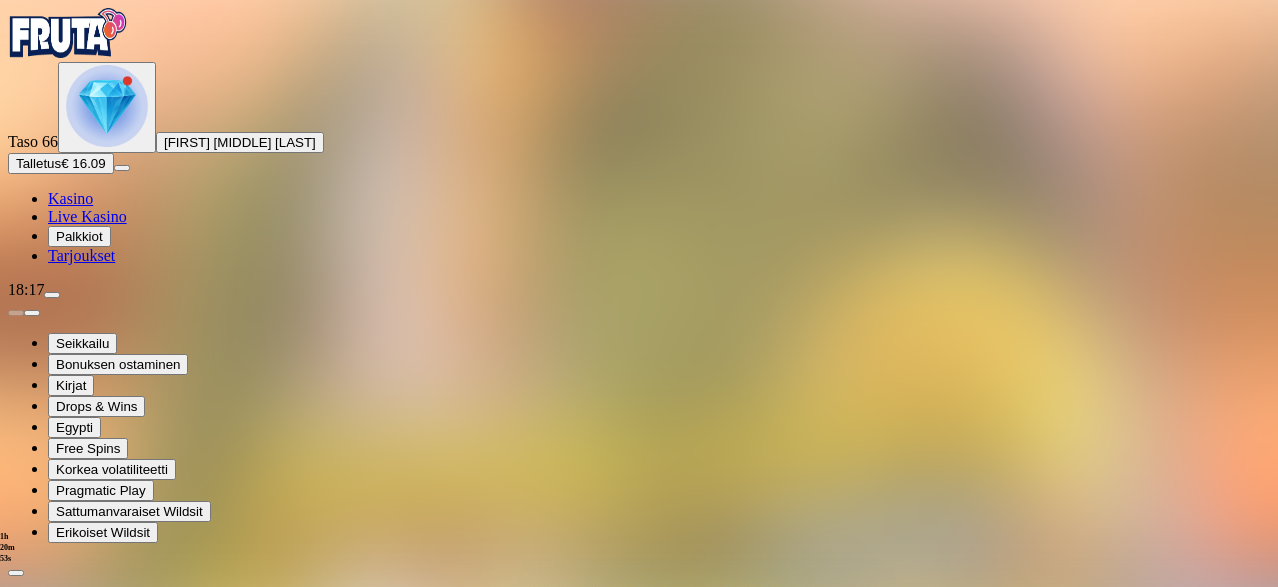 scroll, scrollTop: 0, scrollLeft: 0, axis: both 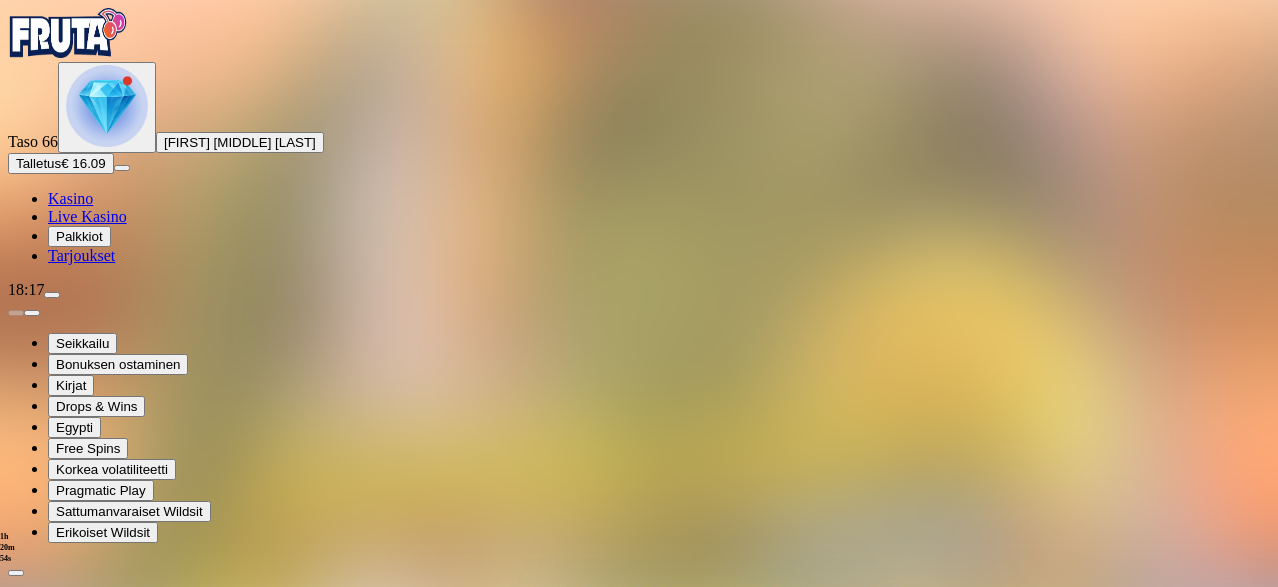 click on "Avaa palkinto" at bounding box center [639, 1055] 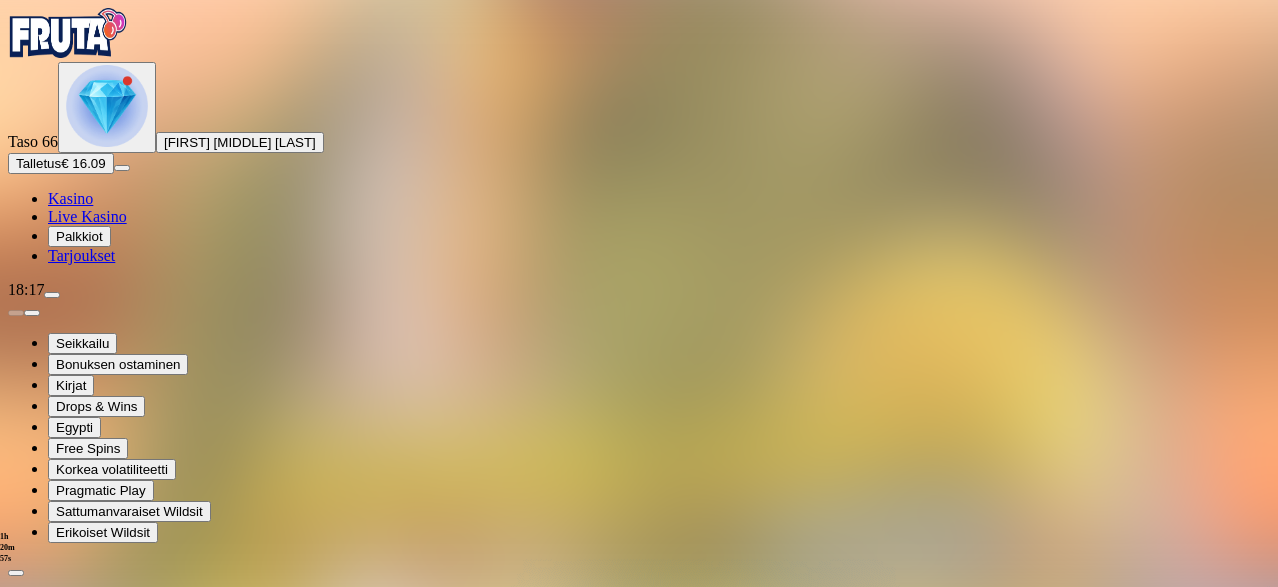 click at bounding box center [88, 1259] 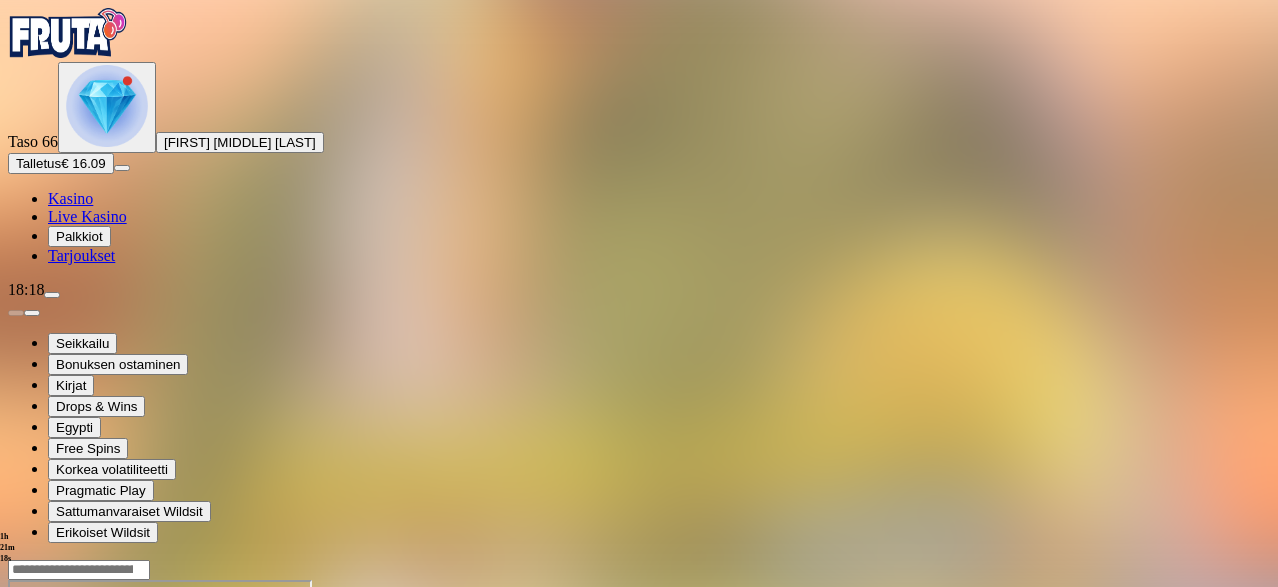 click at bounding box center [107, 106] 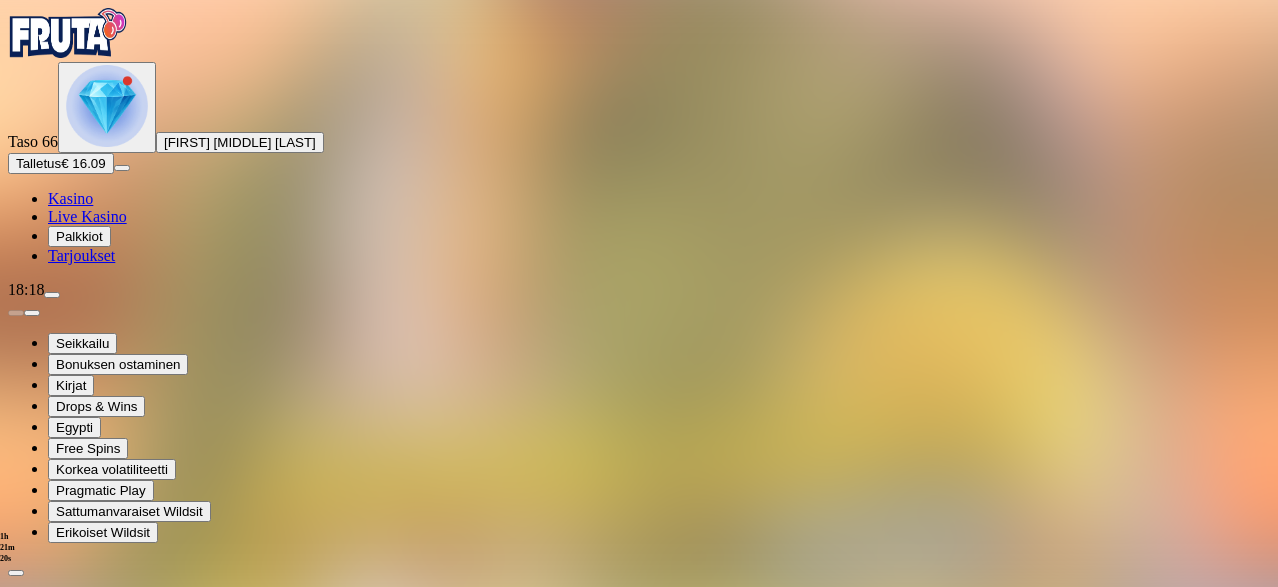 scroll, scrollTop: 400, scrollLeft: 0, axis: vertical 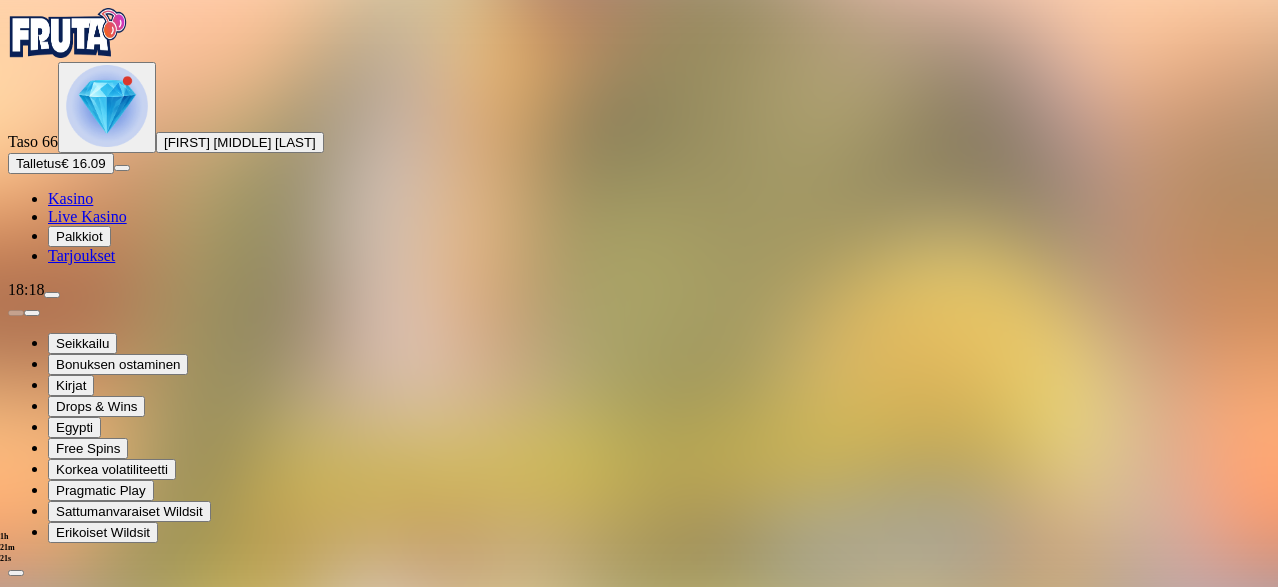 click at bounding box center (112, 1917) 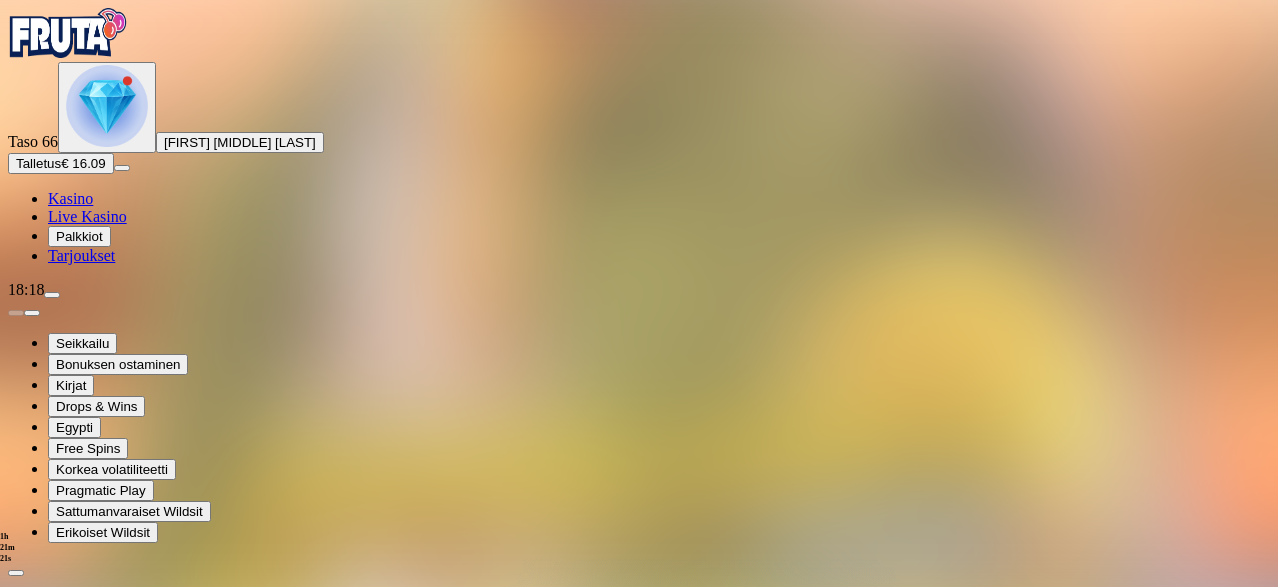 scroll, scrollTop: 0, scrollLeft: 0, axis: both 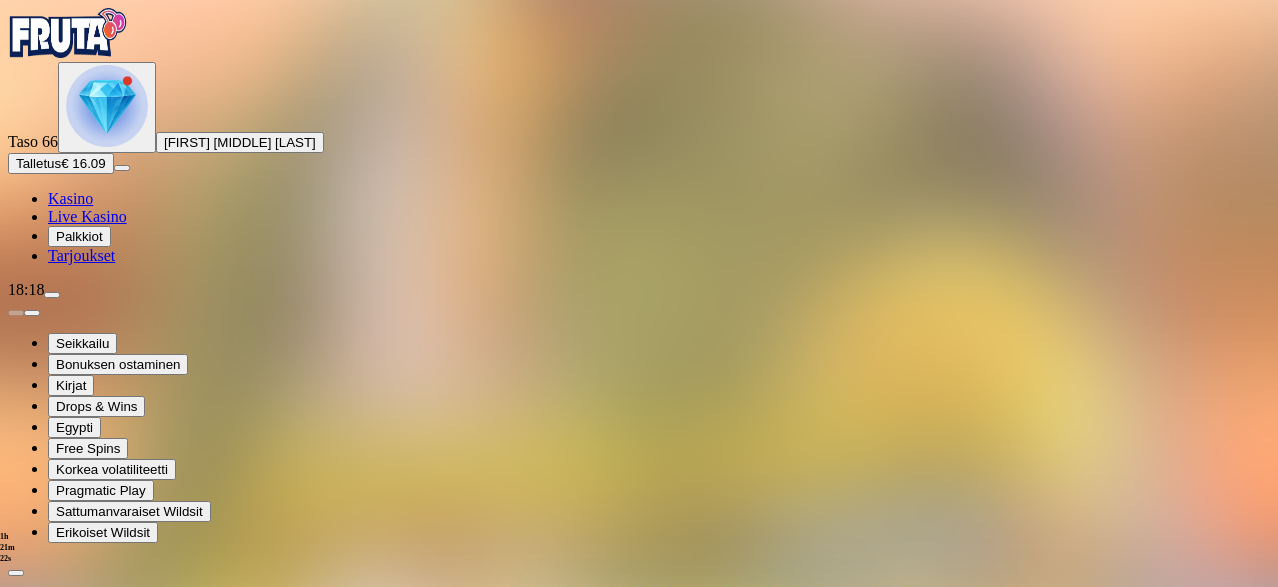 click on "Avaa palkinto" at bounding box center [639, 1055] 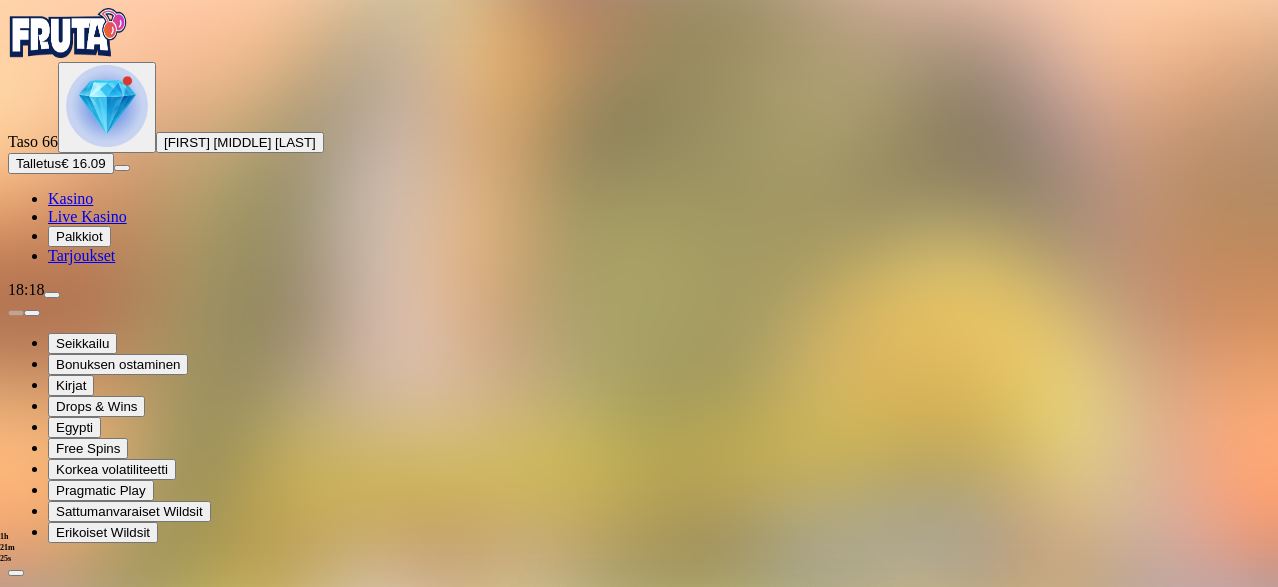 click at bounding box center (88, 1259) 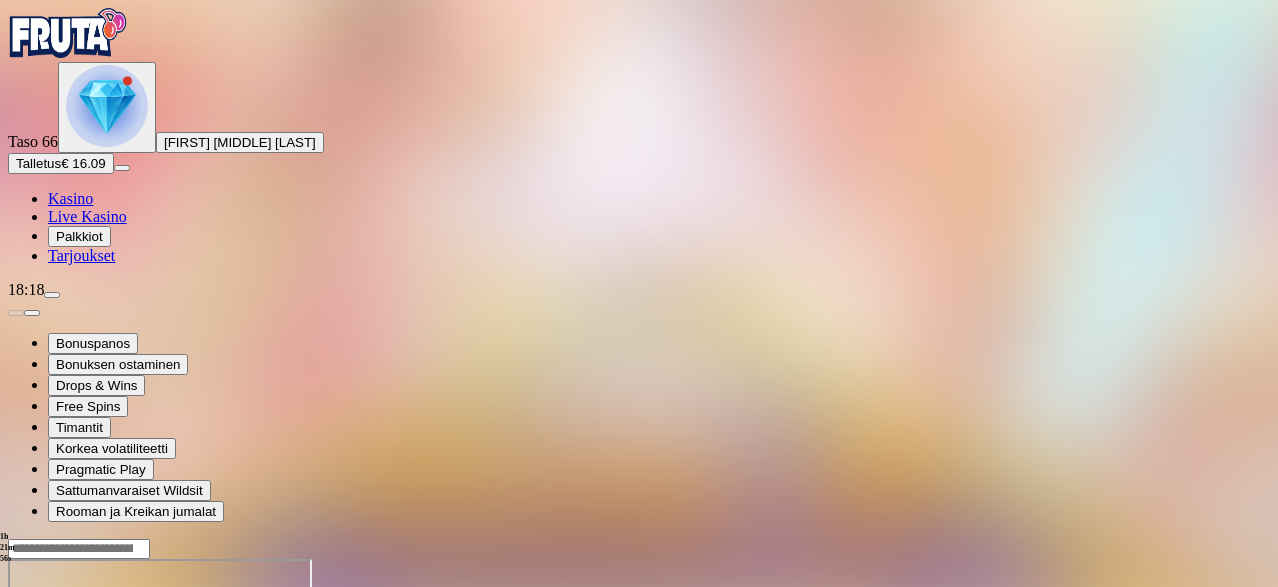 click at bounding box center (107, 106) 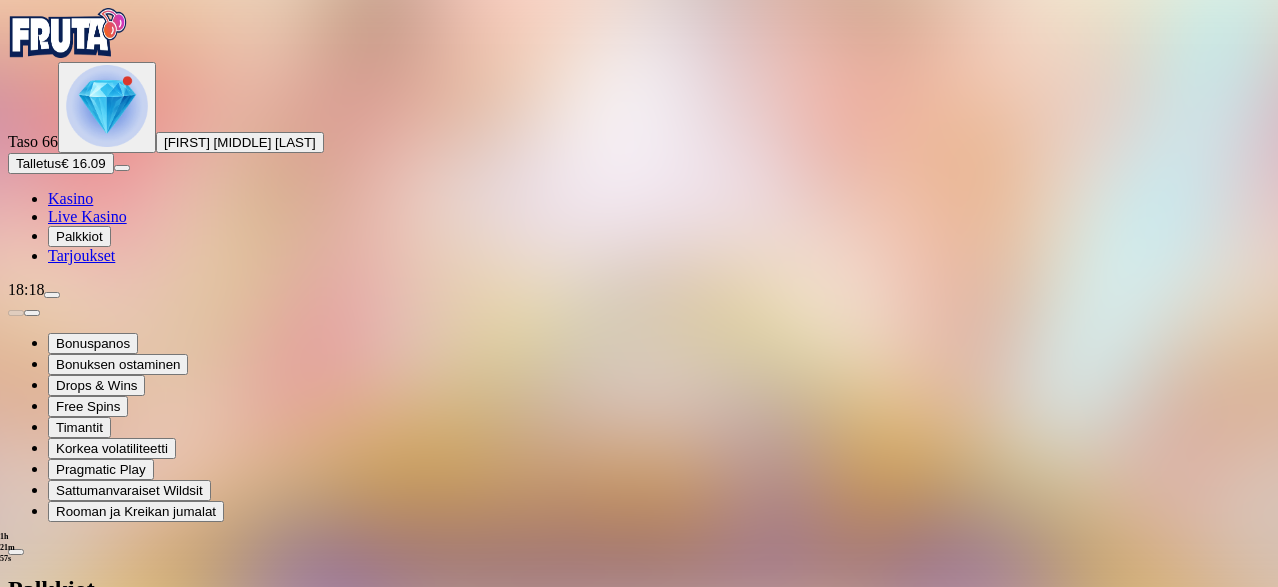 scroll, scrollTop: 400, scrollLeft: 0, axis: vertical 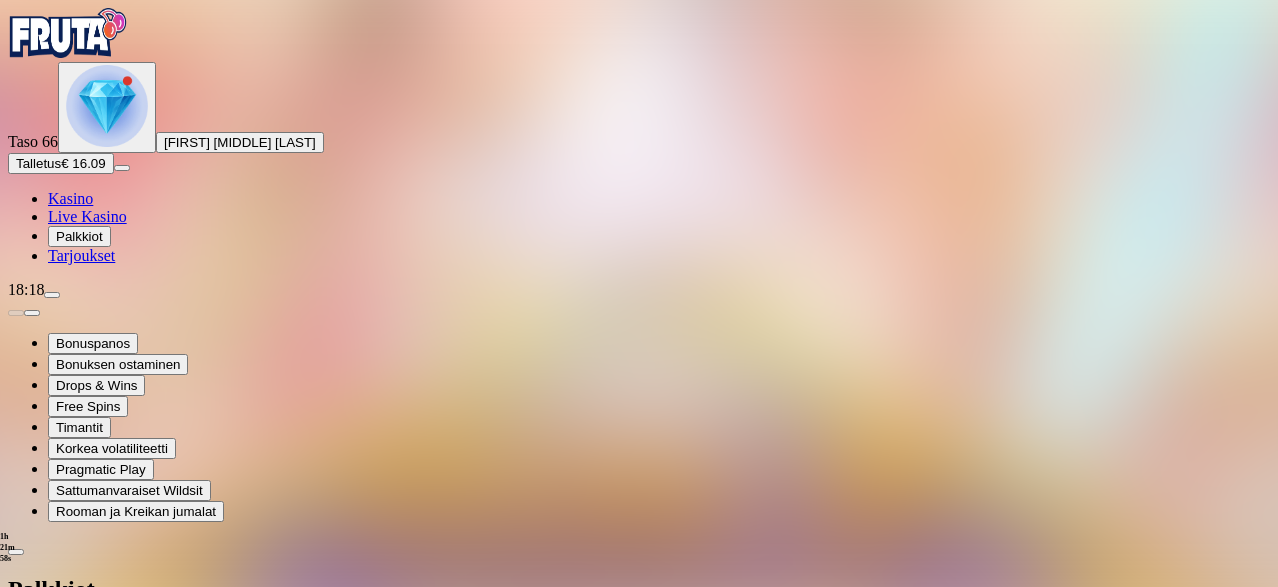 click at bounding box center (112, 1896) 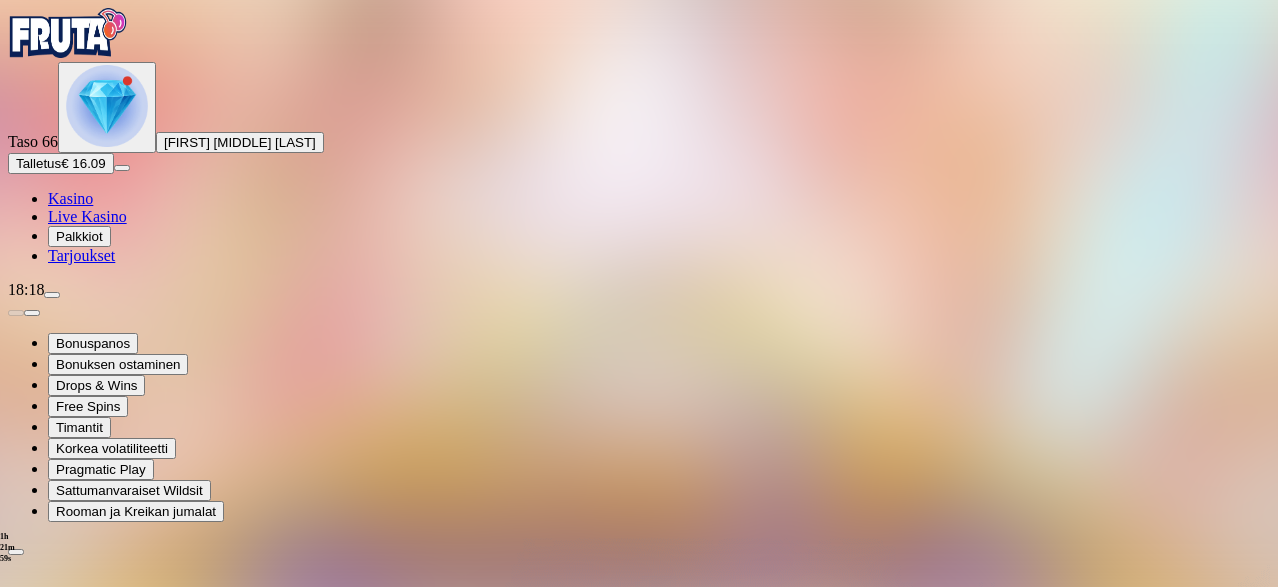 scroll, scrollTop: 0, scrollLeft: 0, axis: both 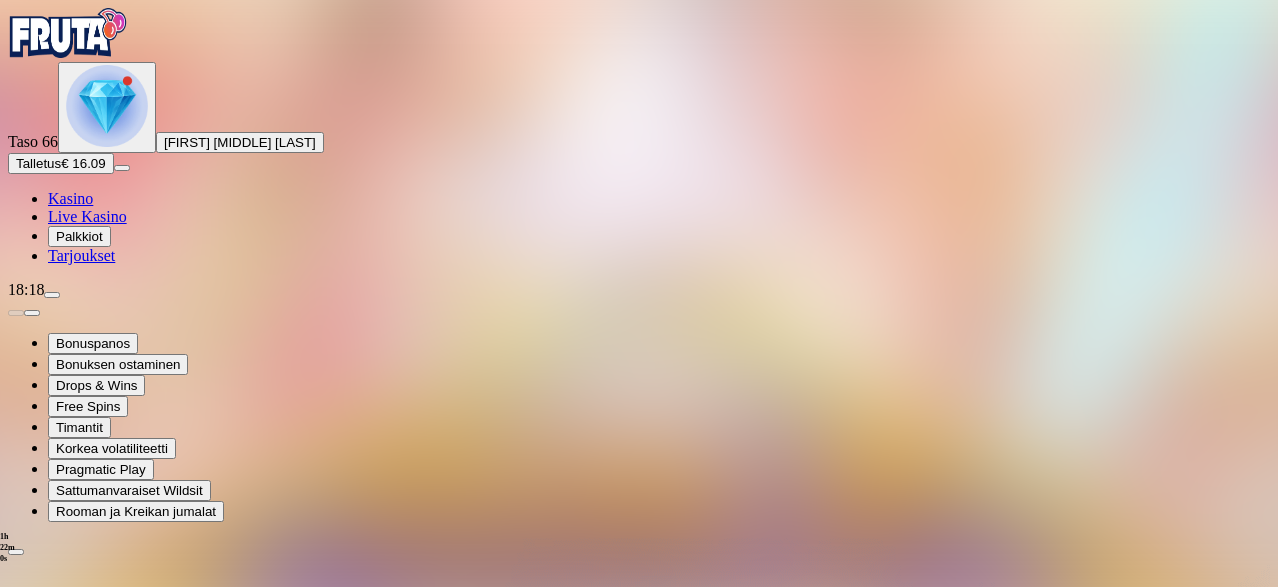 click on "Avaa palkinto" at bounding box center (639, 1034) 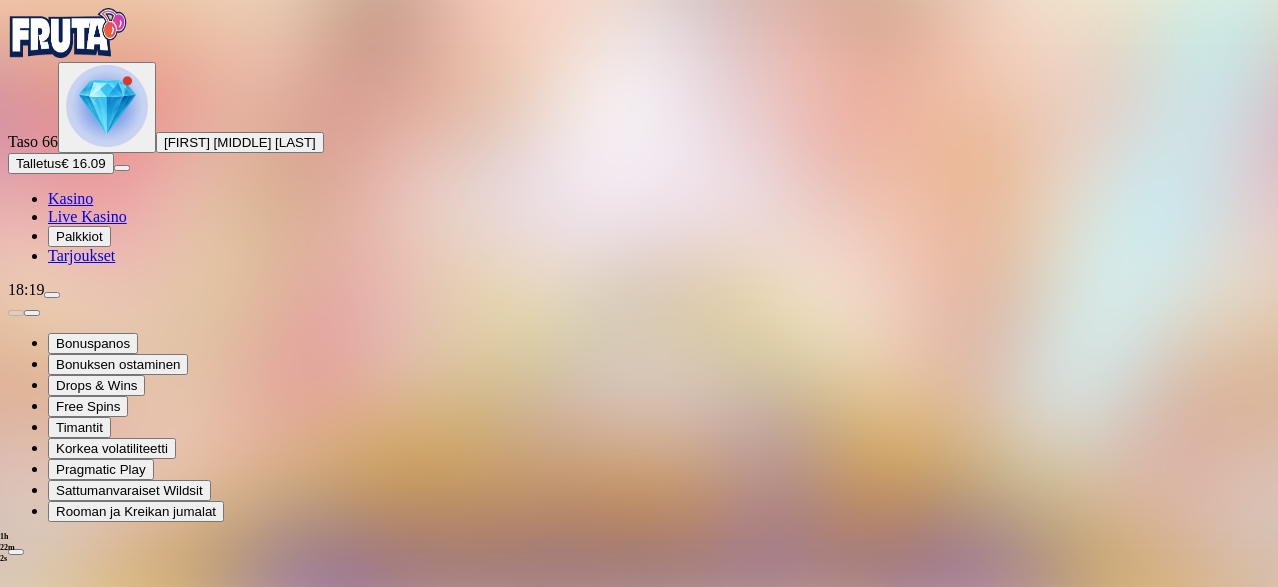 click at bounding box center (88, 1238) 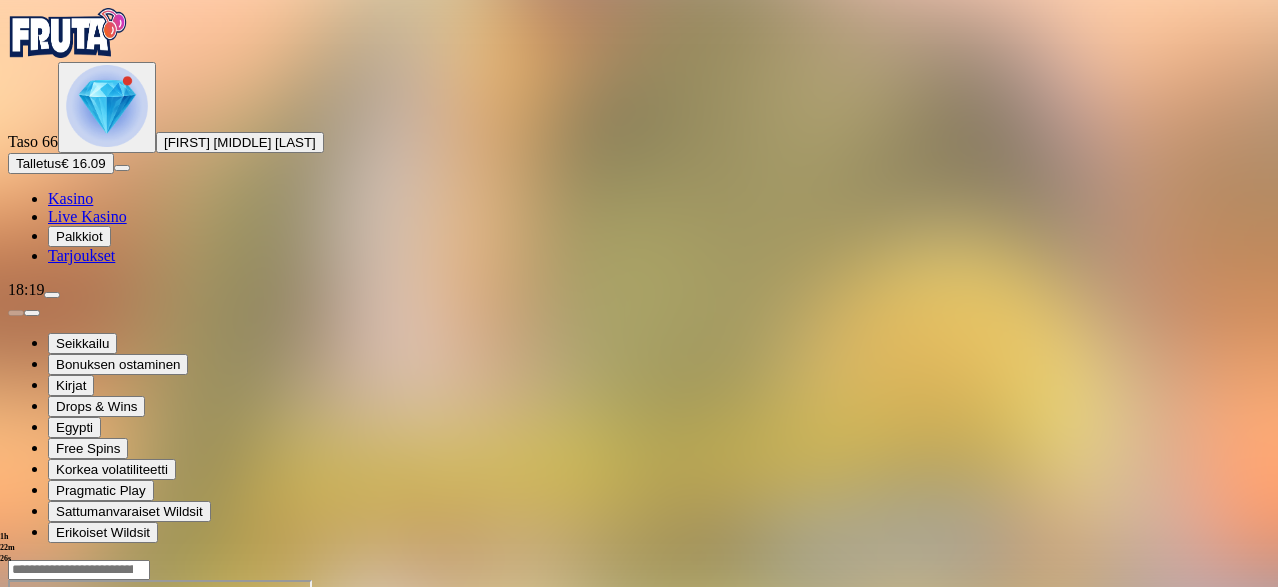 click at bounding box center (107, 106) 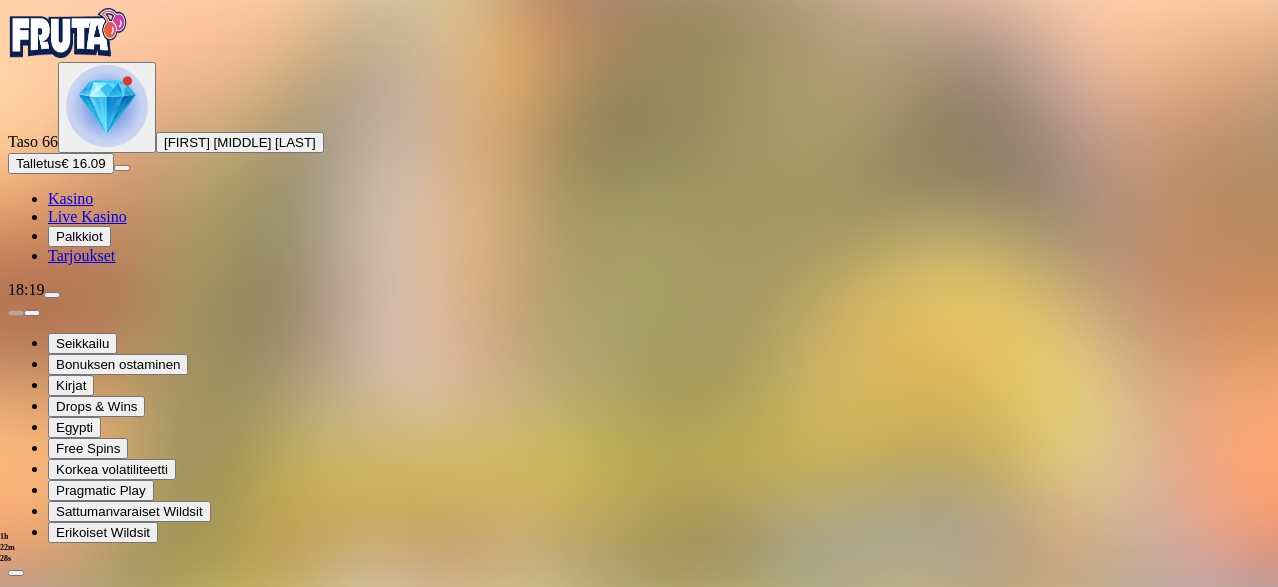 scroll, scrollTop: 500, scrollLeft: 0, axis: vertical 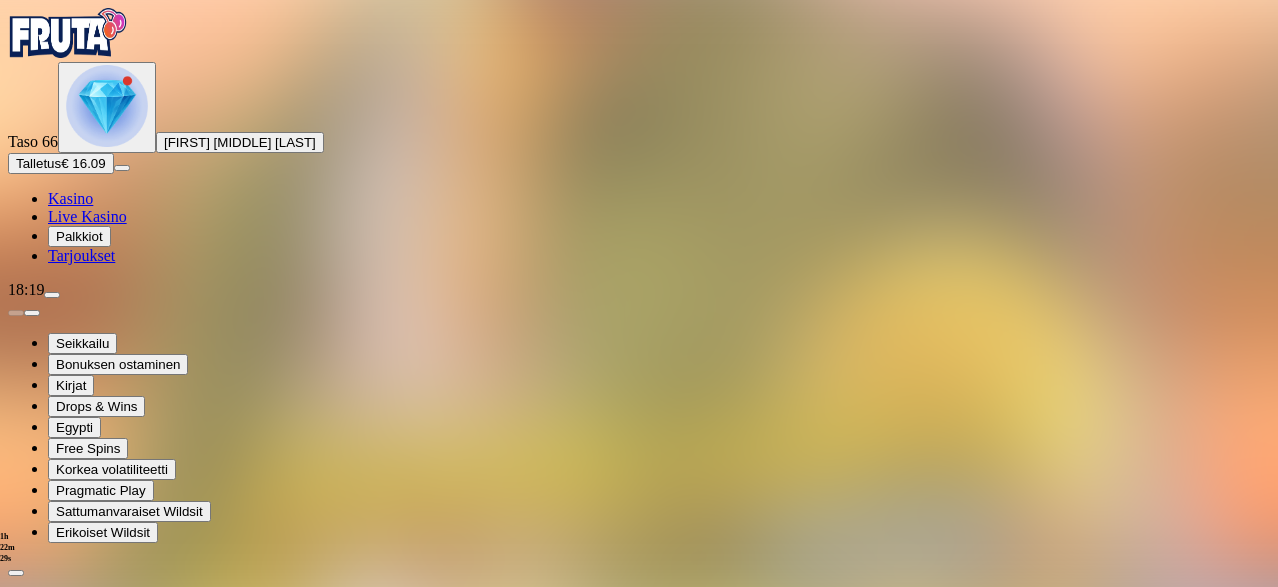 click at bounding box center [112, 1917] 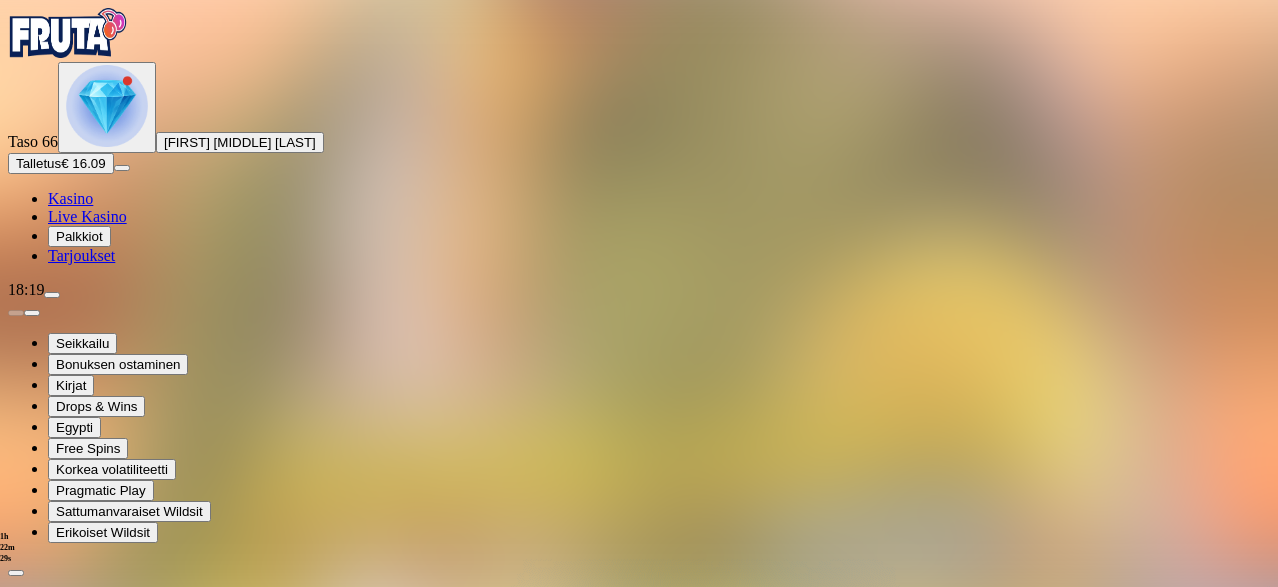scroll, scrollTop: 0, scrollLeft: 0, axis: both 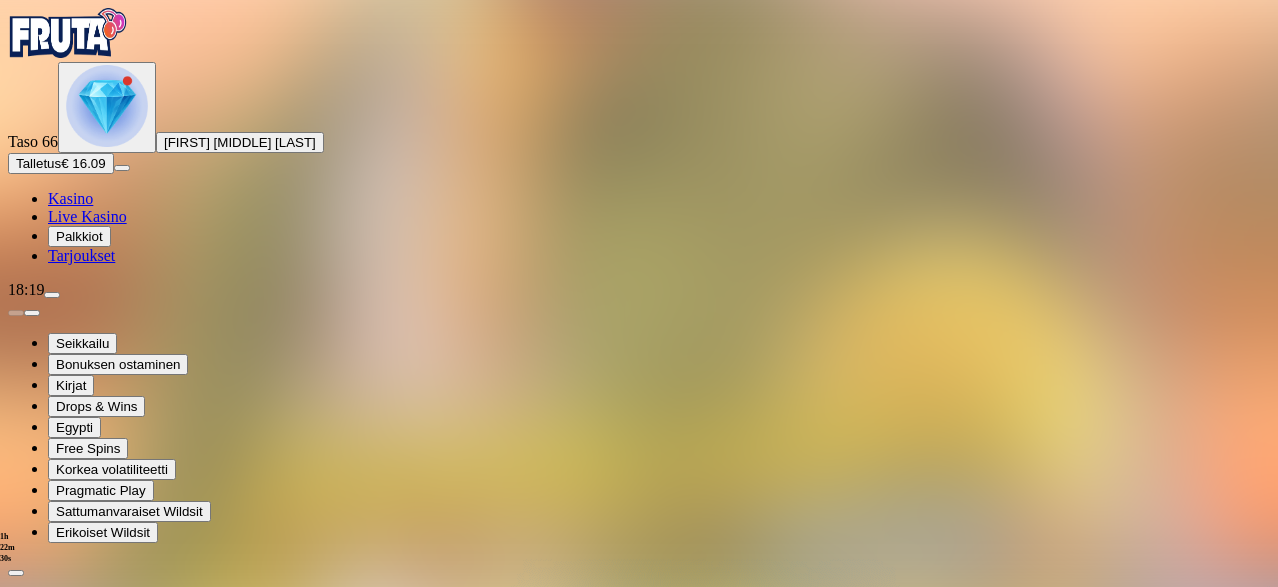 click on "Avaa palkinto" at bounding box center (639, 1055) 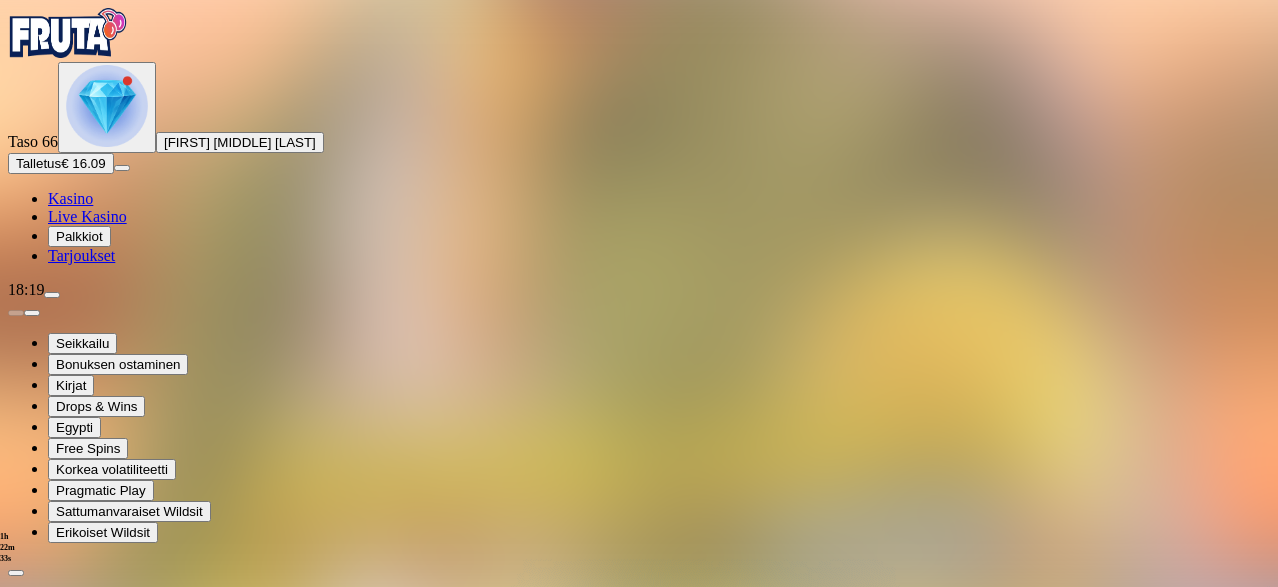 click at bounding box center [88, 1259] 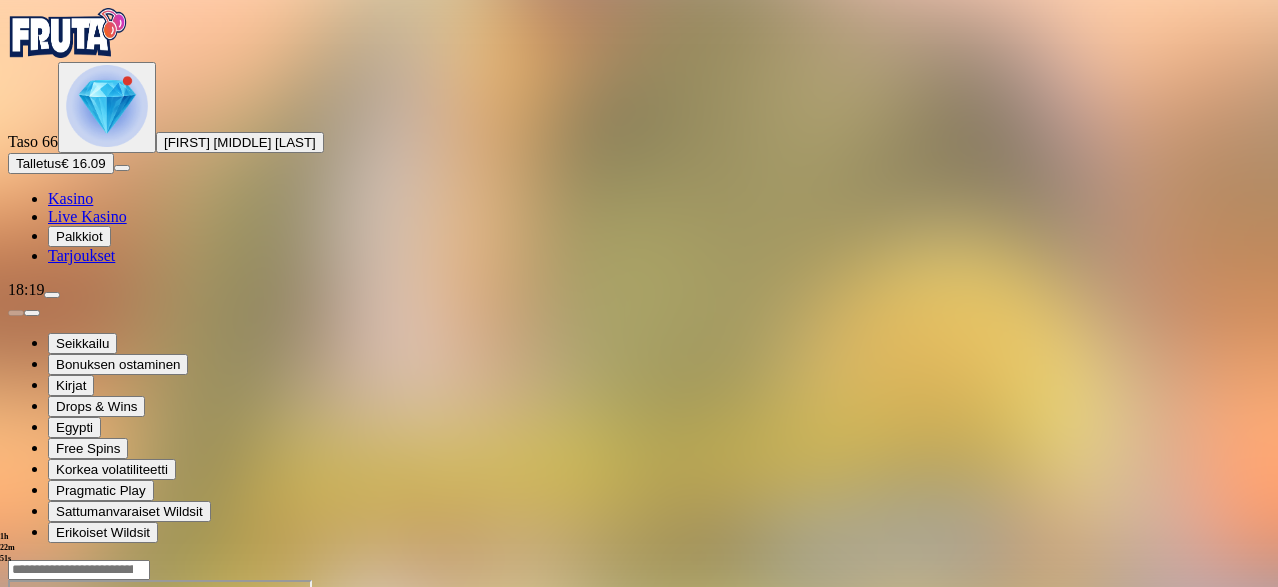 click at bounding box center [107, 106] 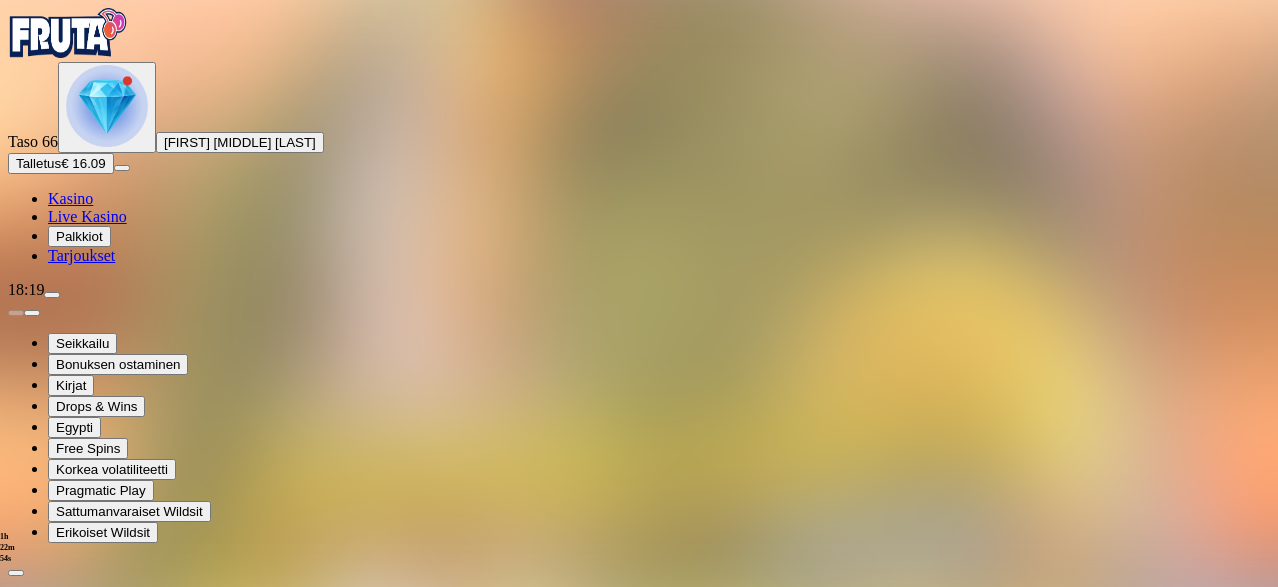 scroll, scrollTop: 500, scrollLeft: 0, axis: vertical 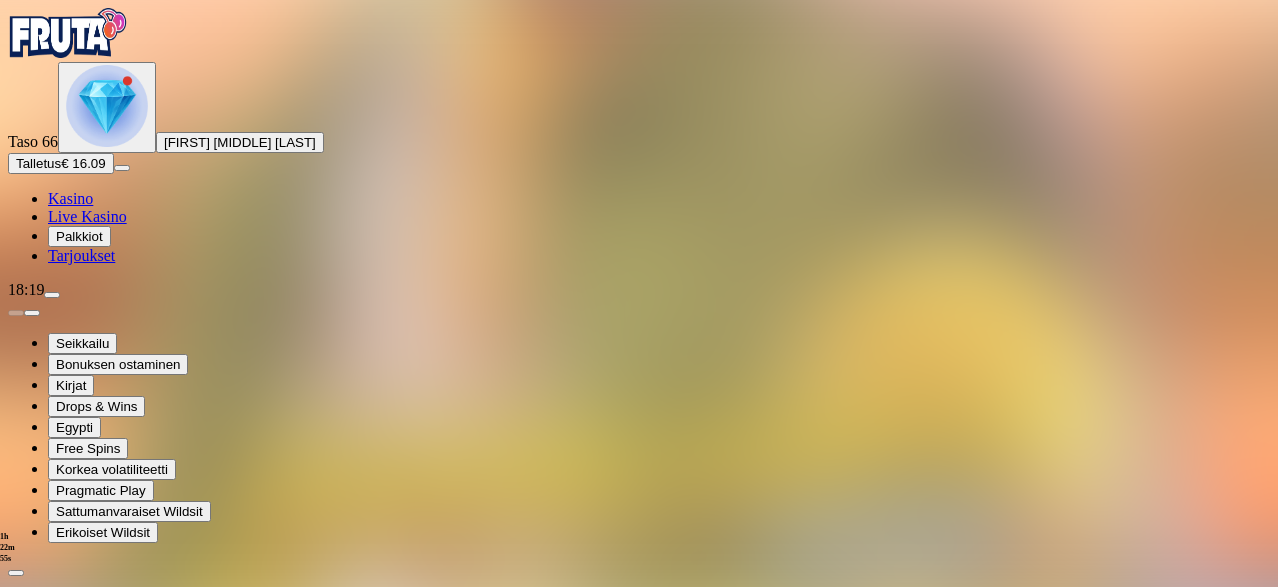 click at bounding box center (112, 1917) 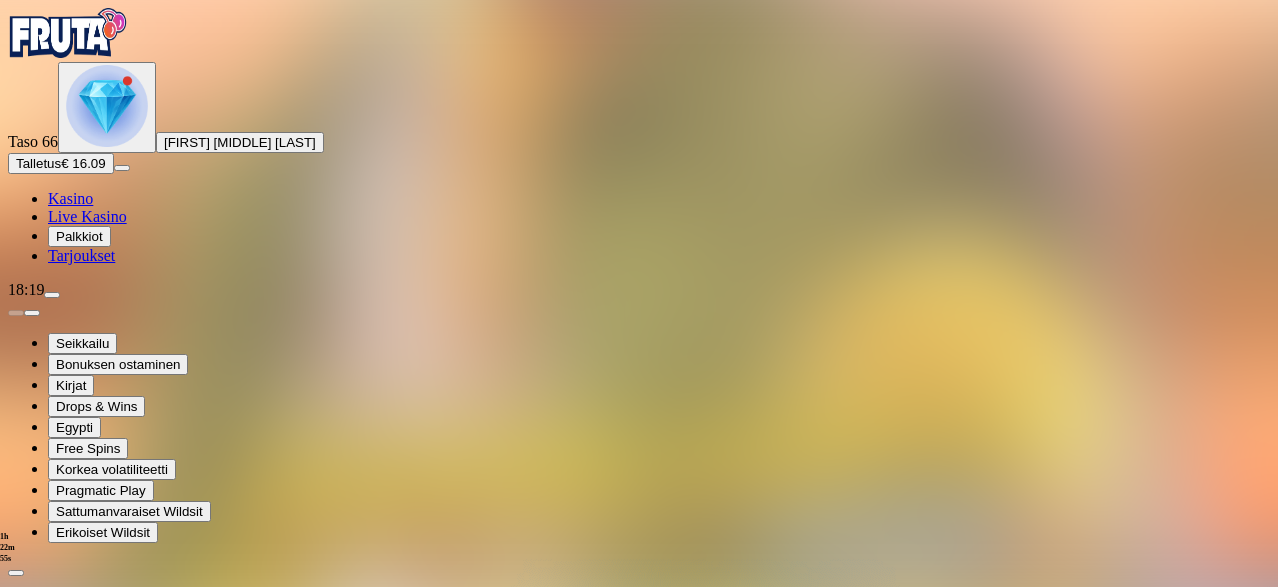 scroll, scrollTop: 0, scrollLeft: 0, axis: both 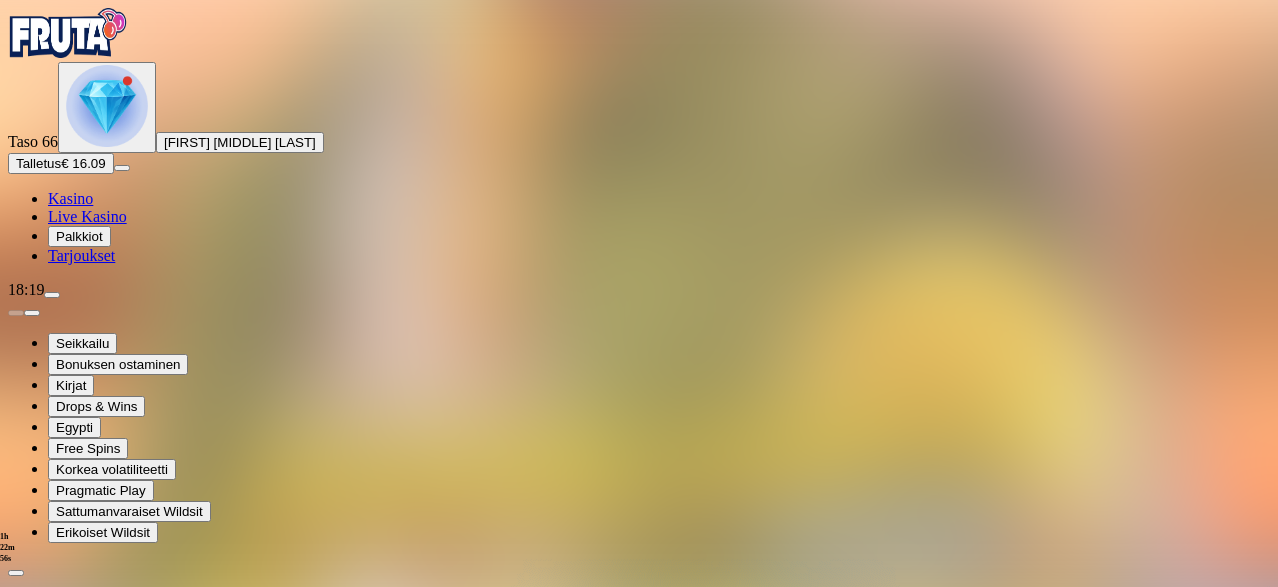 click on "Avaa palkinto" at bounding box center [639, 1055] 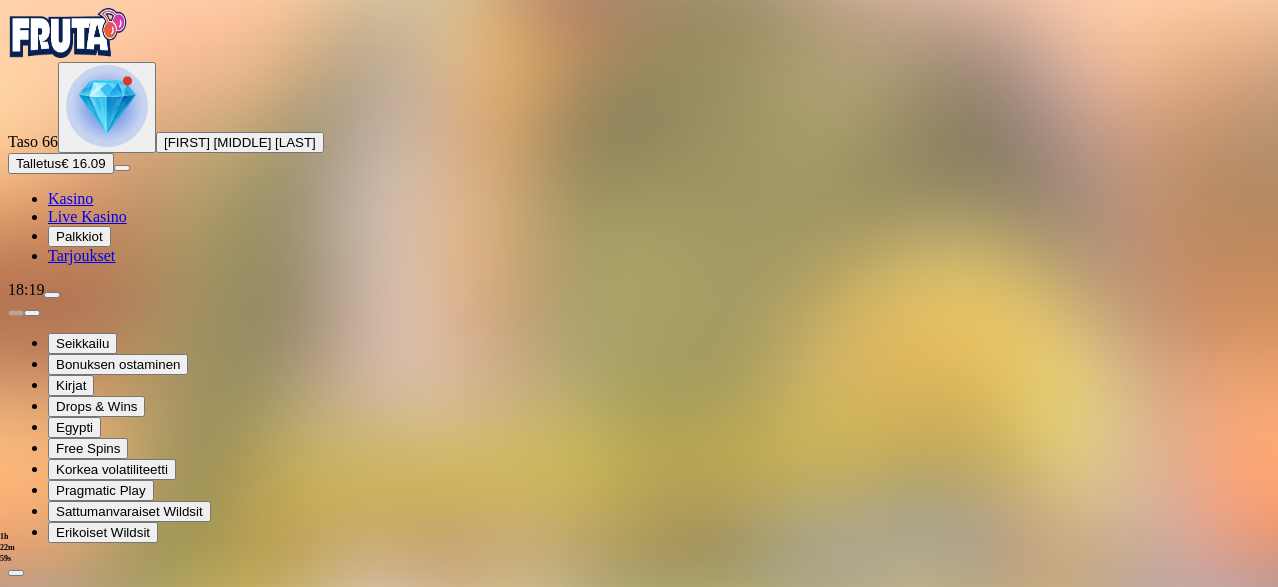 click at bounding box center (88, 1259) 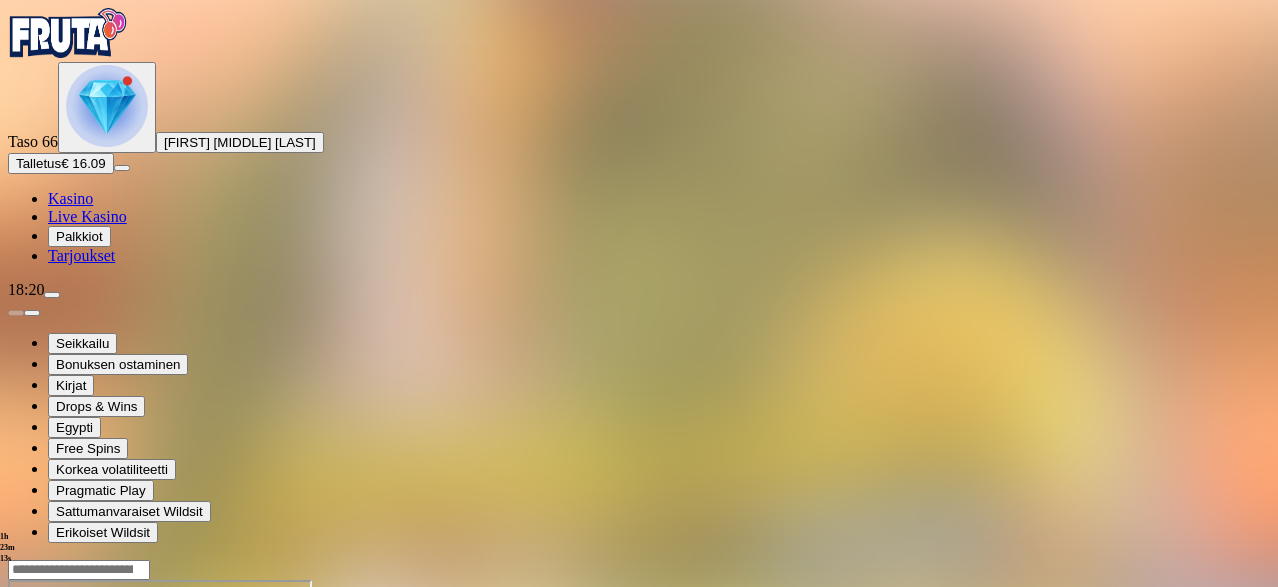click at bounding box center [107, 106] 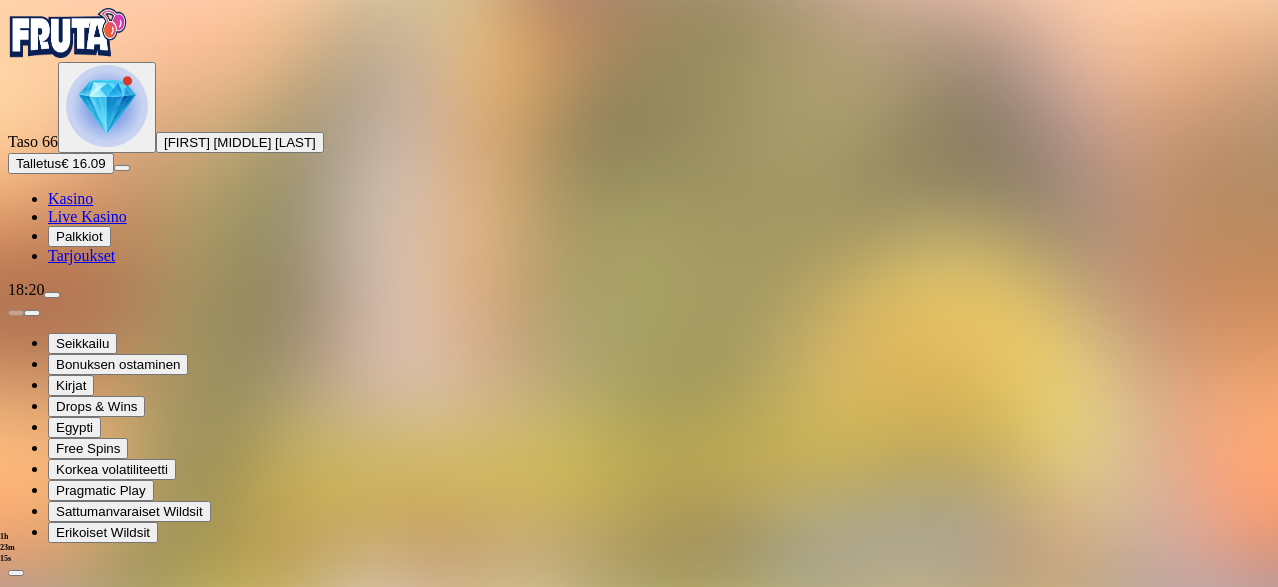 scroll, scrollTop: 500, scrollLeft: 0, axis: vertical 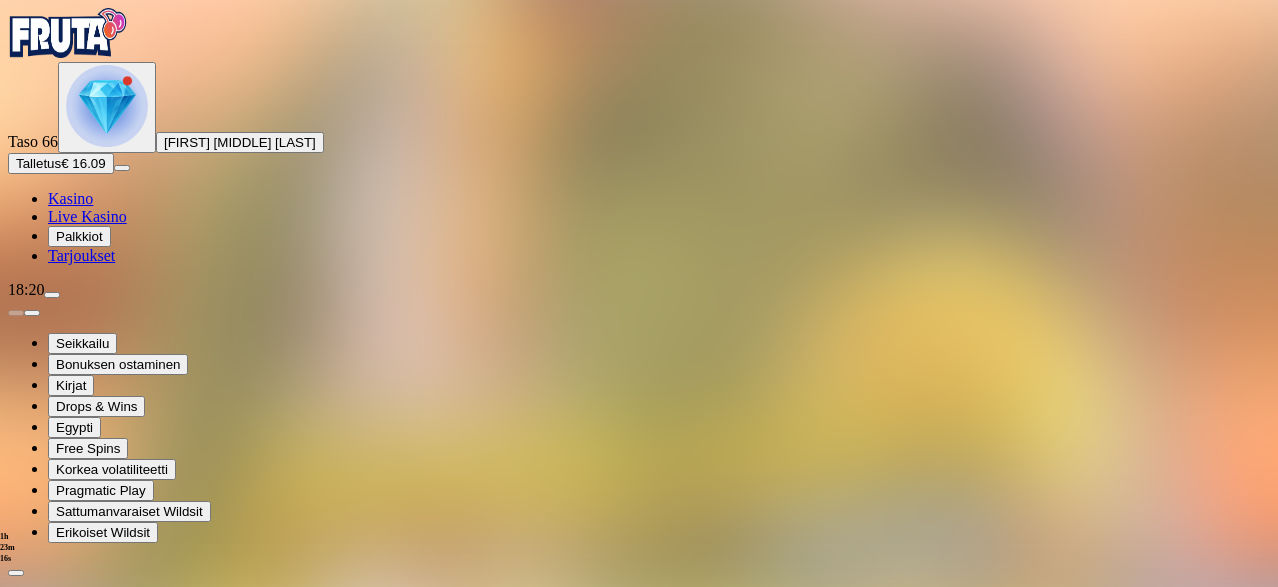click at bounding box center (112, 1917) 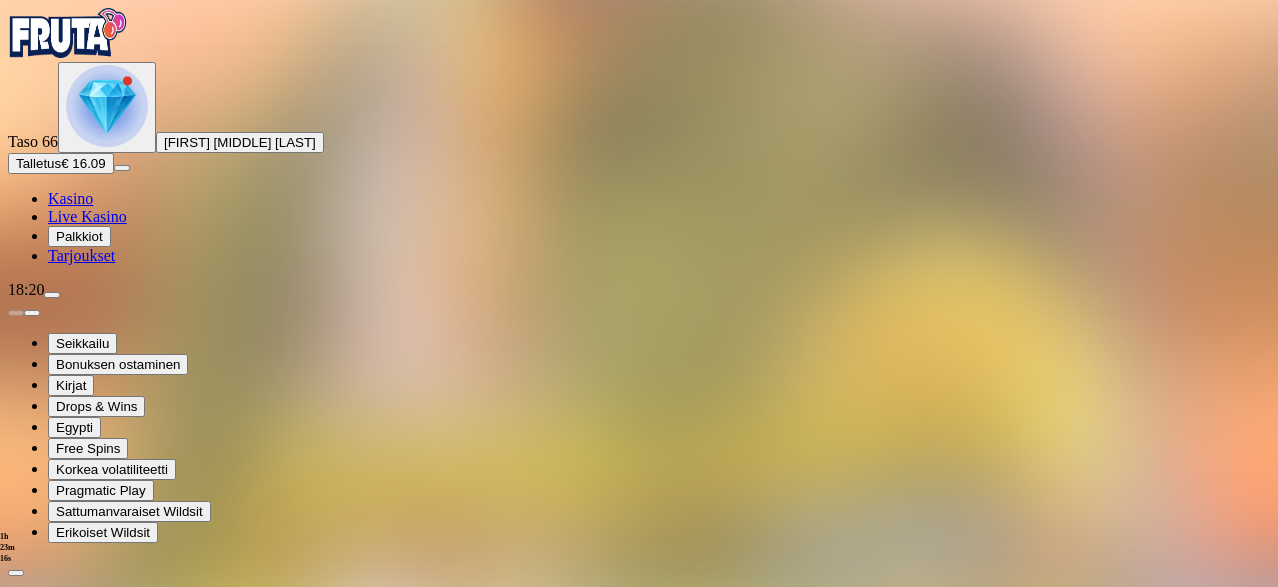 scroll, scrollTop: 0, scrollLeft: 0, axis: both 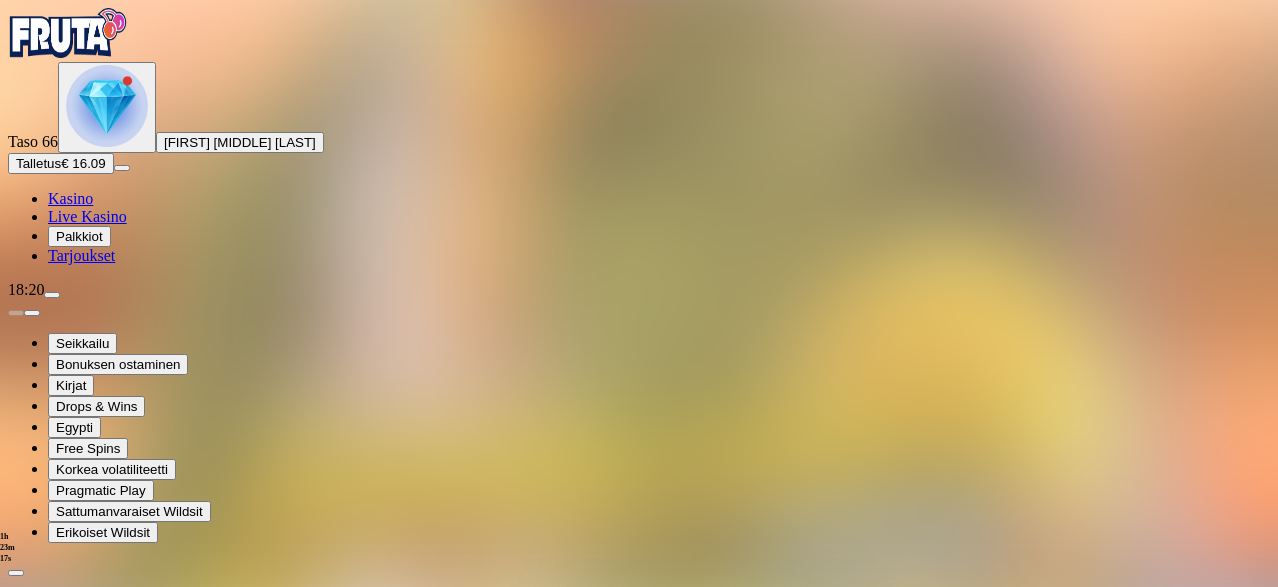 click on "Avaa palkinto" at bounding box center (639, 1055) 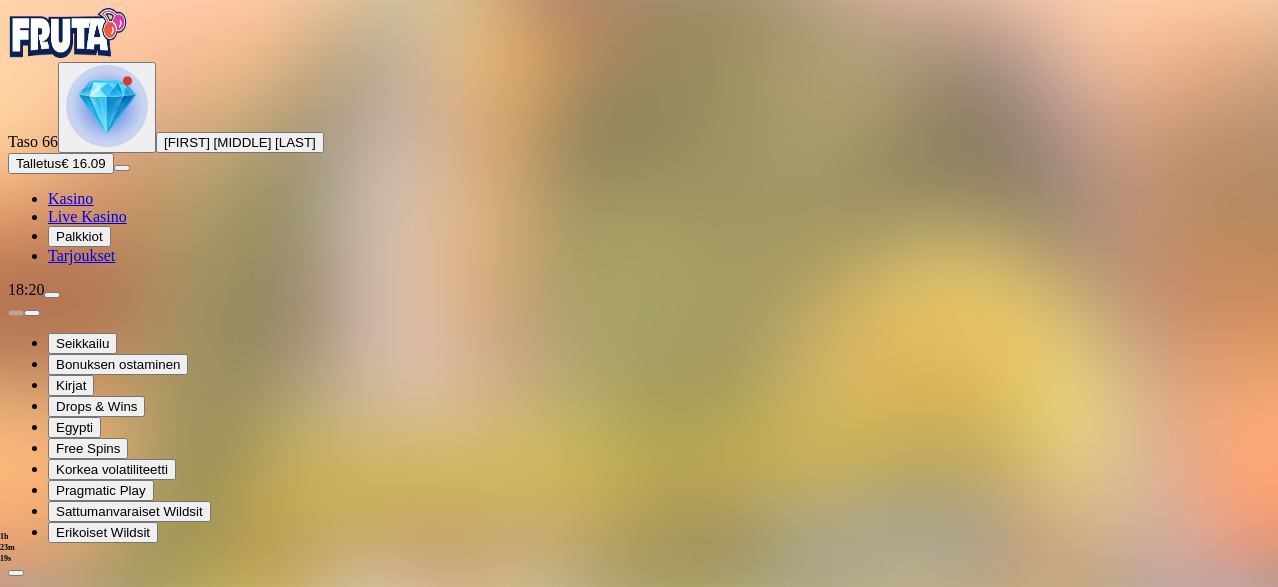click at bounding box center [88, 1259] 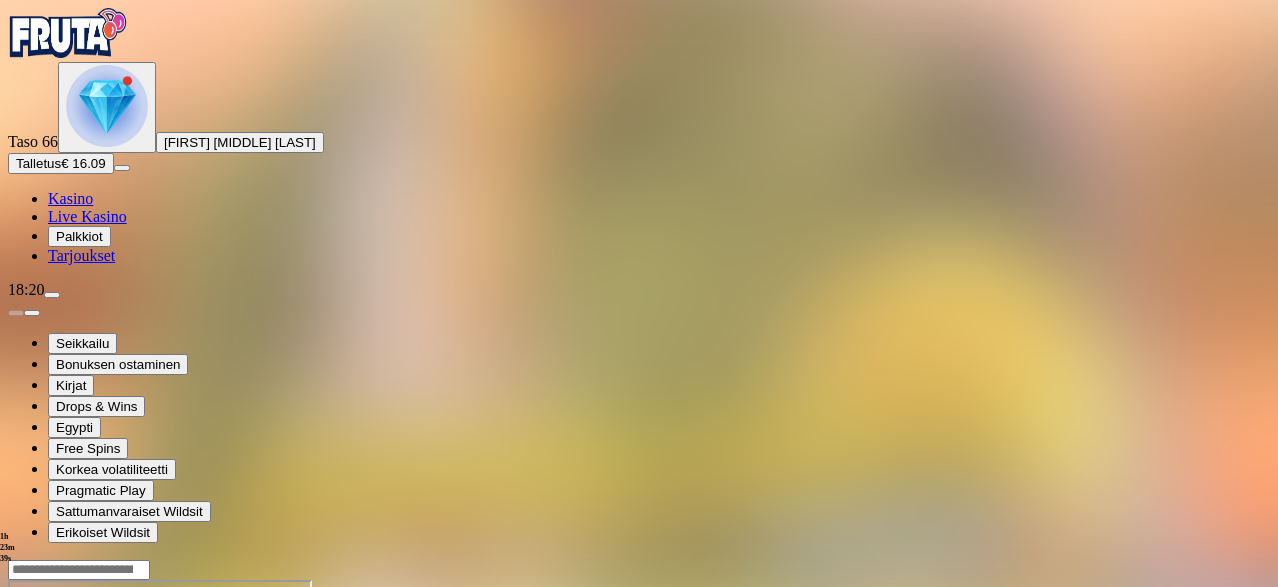 click at bounding box center [107, 106] 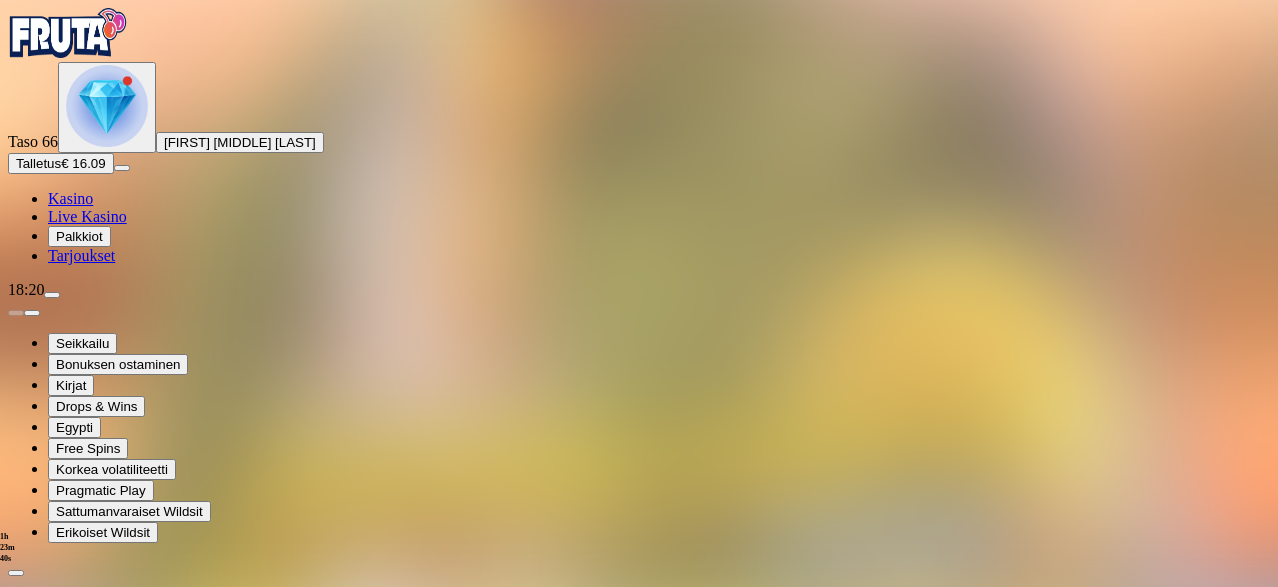 scroll, scrollTop: 300, scrollLeft: 0, axis: vertical 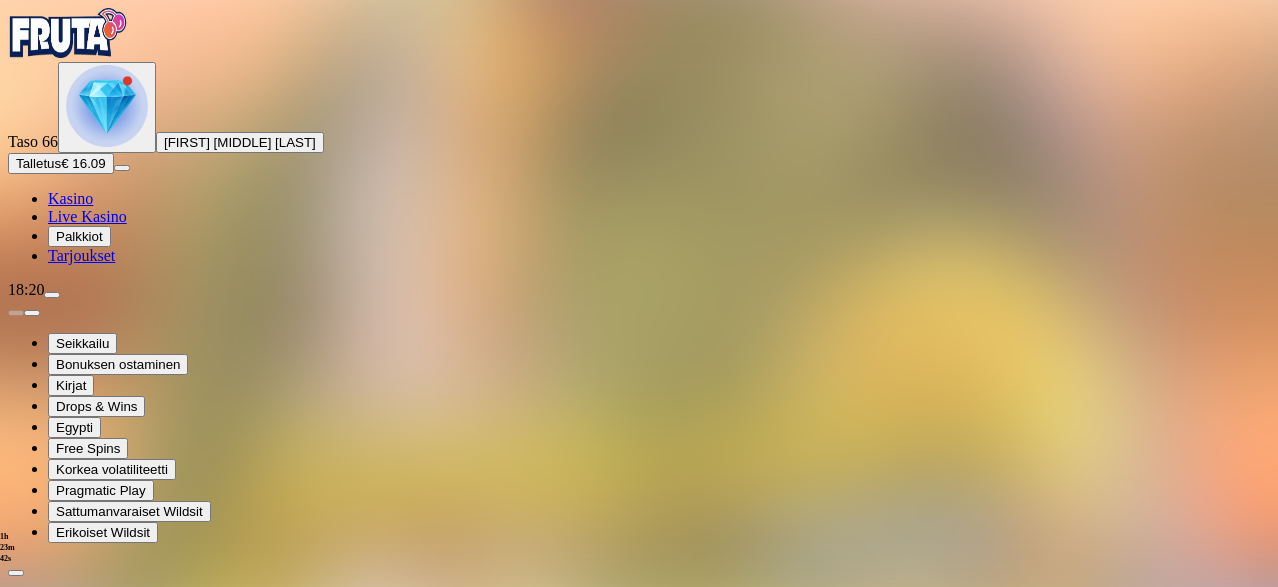 click at bounding box center [112, 1917] 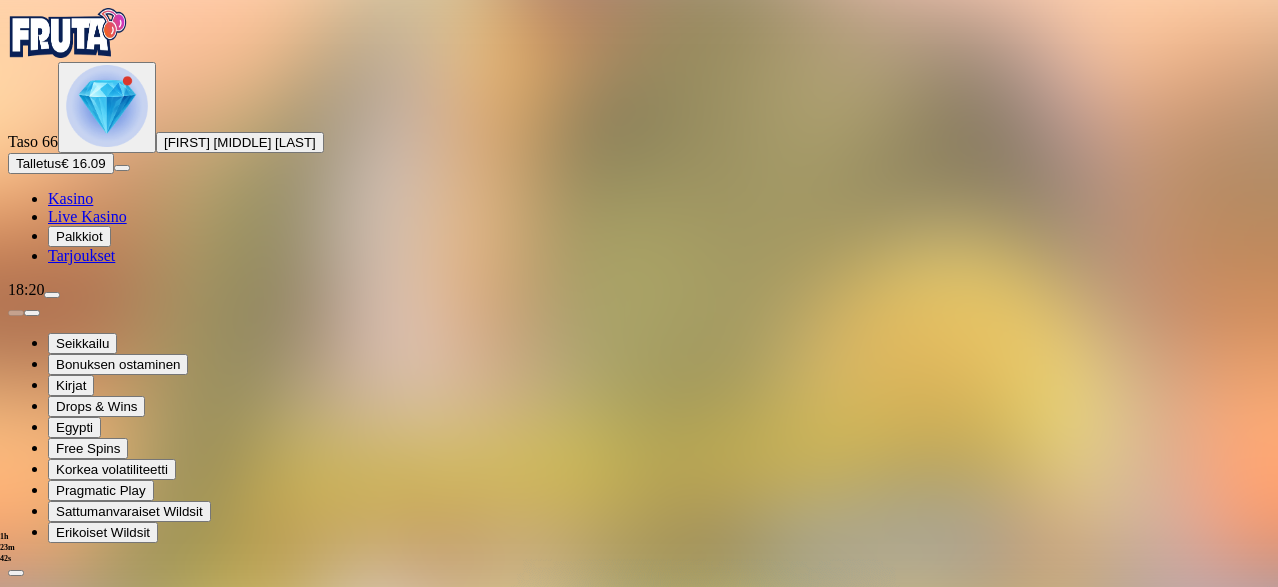 scroll, scrollTop: 0, scrollLeft: 0, axis: both 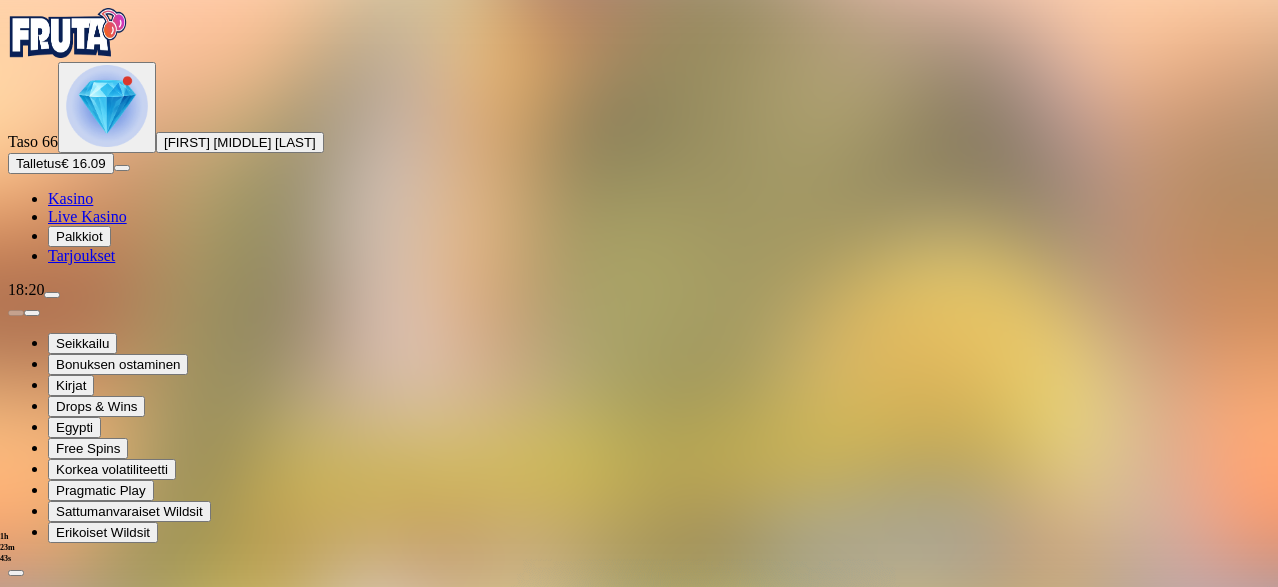 click on "Avaa palkinto" at bounding box center [639, 1055] 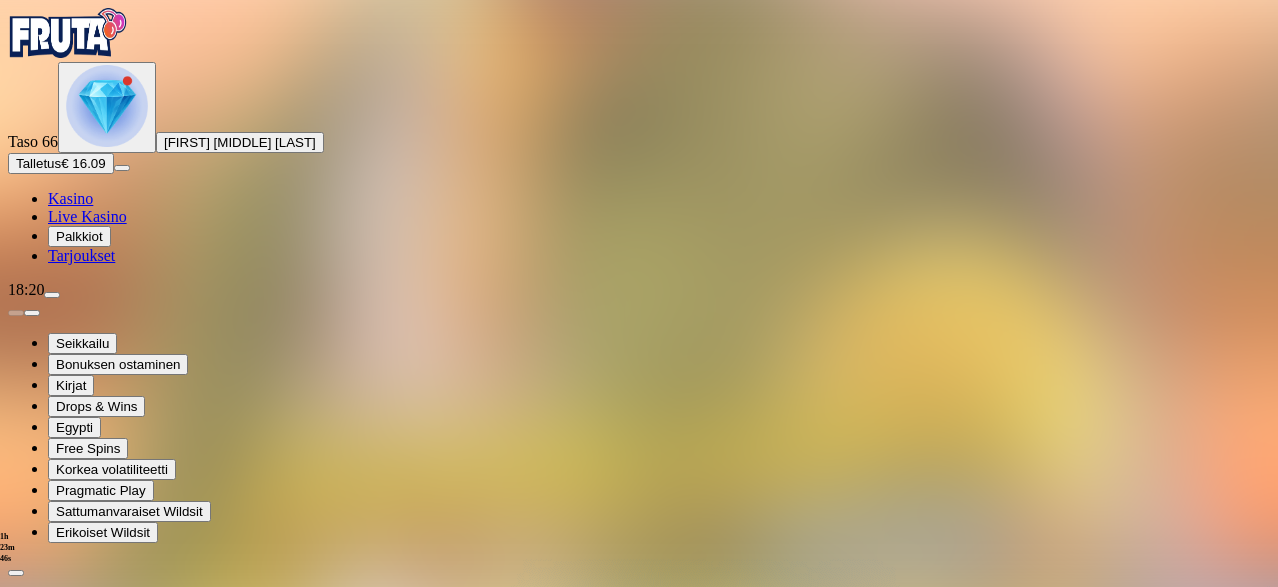 click at bounding box center (88, 1259) 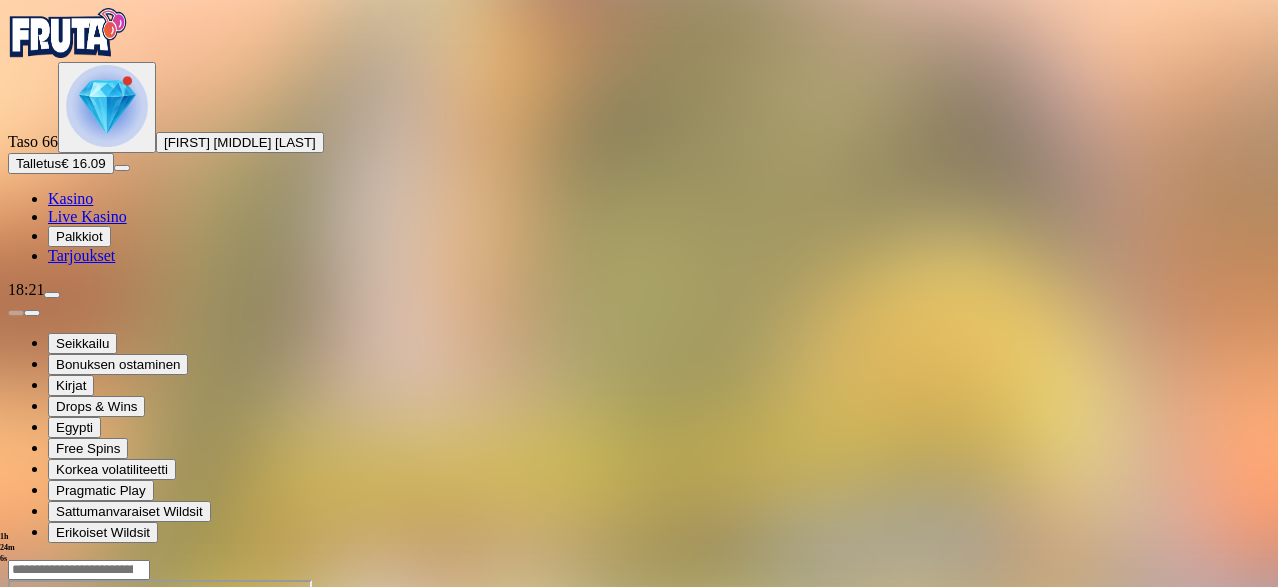click at bounding box center (107, 106) 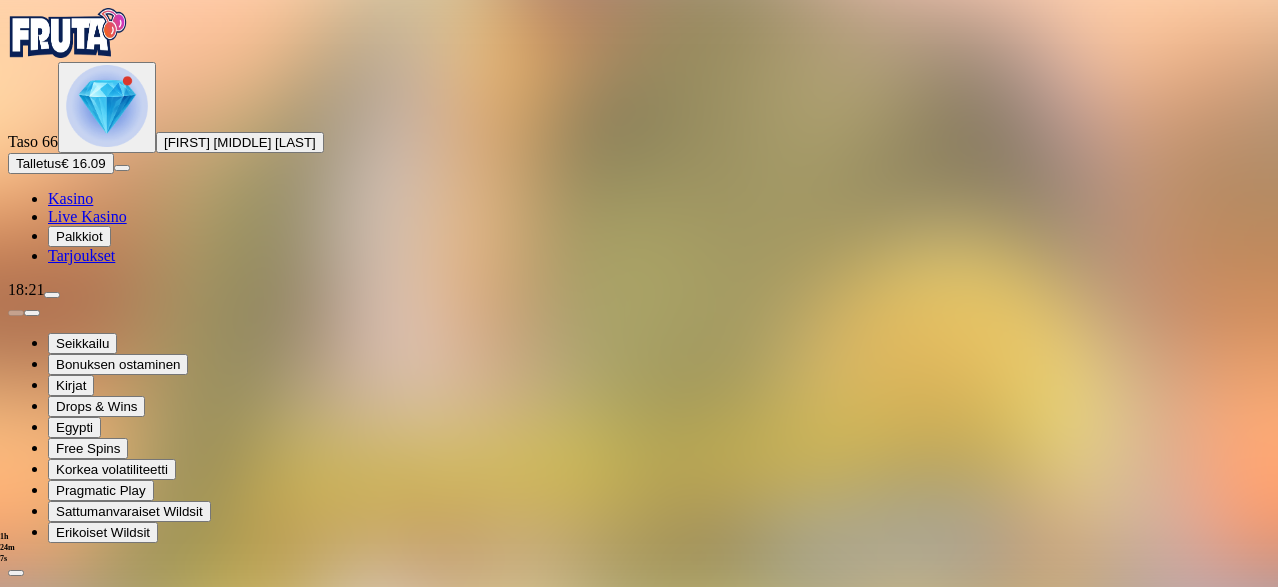 scroll, scrollTop: 300, scrollLeft: 0, axis: vertical 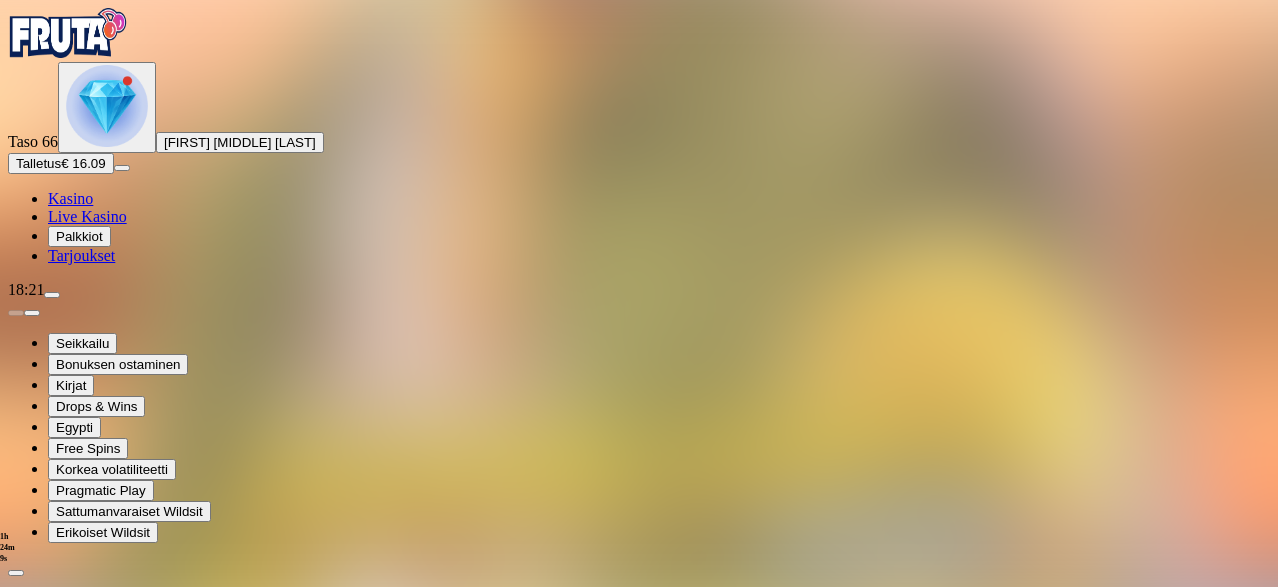 click at bounding box center (112, 1917) 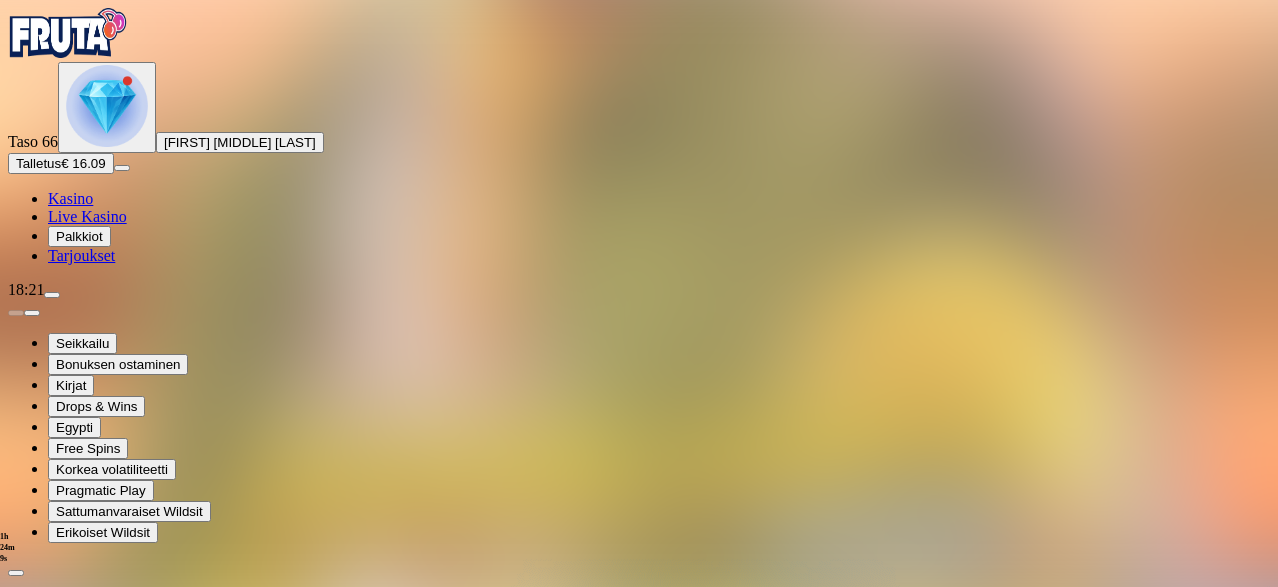scroll, scrollTop: 0, scrollLeft: 0, axis: both 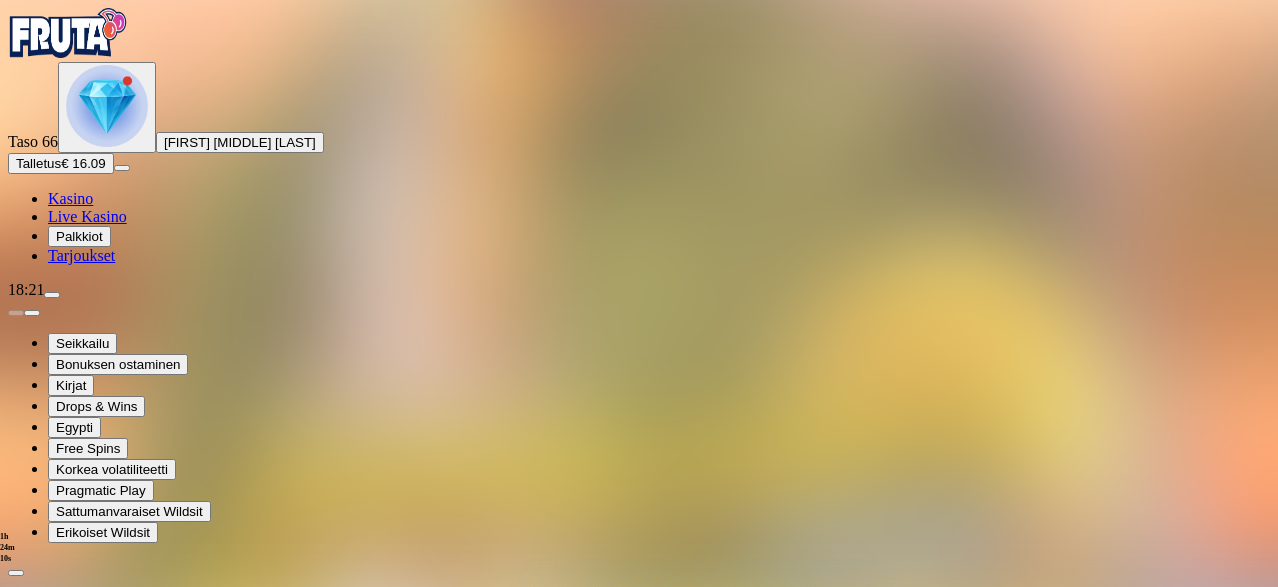 click on "Avaa palkinto" at bounding box center (638, 1055) 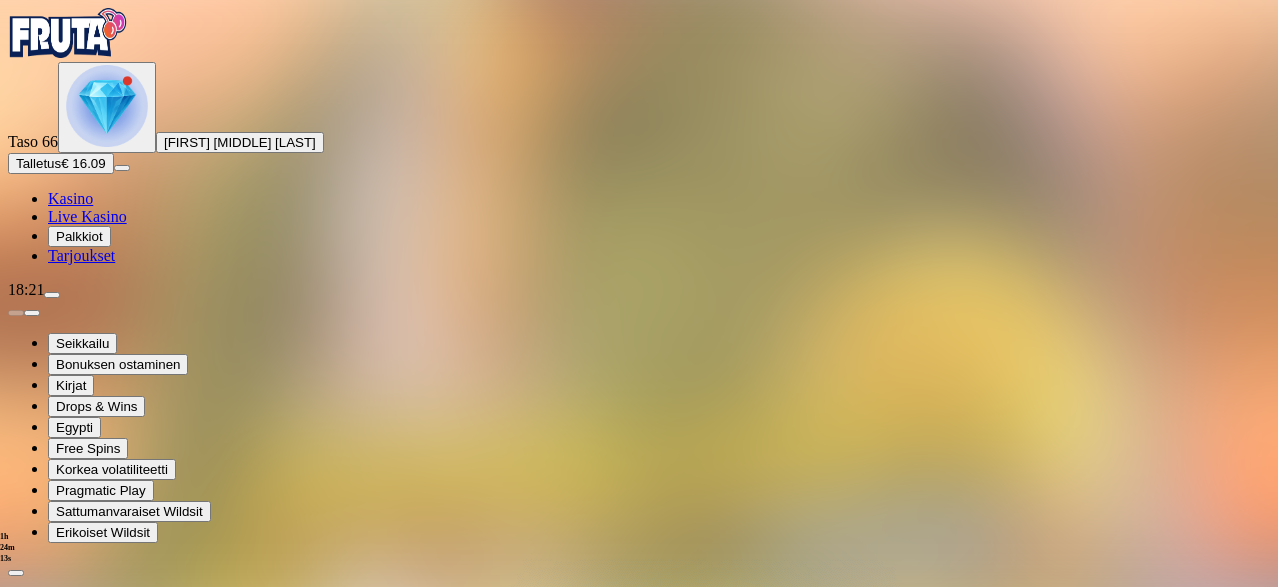 click at bounding box center (88, 1259) 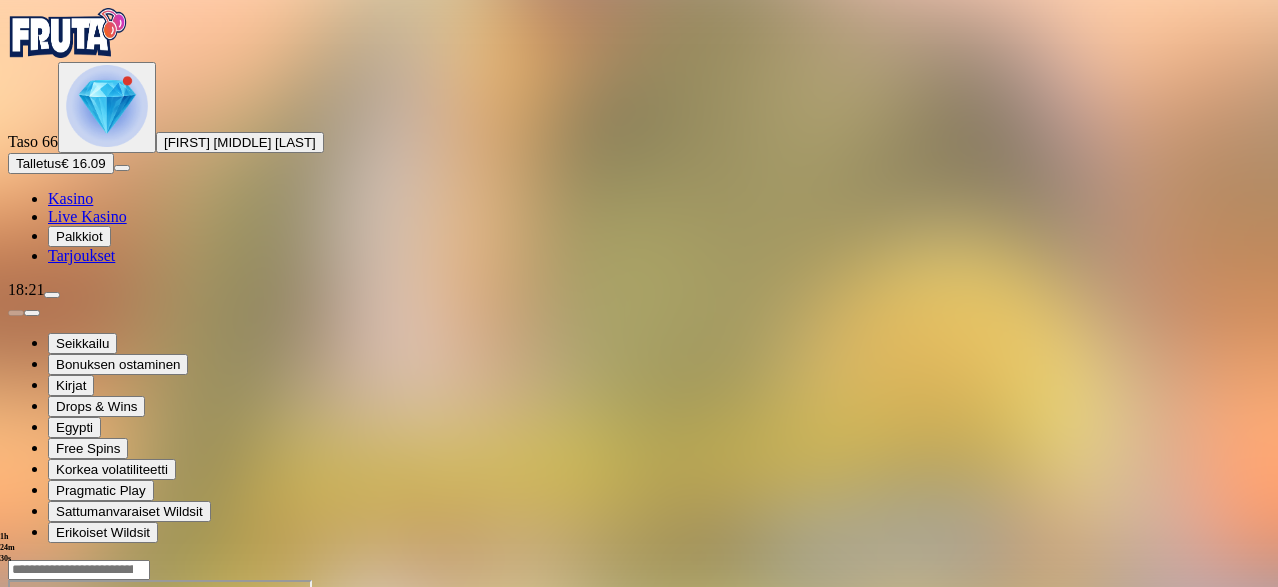 click at bounding box center [107, 106] 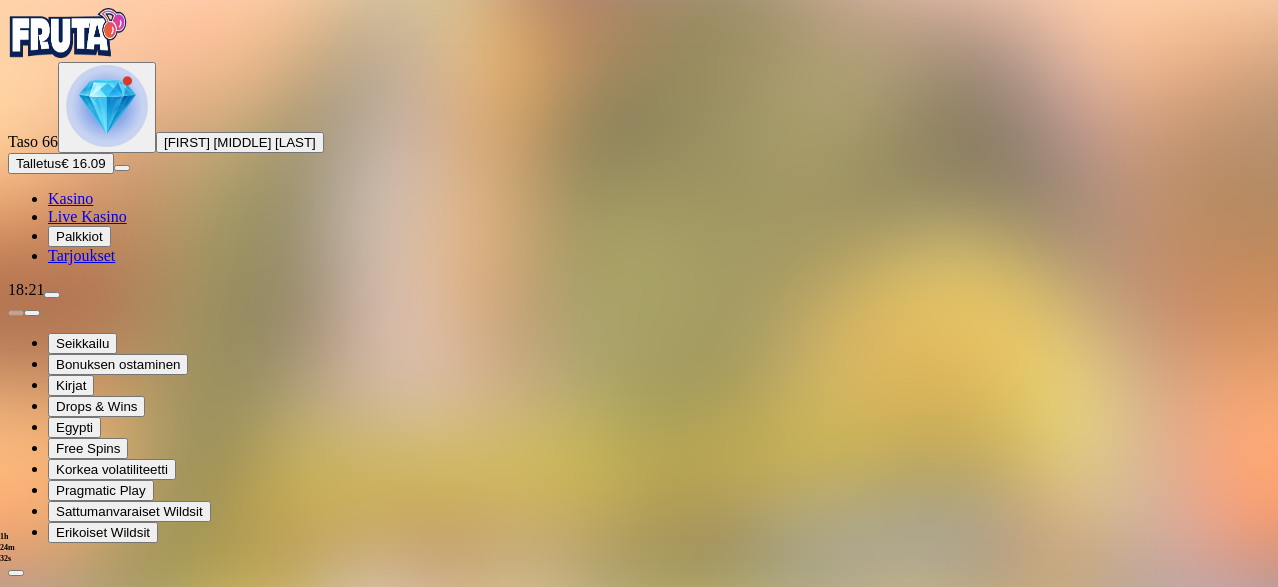 scroll, scrollTop: 400, scrollLeft: 0, axis: vertical 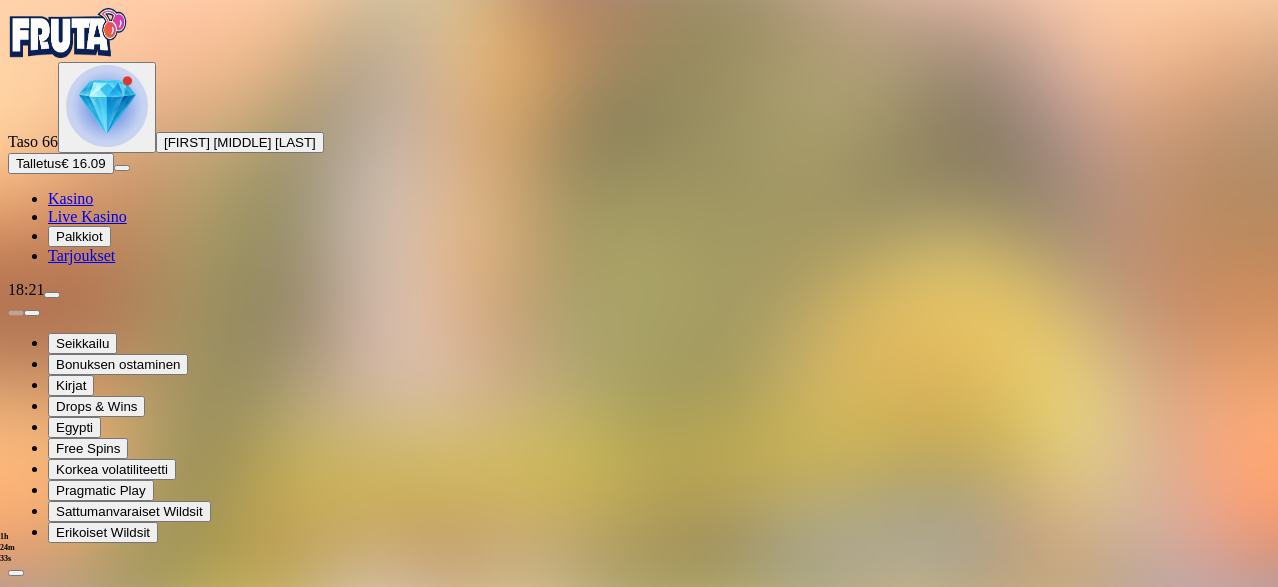 click at bounding box center (112, 1917) 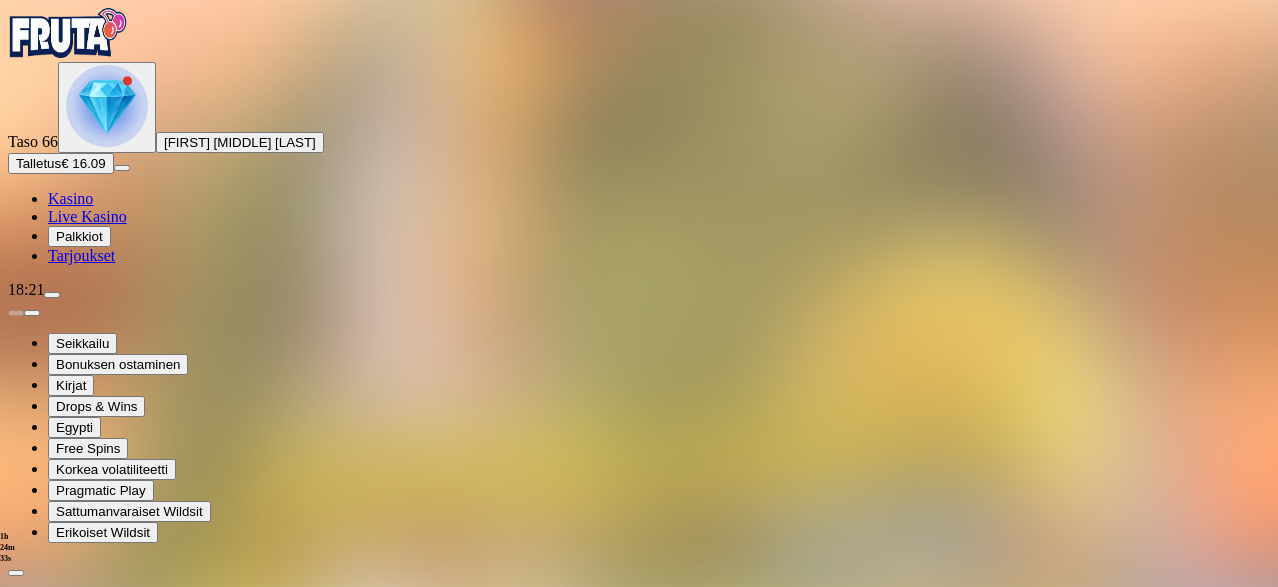 scroll, scrollTop: 0, scrollLeft: 0, axis: both 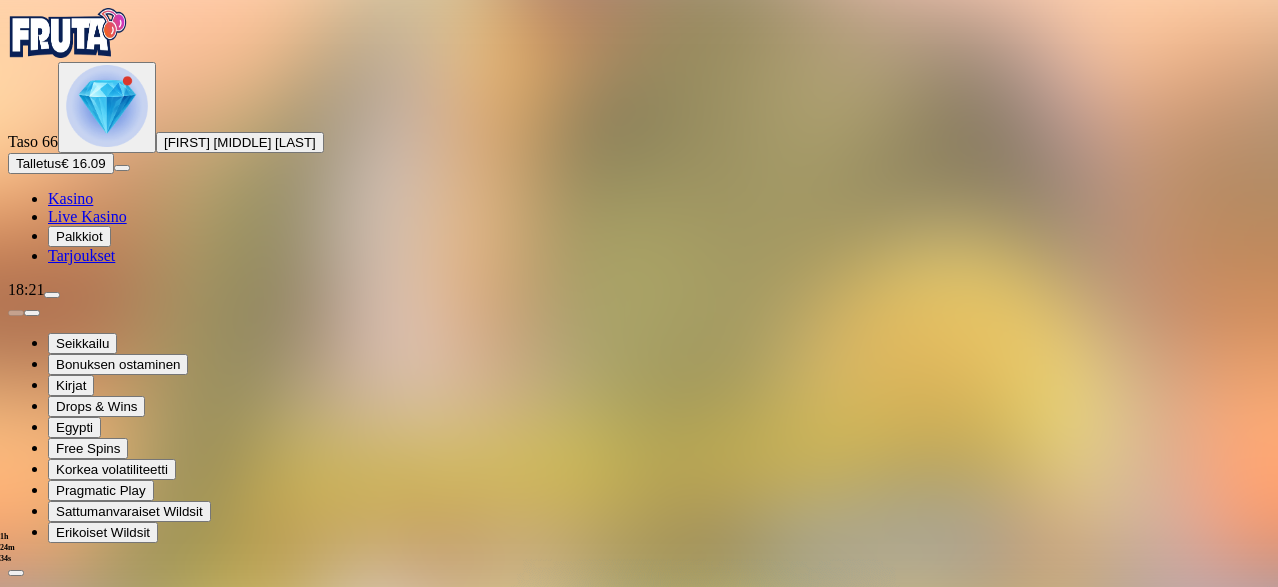 click on "Avaa palkinto" at bounding box center (638, 1055) 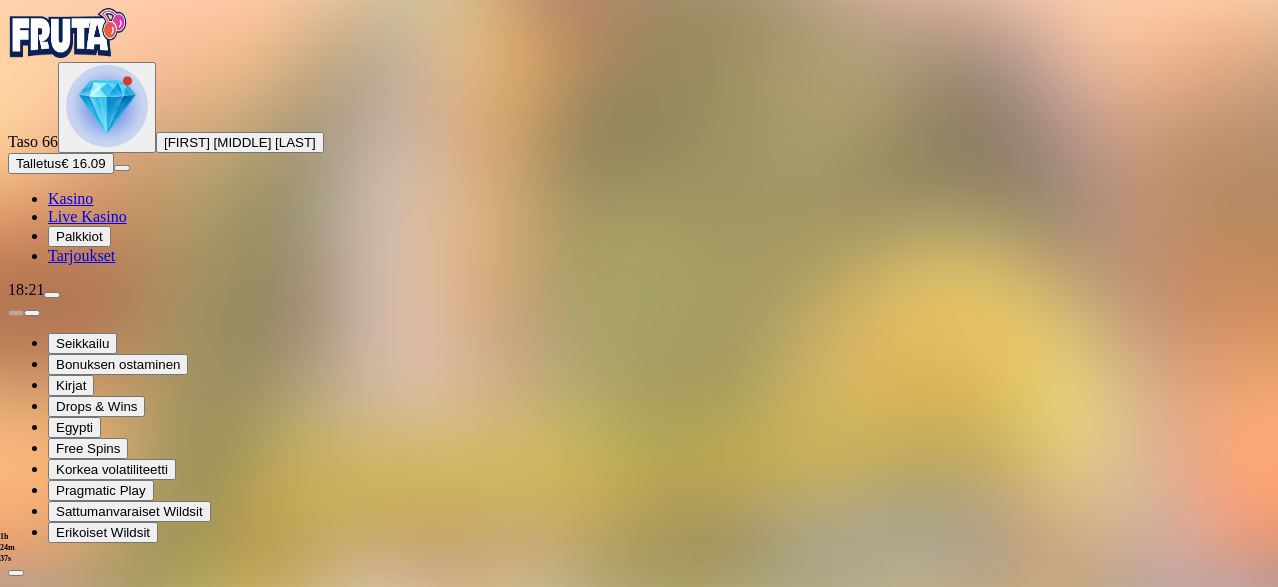 click at bounding box center (88, 1259) 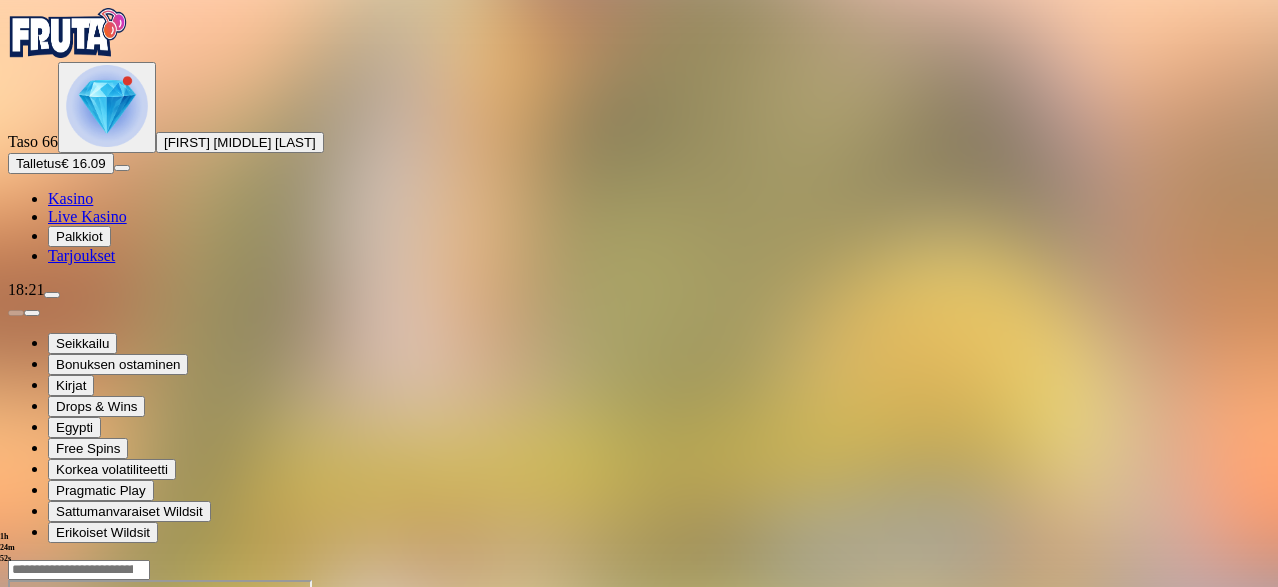 click at bounding box center (107, 106) 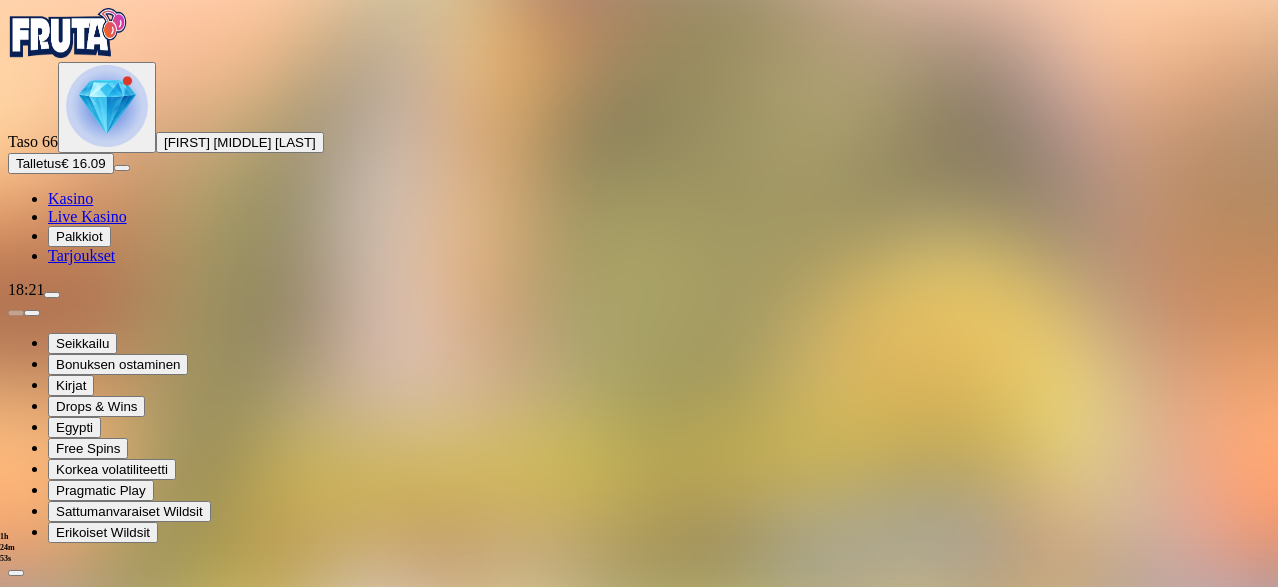 scroll, scrollTop: 600, scrollLeft: 0, axis: vertical 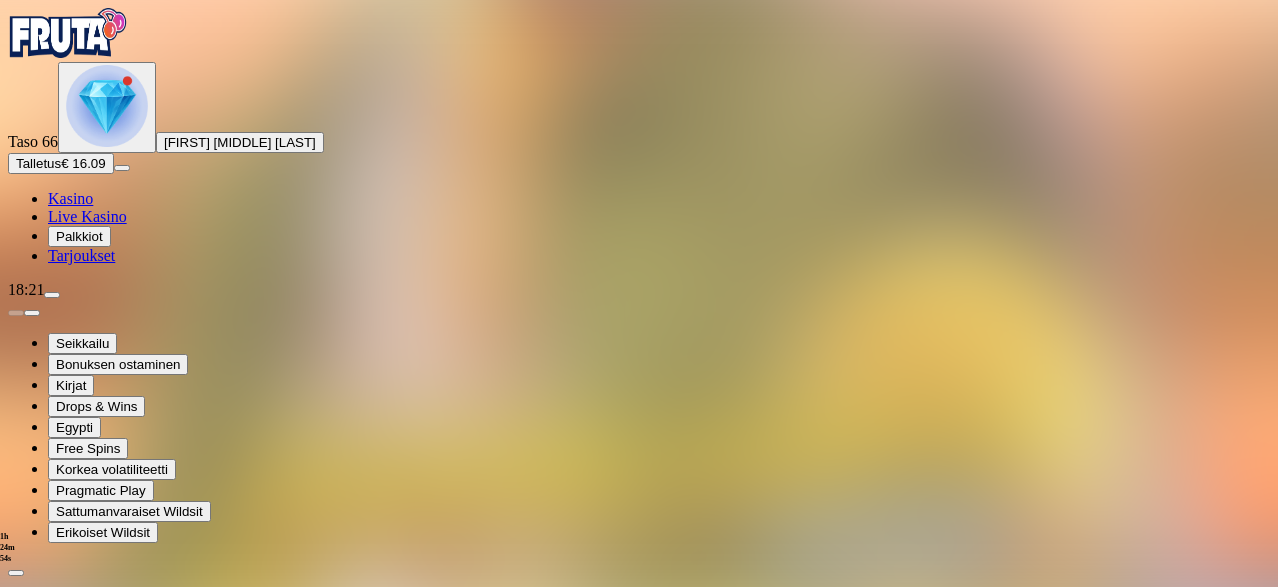 click at bounding box center (112, 1917) 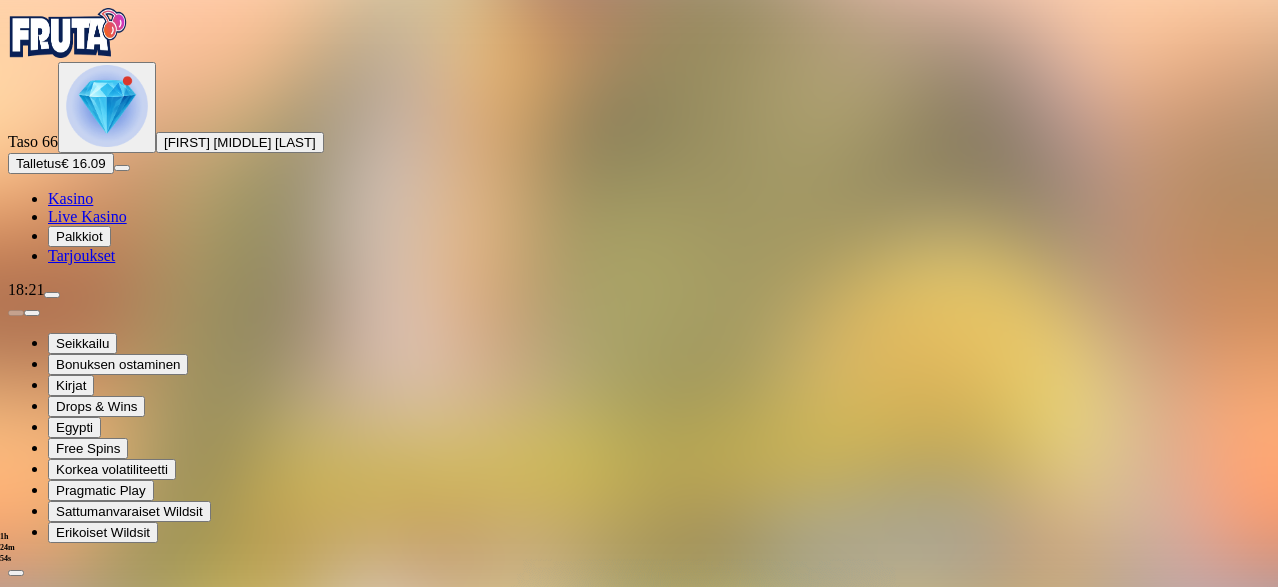 scroll, scrollTop: 0, scrollLeft: 0, axis: both 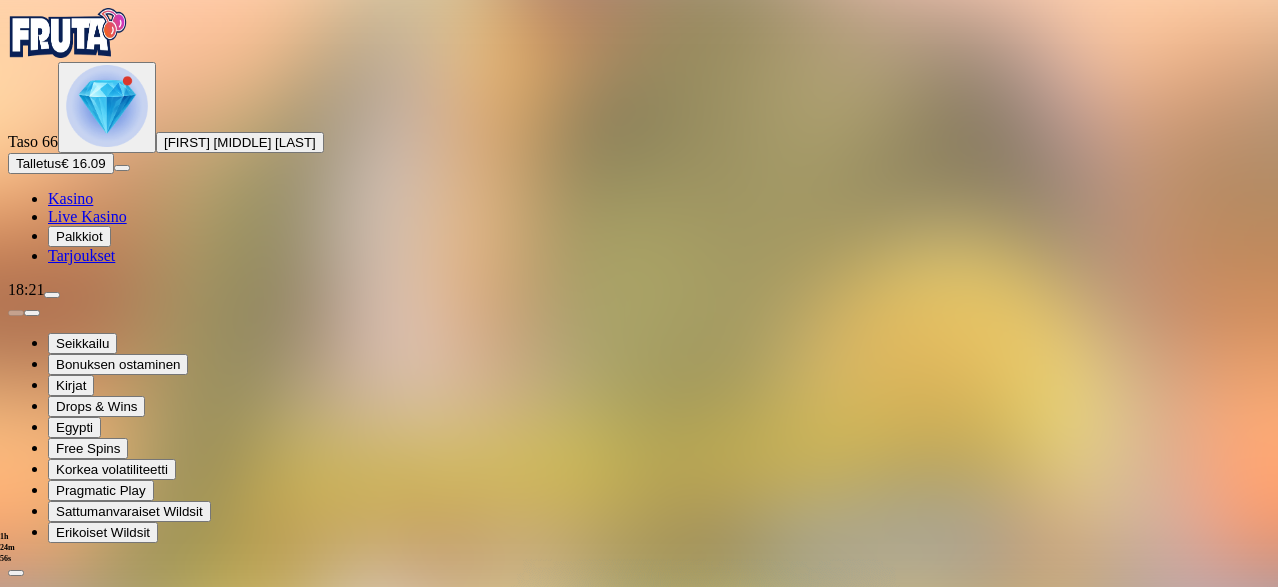 click on "Avaa palkinto" at bounding box center (638, 1055) 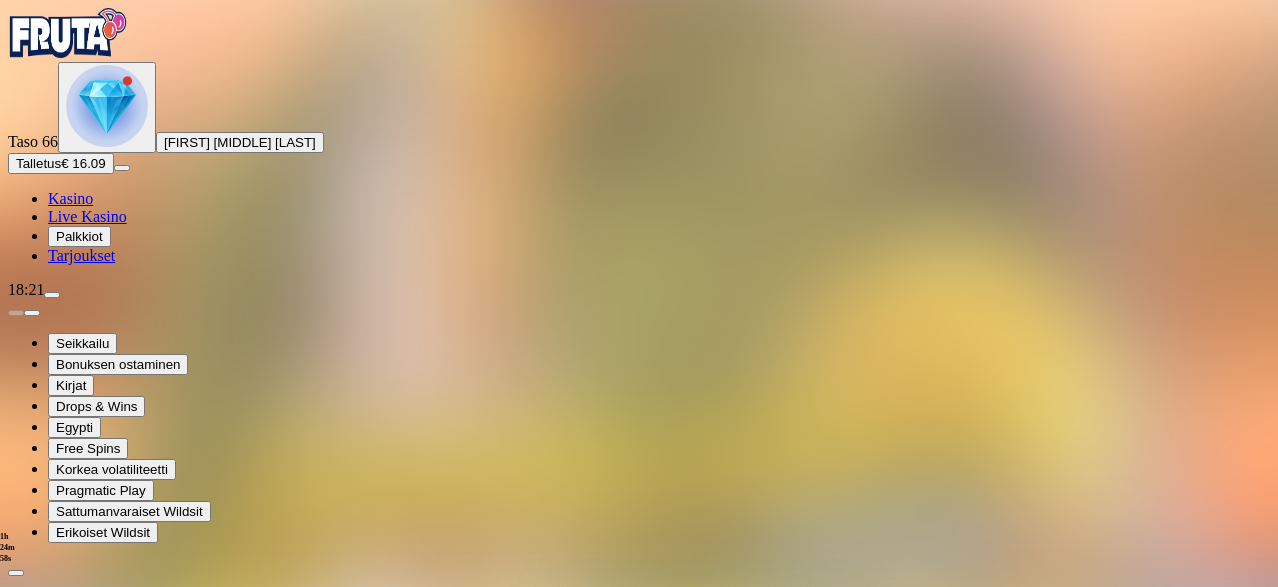 click at bounding box center (88, 1259) 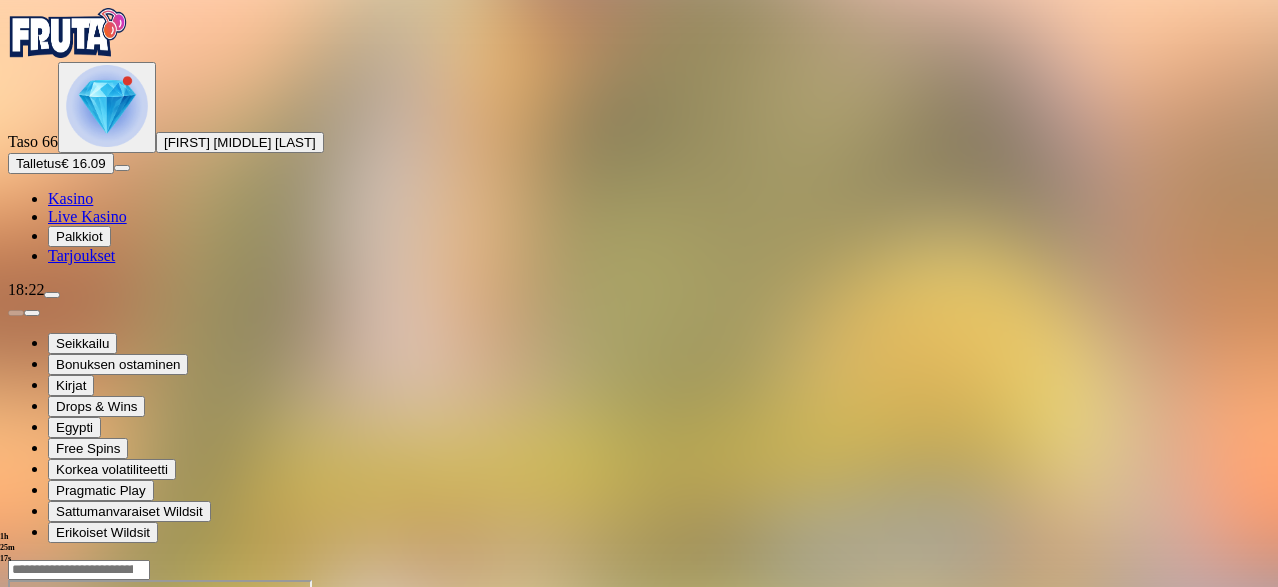 click at bounding box center [107, 106] 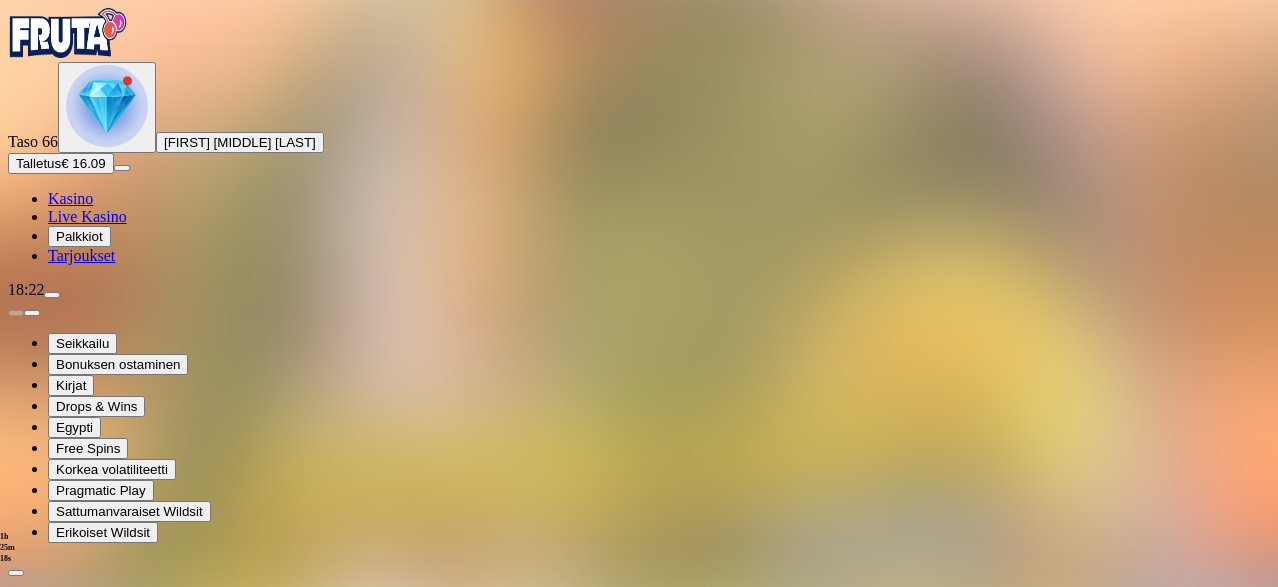 scroll, scrollTop: 400, scrollLeft: 0, axis: vertical 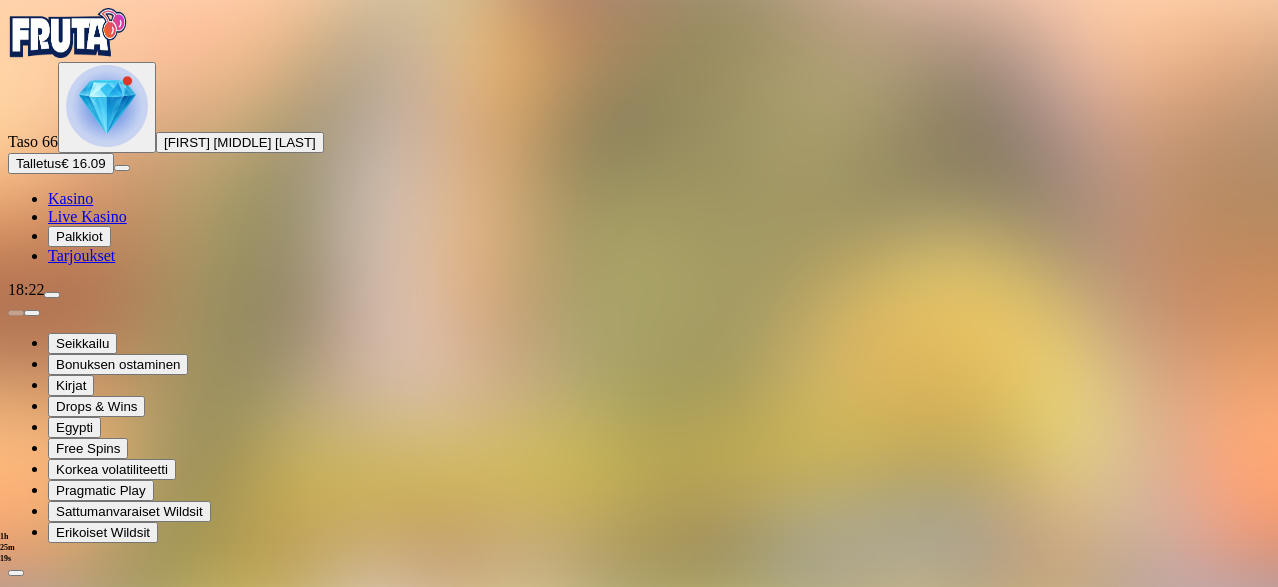 click at bounding box center [112, 1917] 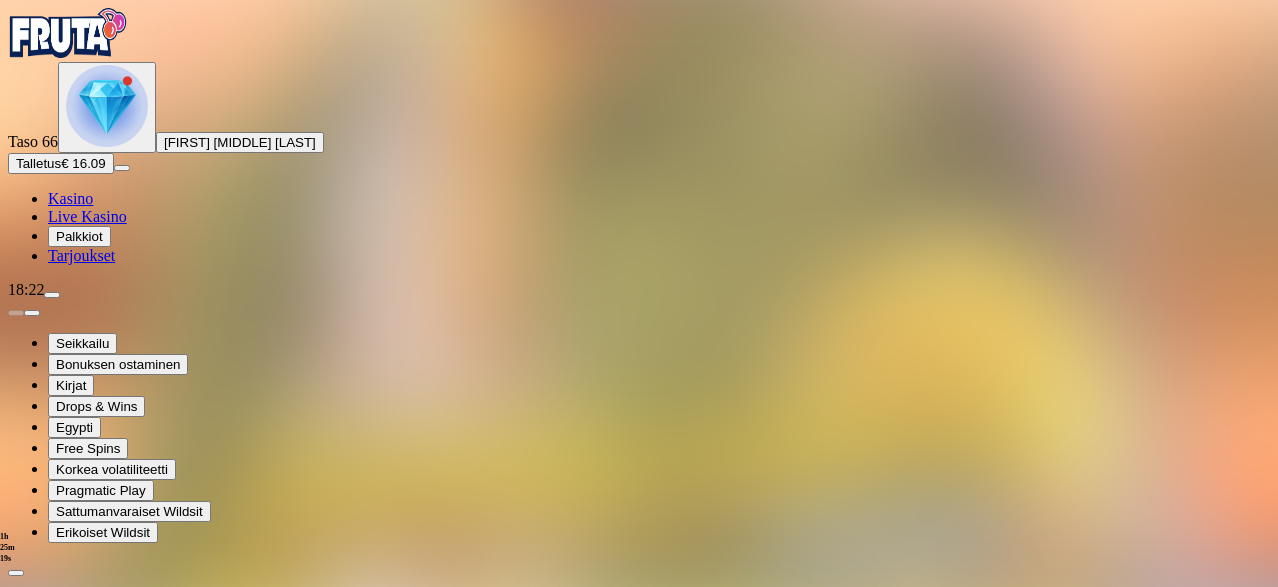 scroll, scrollTop: 0, scrollLeft: 0, axis: both 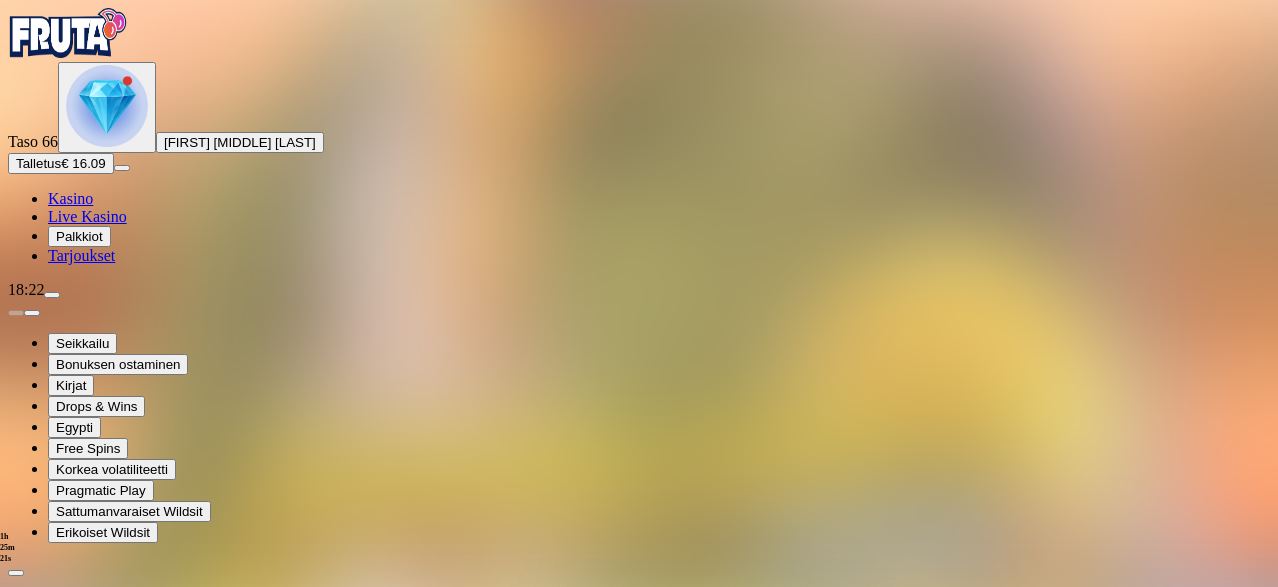 click on "Avaa palkinto" at bounding box center (639, 1055) 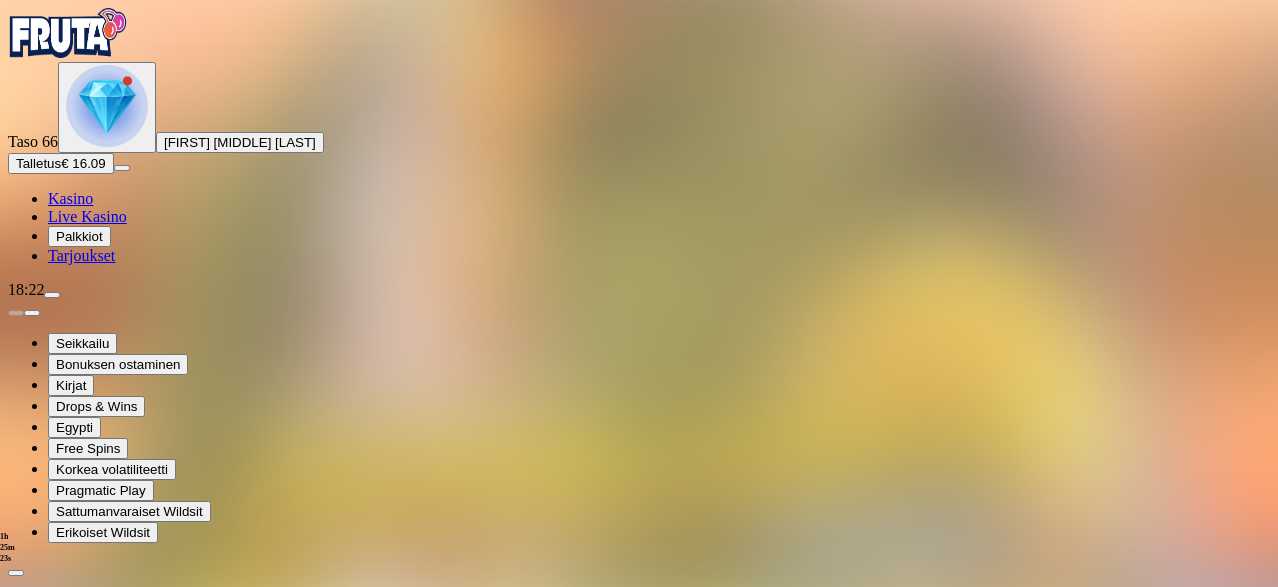 click at bounding box center [88, 1259] 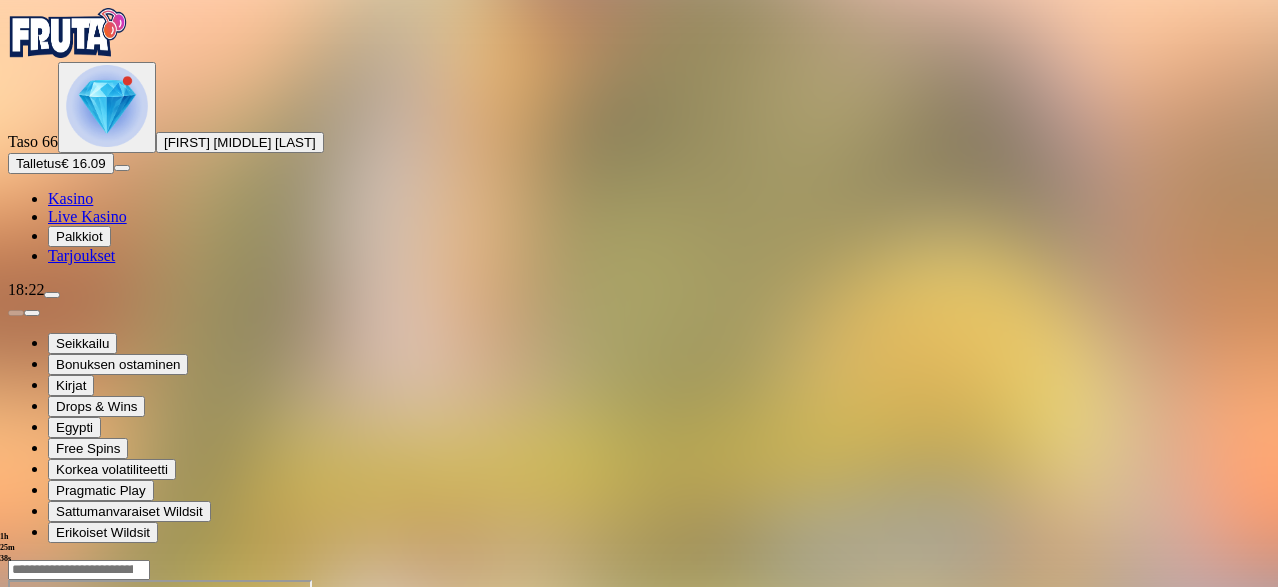 click at bounding box center (107, 106) 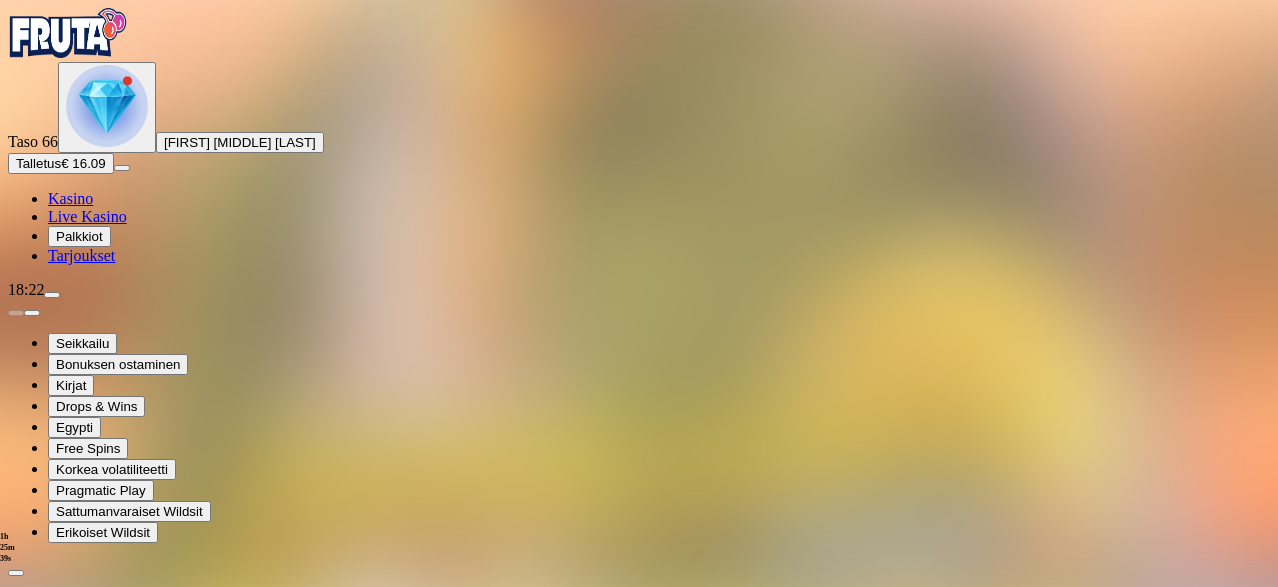 scroll, scrollTop: 400, scrollLeft: 0, axis: vertical 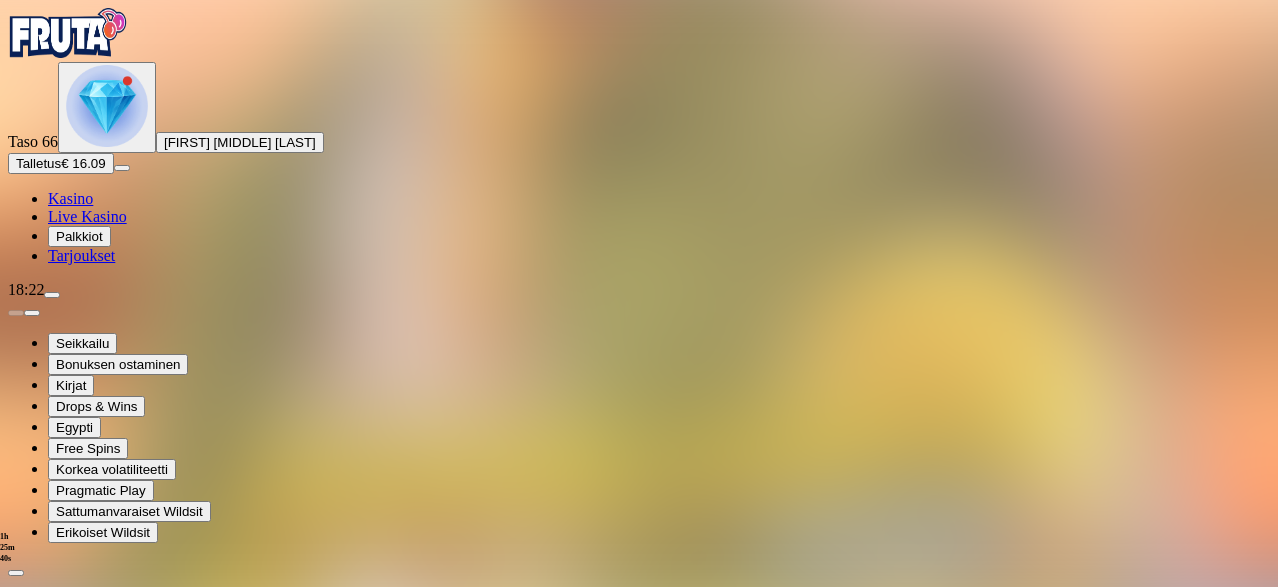 click at bounding box center [112, 1917] 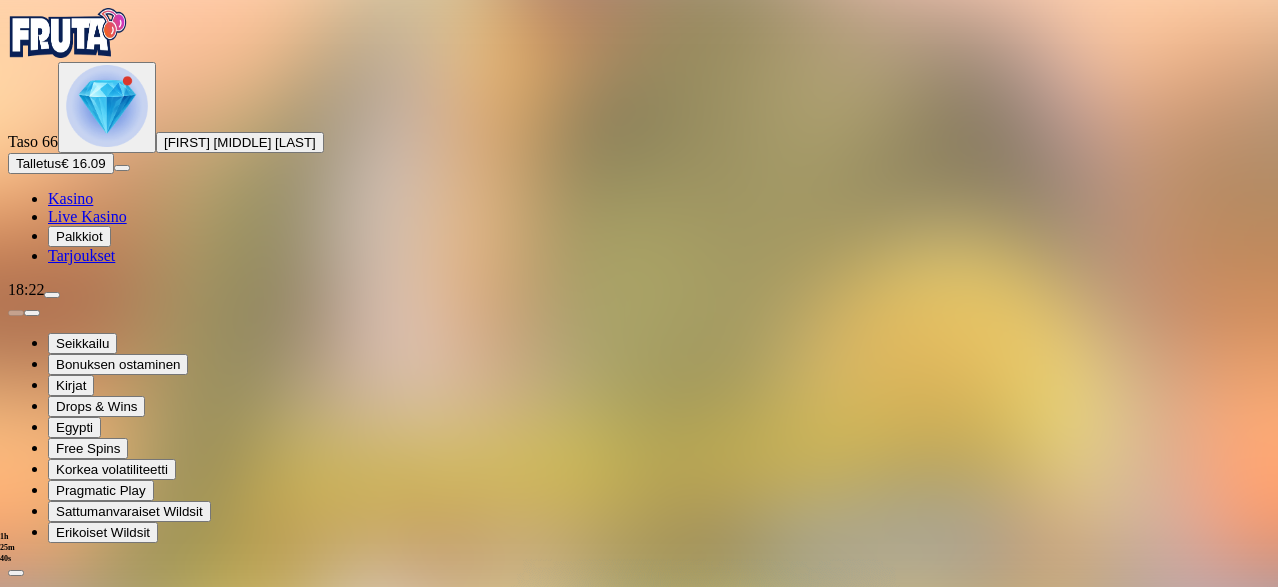 scroll, scrollTop: 0, scrollLeft: 0, axis: both 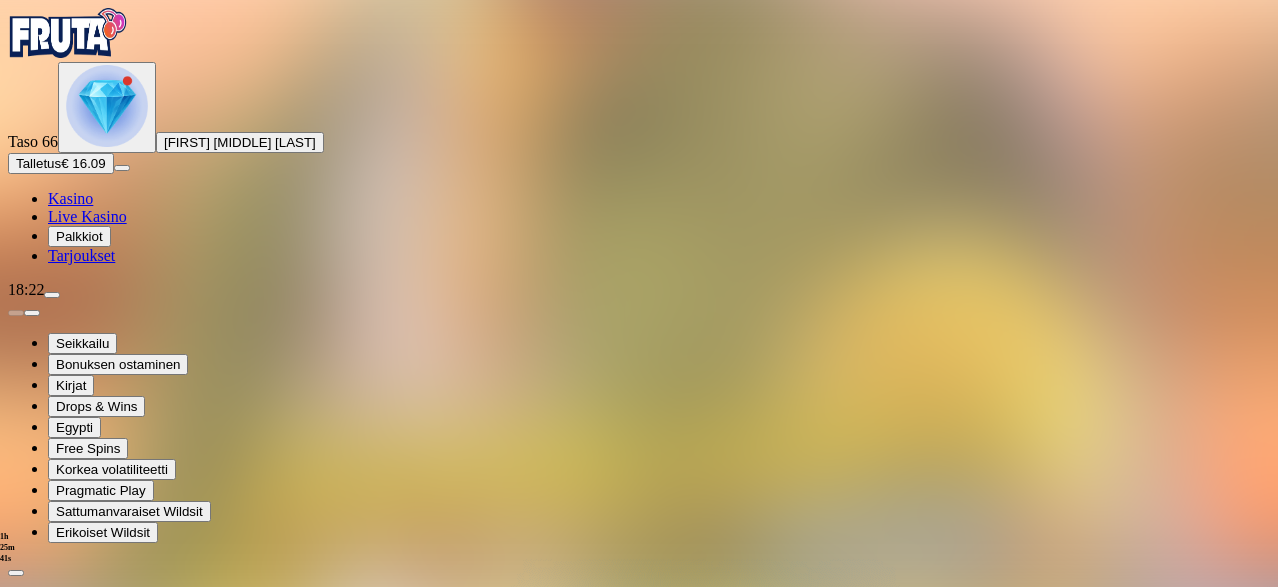 click on "Avaa palkinto" at bounding box center [639, 1055] 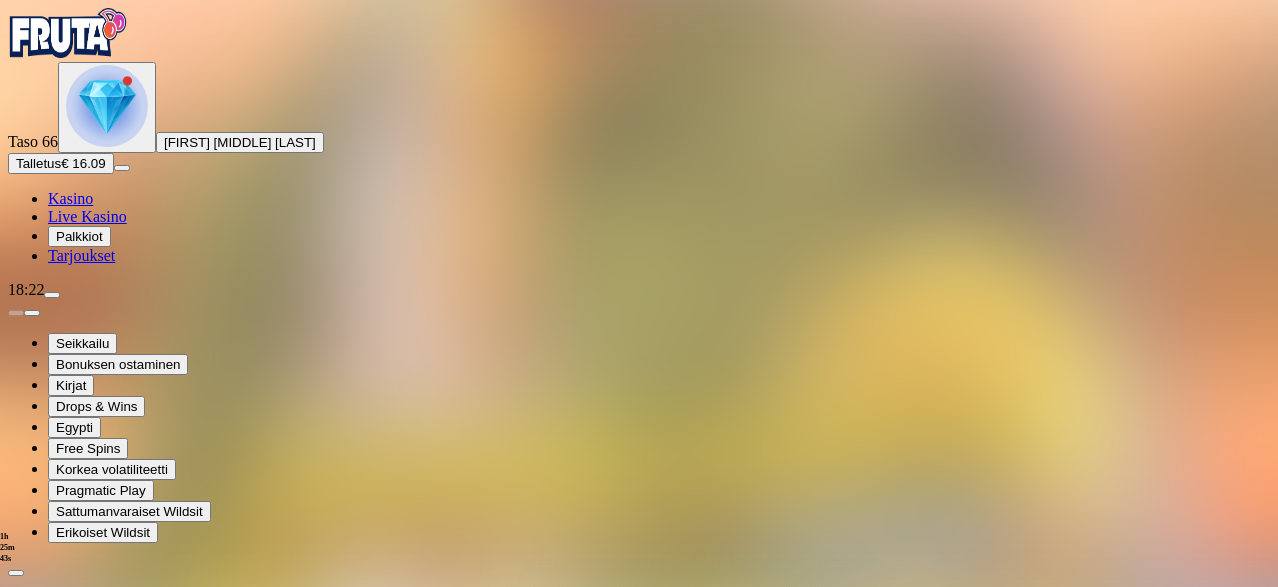 click at bounding box center [88, 1259] 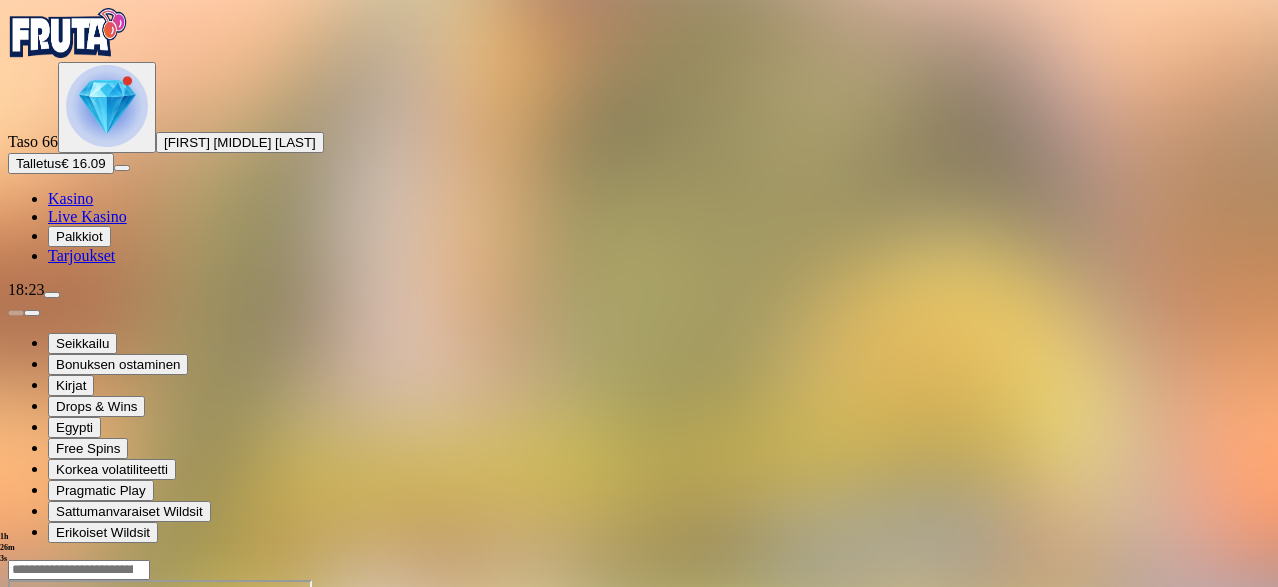 click at bounding box center [107, 106] 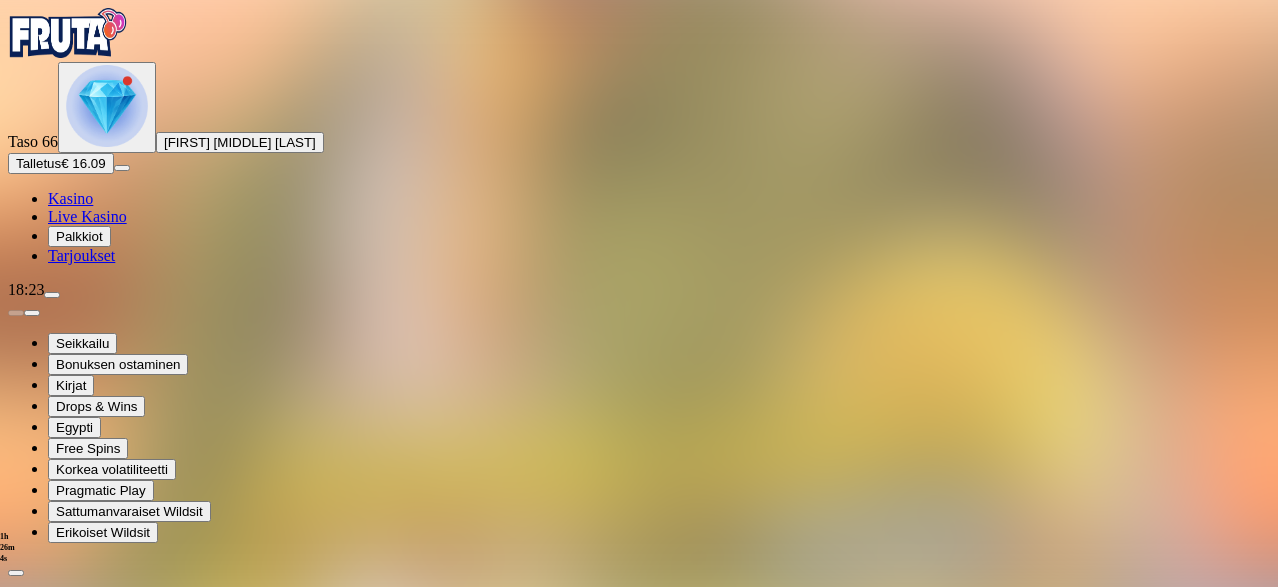scroll, scrollTop: 400, scrollLeft: 0, axis: vertical 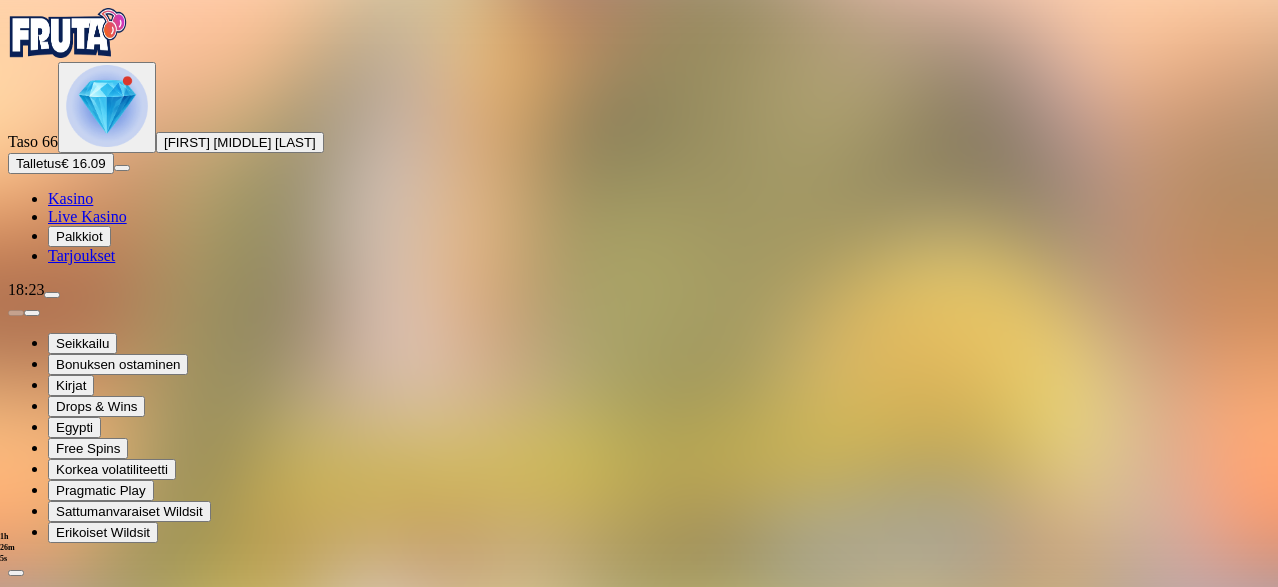 click at bounding box center (112, 1917) 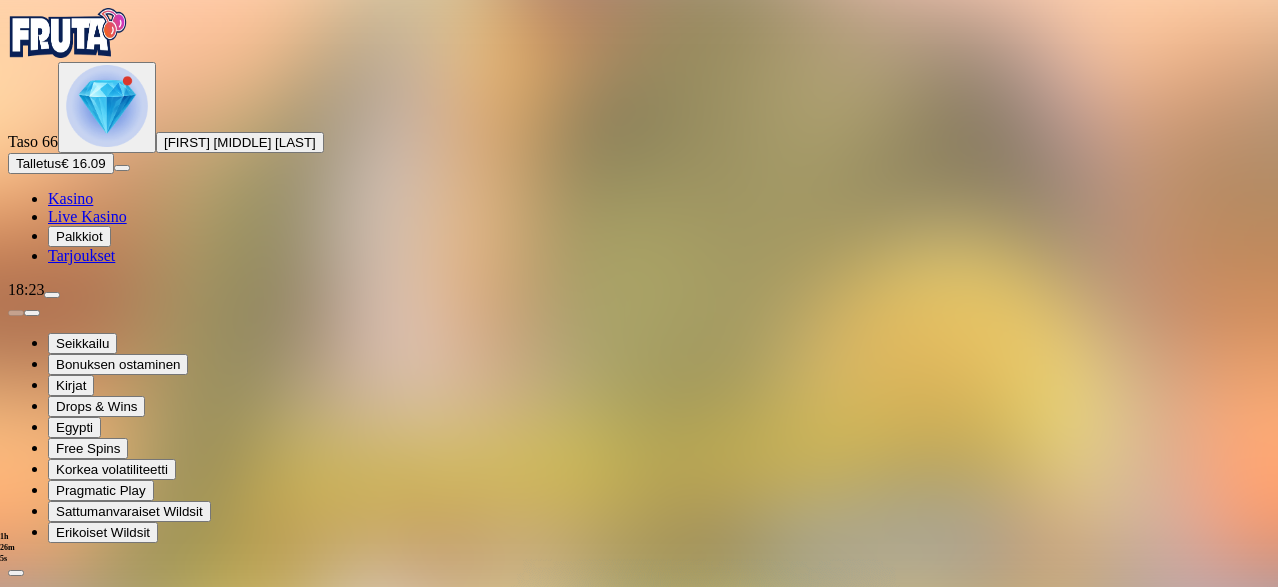 scroll, scrollTop: 0, scrollLeft: 0, axis: both 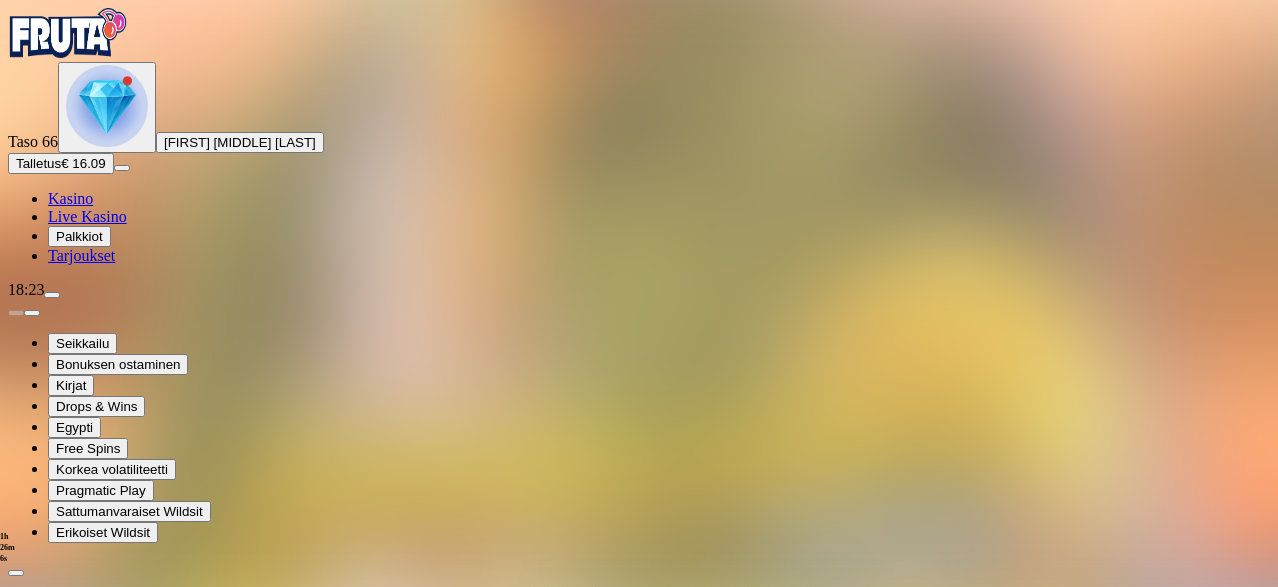 click on "Avaa palkinto" at bounding box center [639, 1055] 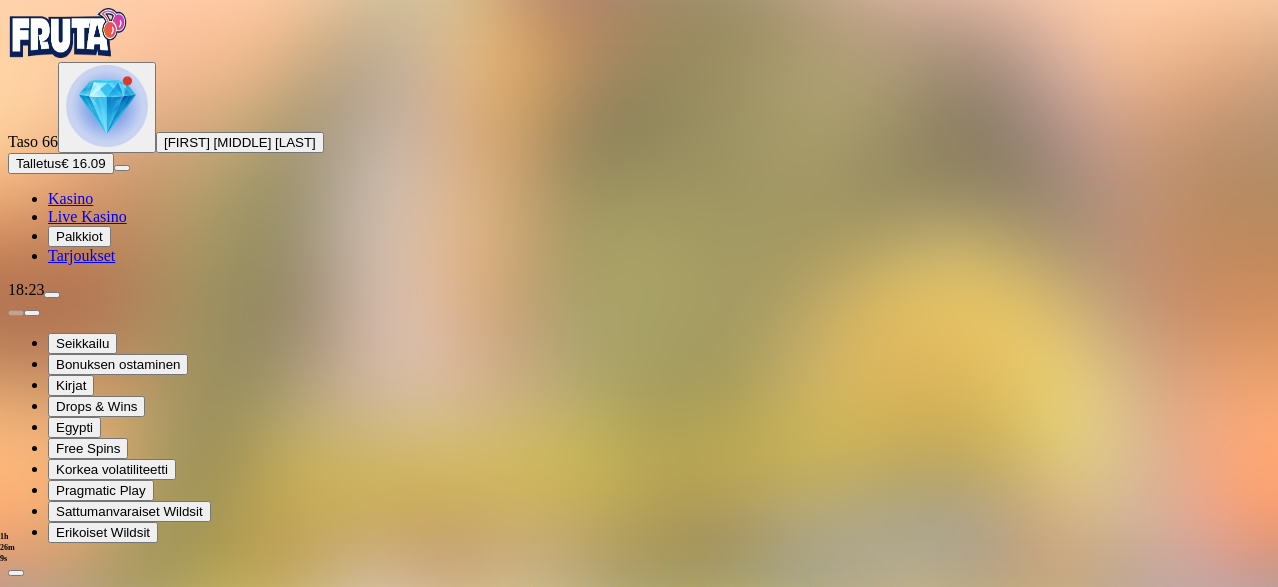 click at bounding box center (88, 1259) 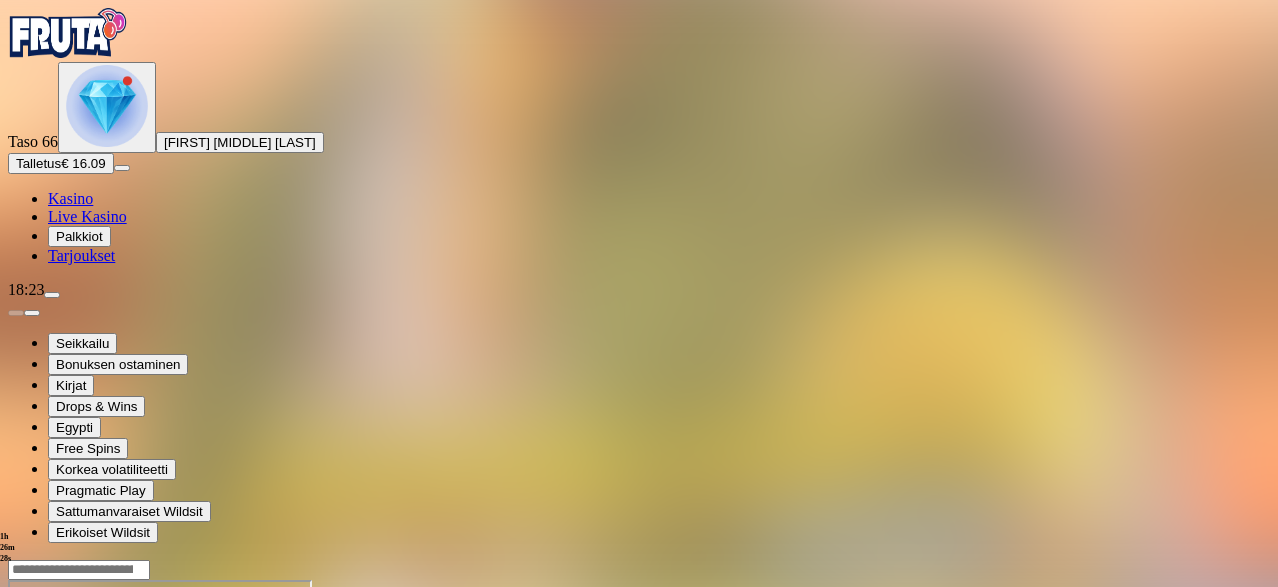 click at bounding box center [107, 106] 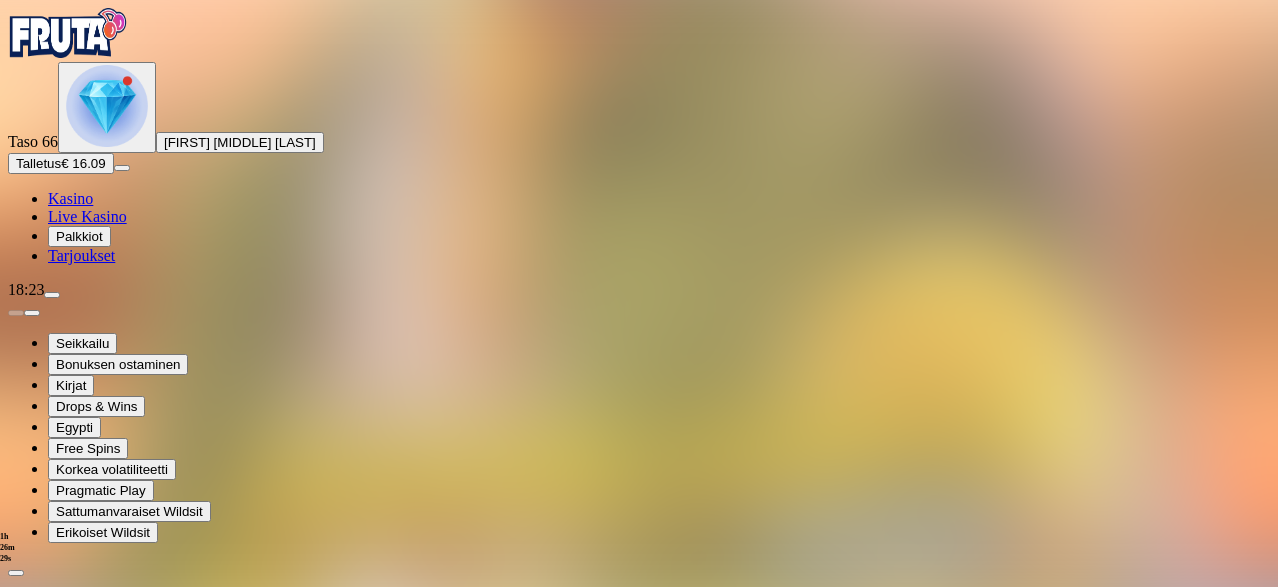 scroll, scrollTop: 400, scrollLeft: 0, axis: vertical 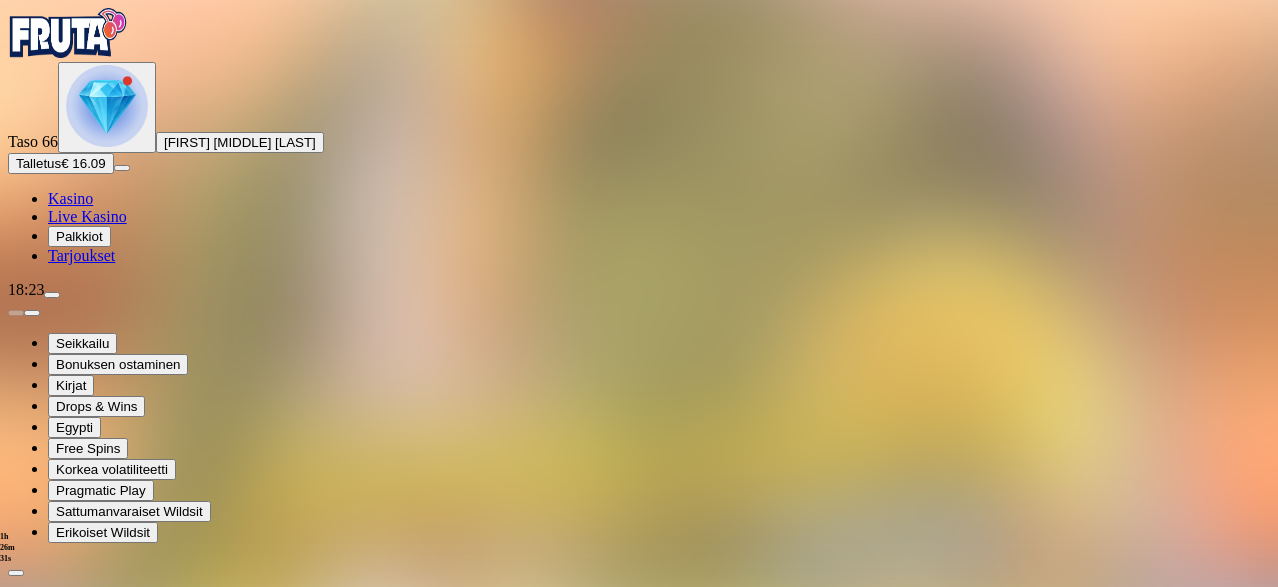 click at bounding box center [112, 1917] 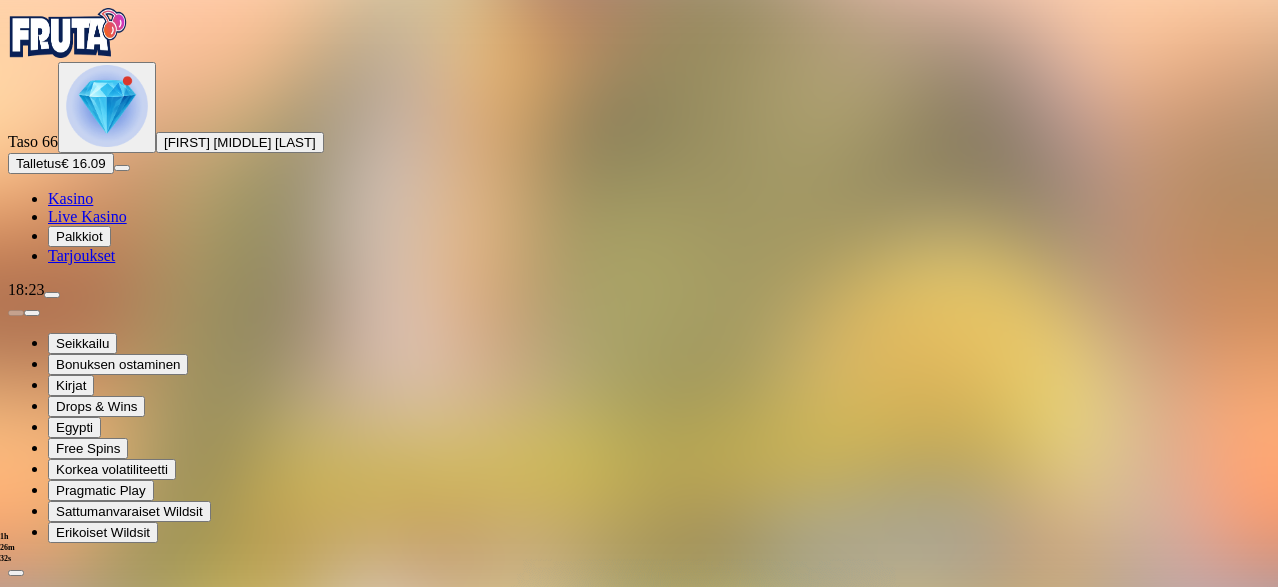 scroll, scrollTop: 0, scrollLeft: 0, axis: both 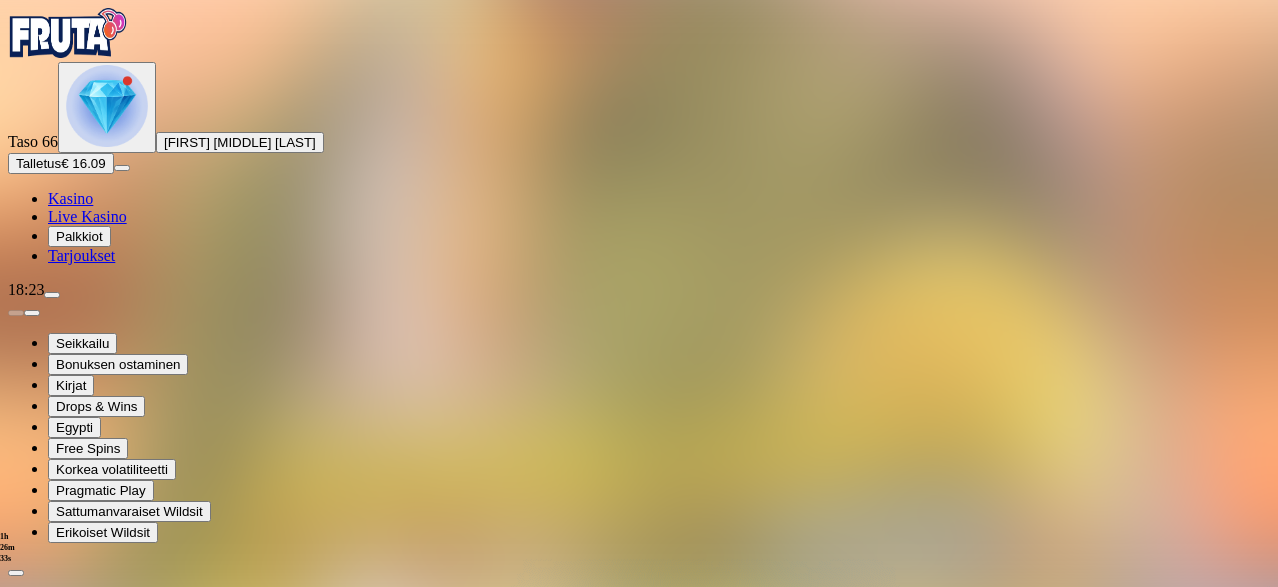 click on "Avaa palkinto" at bounding box center (639, 1055) 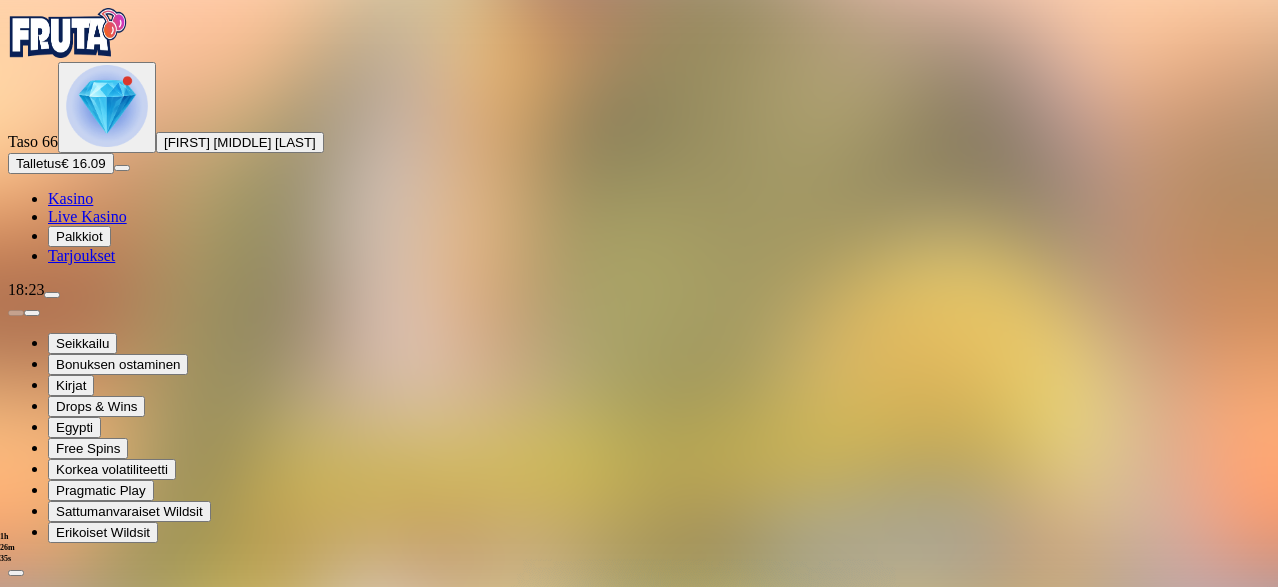 click at bounding box center (88, 1259) 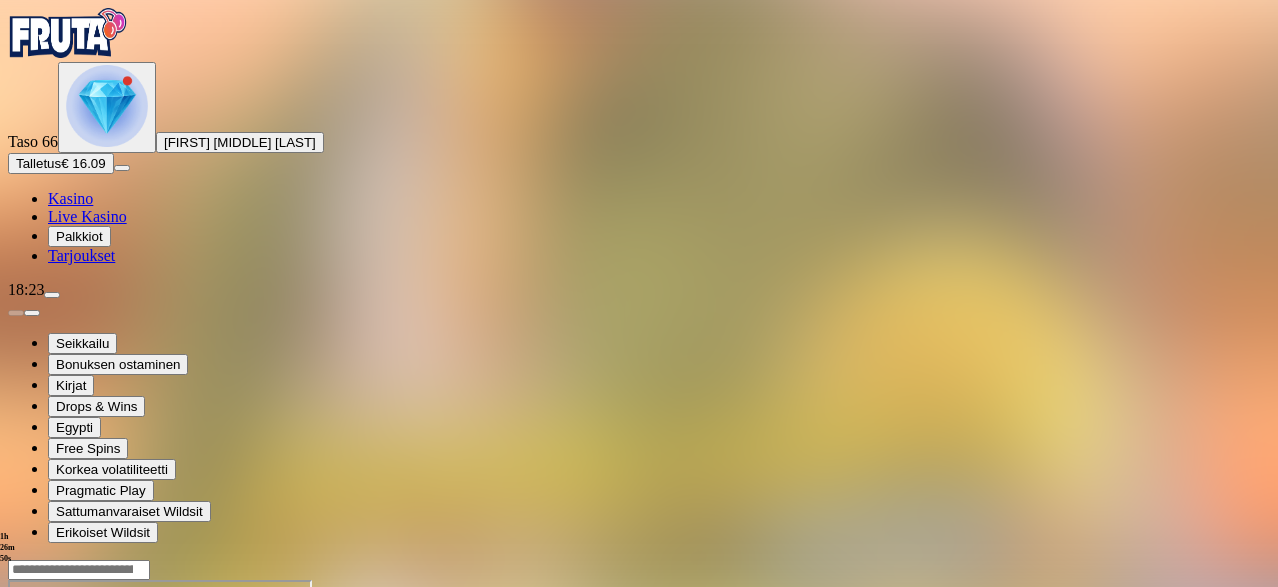 click at bounding box center (107, 106) 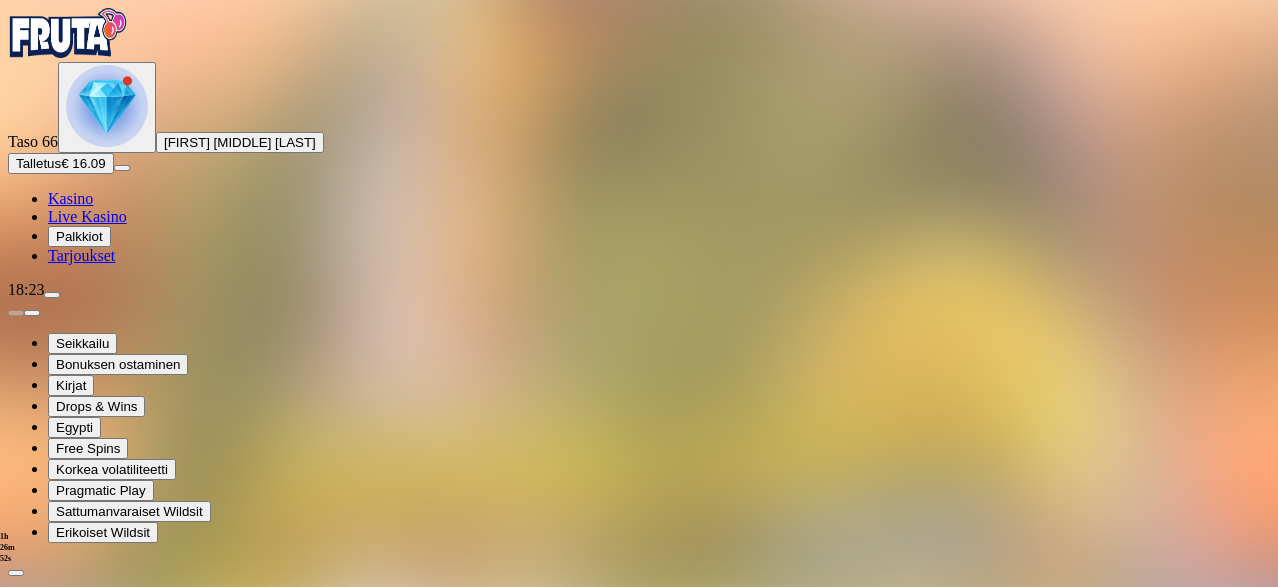 scroll, scrollTop: 600, scrollLeft: 0, axis: vertical 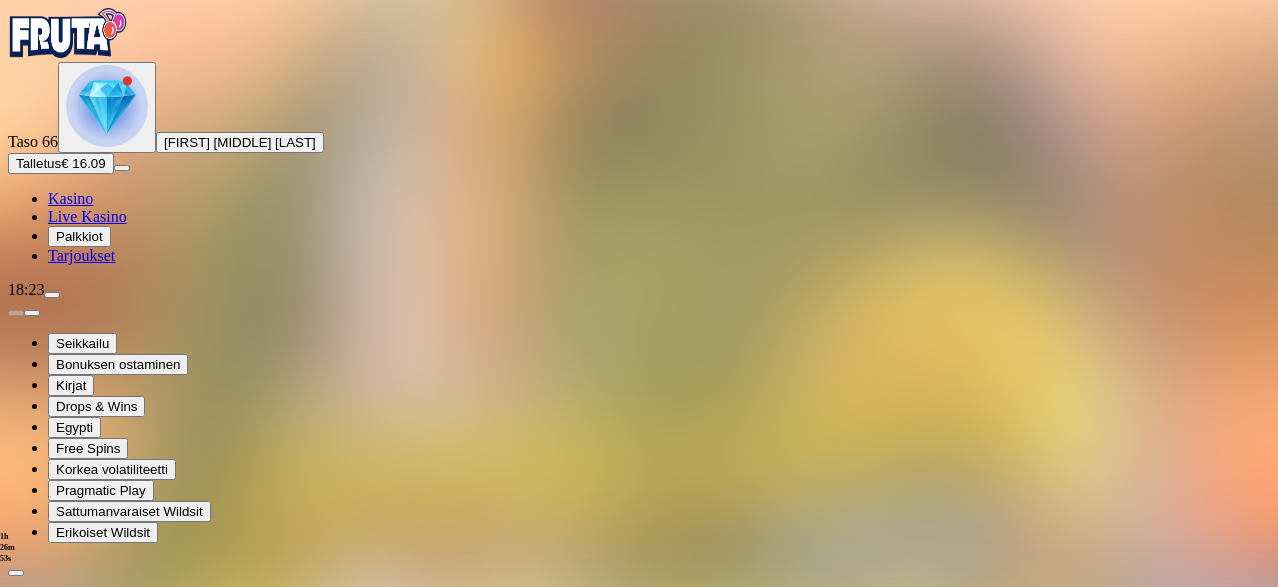 click at bounding box center (112, 1917) 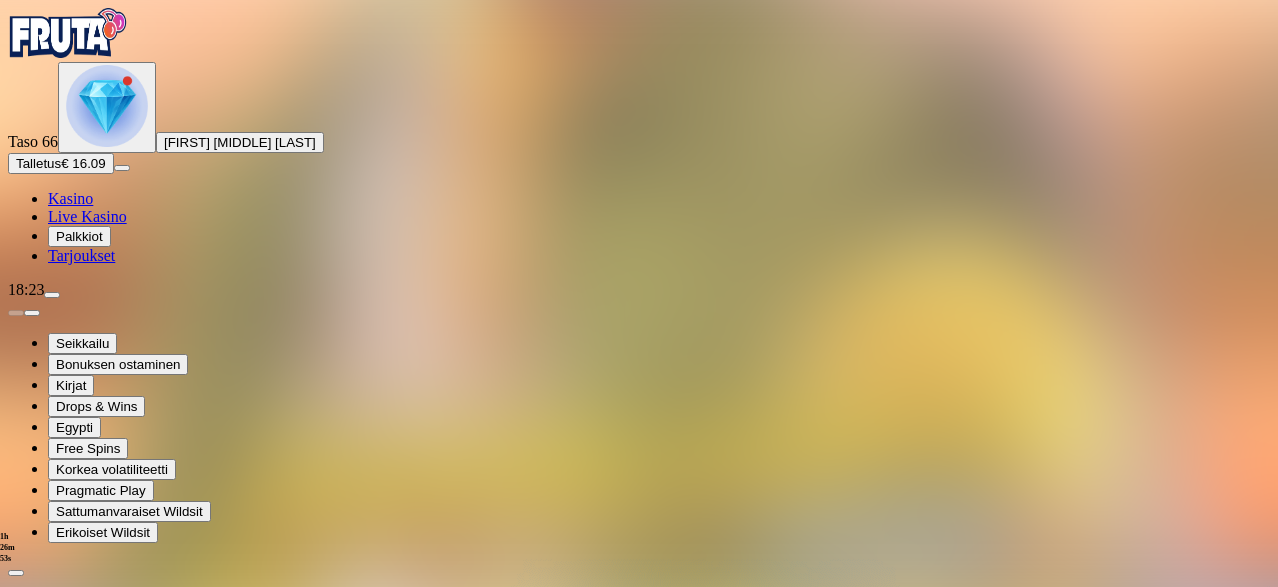 scroll, scrollTop: 0, scrollLeft: 0, axis: both 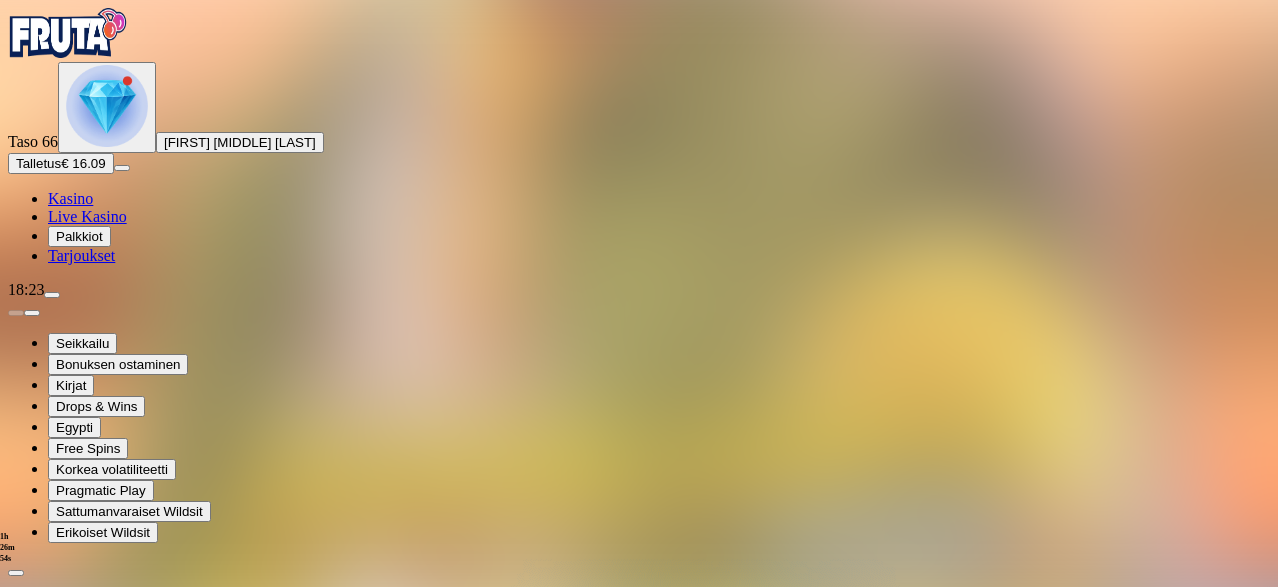 click on "Avaa palkinto" at bounding box center [639, 1055] 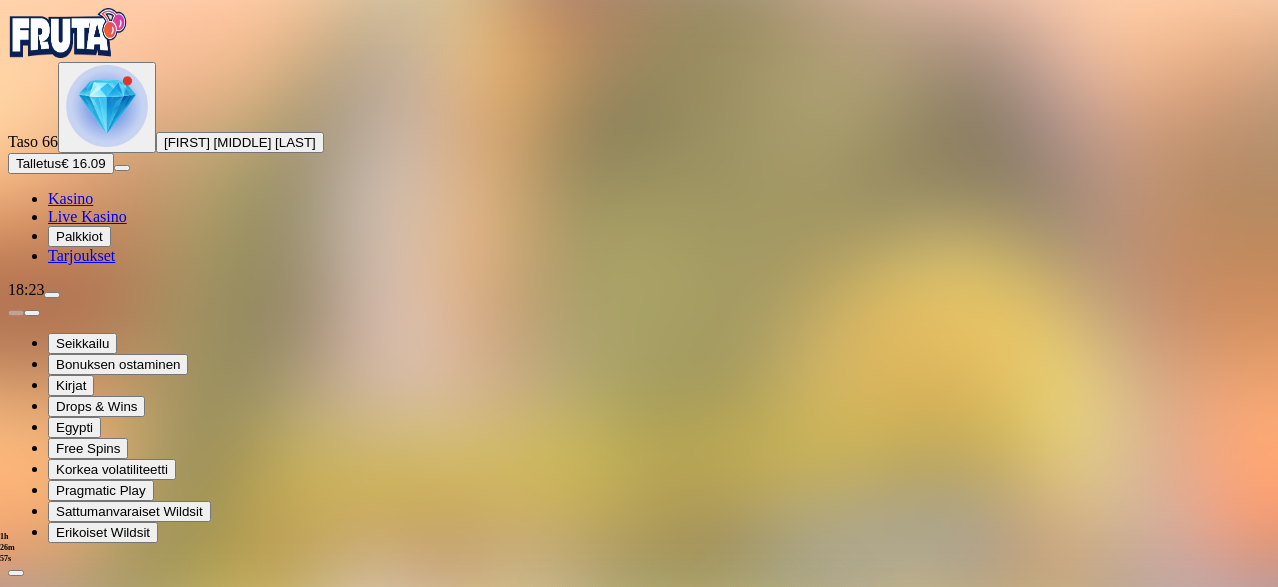click at bounding box center [88, 1259] 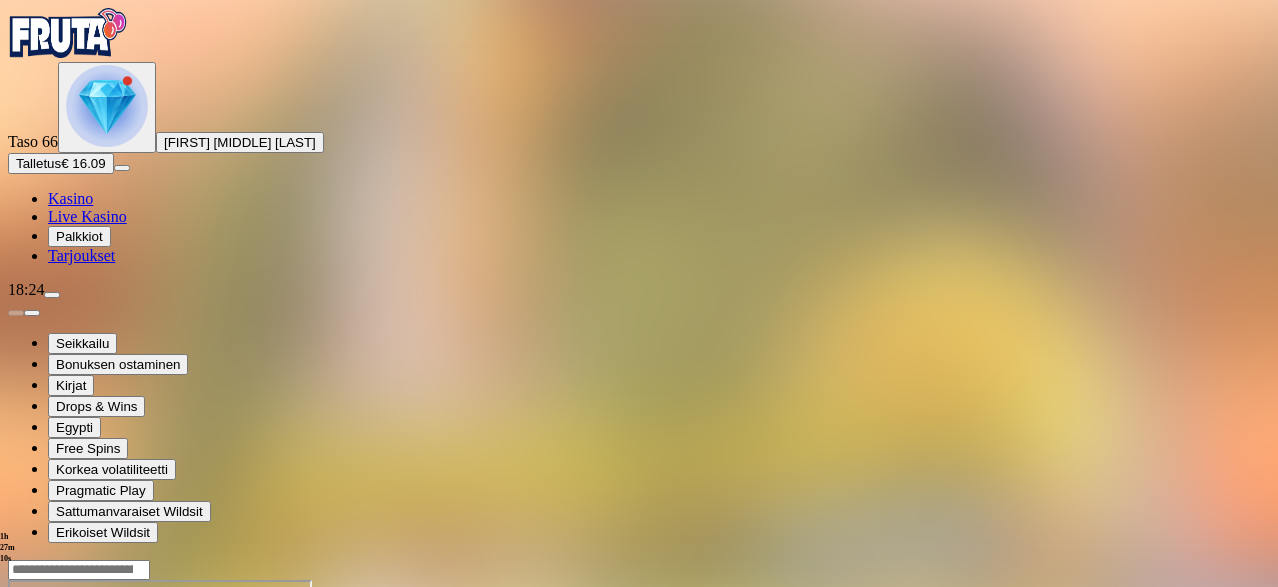 click at bounding box center (107, 106) 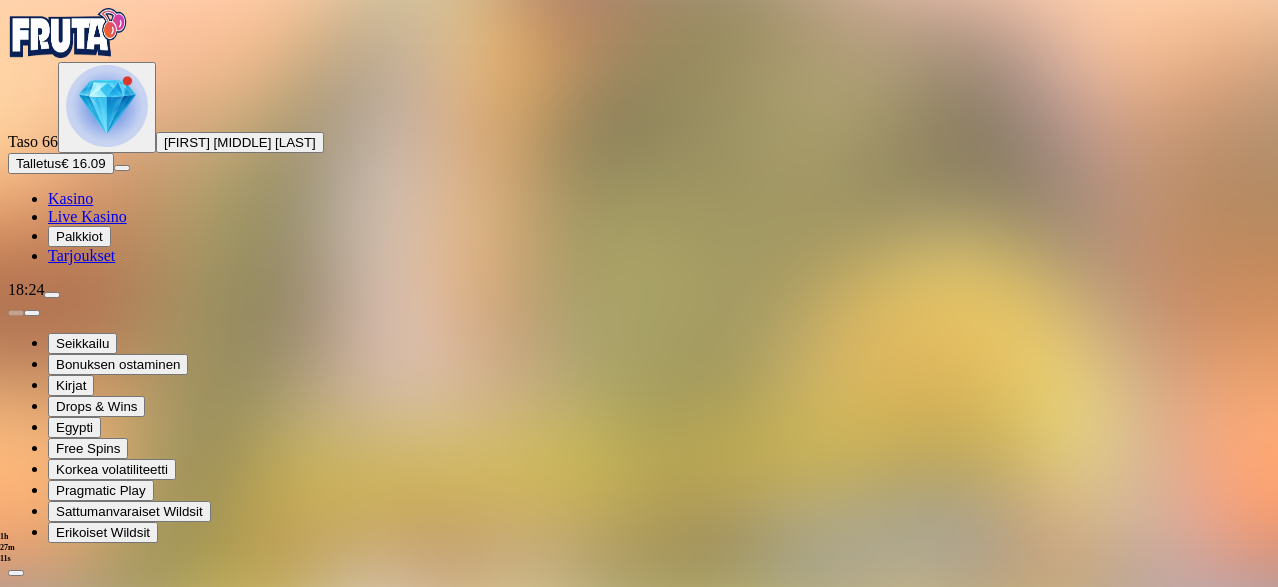 scroll, scrollTop: 500, scrollLeft: 0, axis: vertical 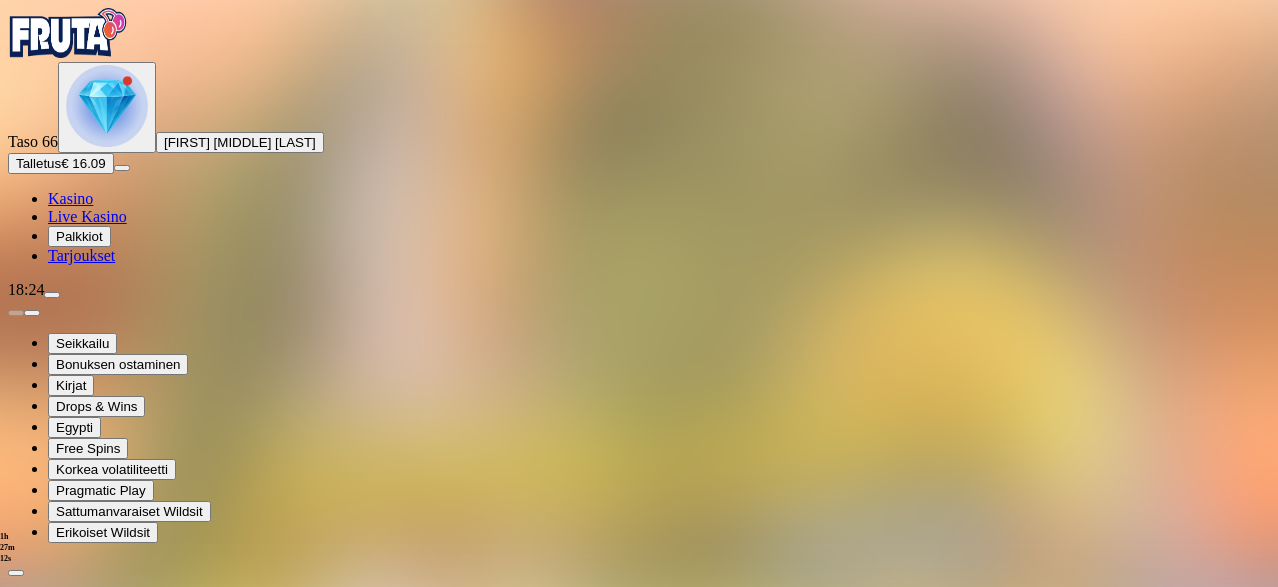 click at bounding box center [112, 1917] 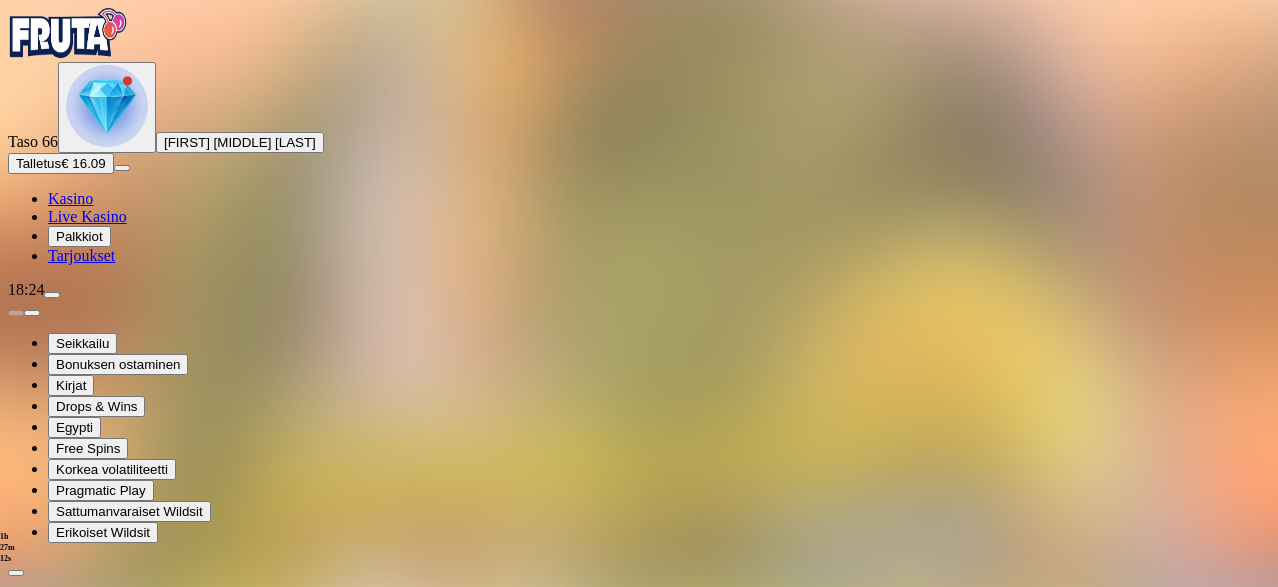 scroll, scrollTop: 0, scrollLeft: 0, axis: both 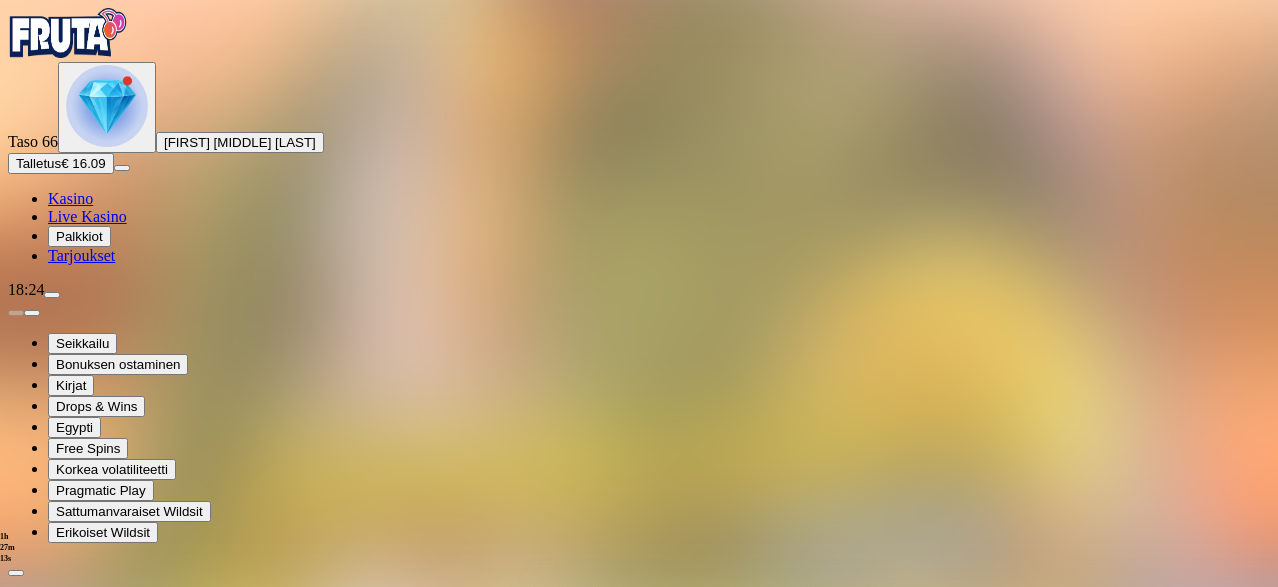 click on "Avaa palkinto" at bounding box center (639, 1055) 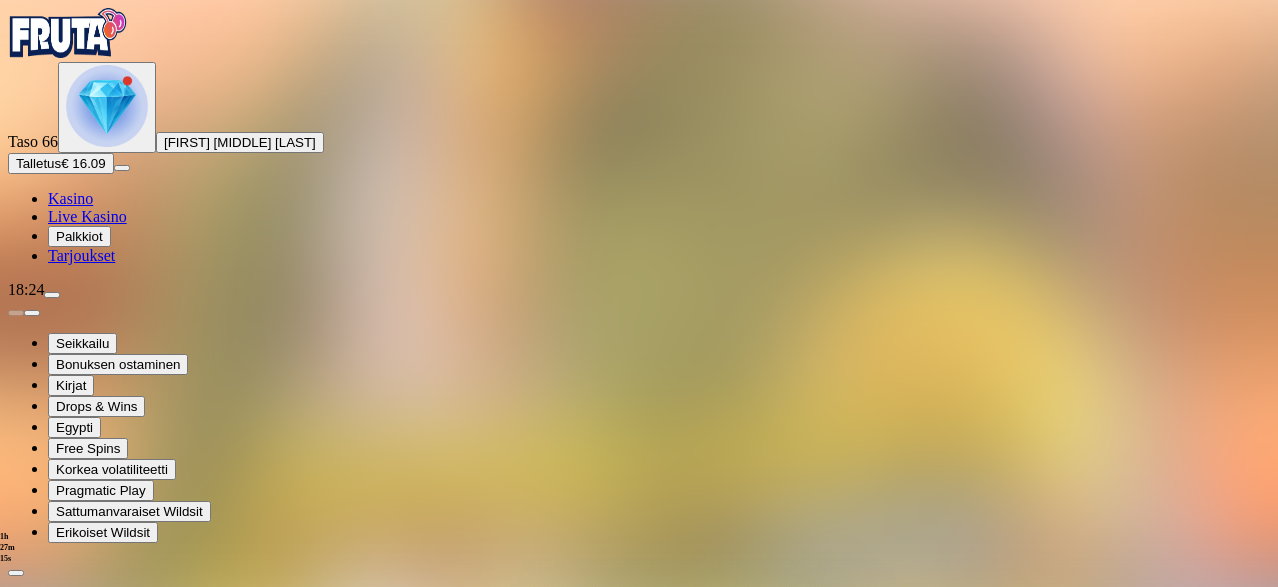 click at bounding box center [88, 1259] 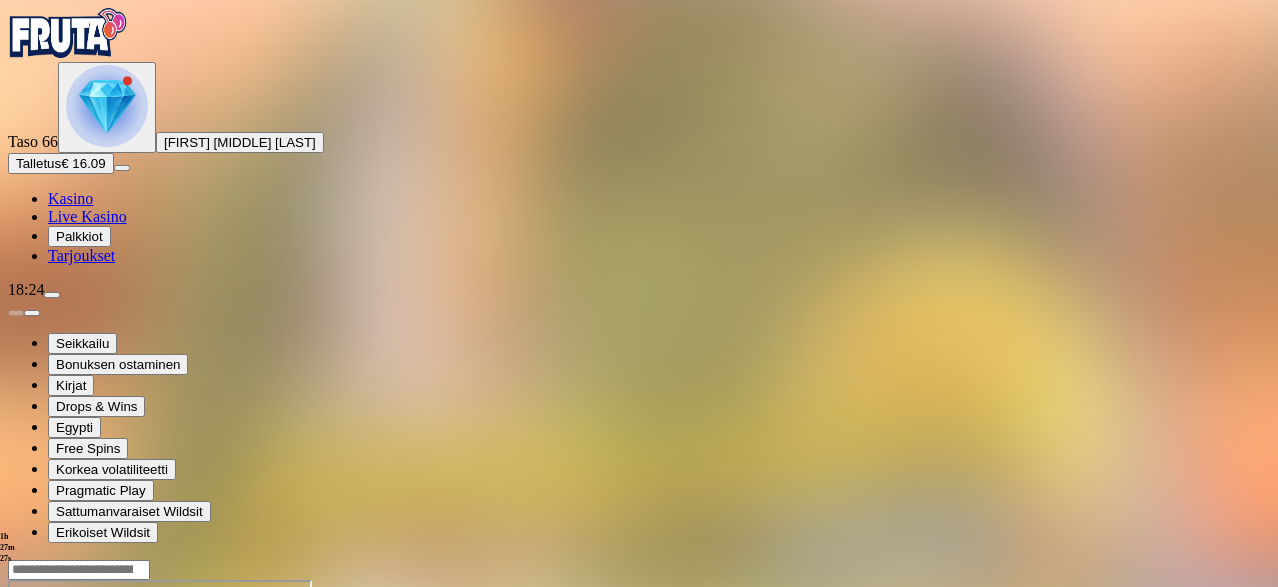 click at bounding box center [107, 106] 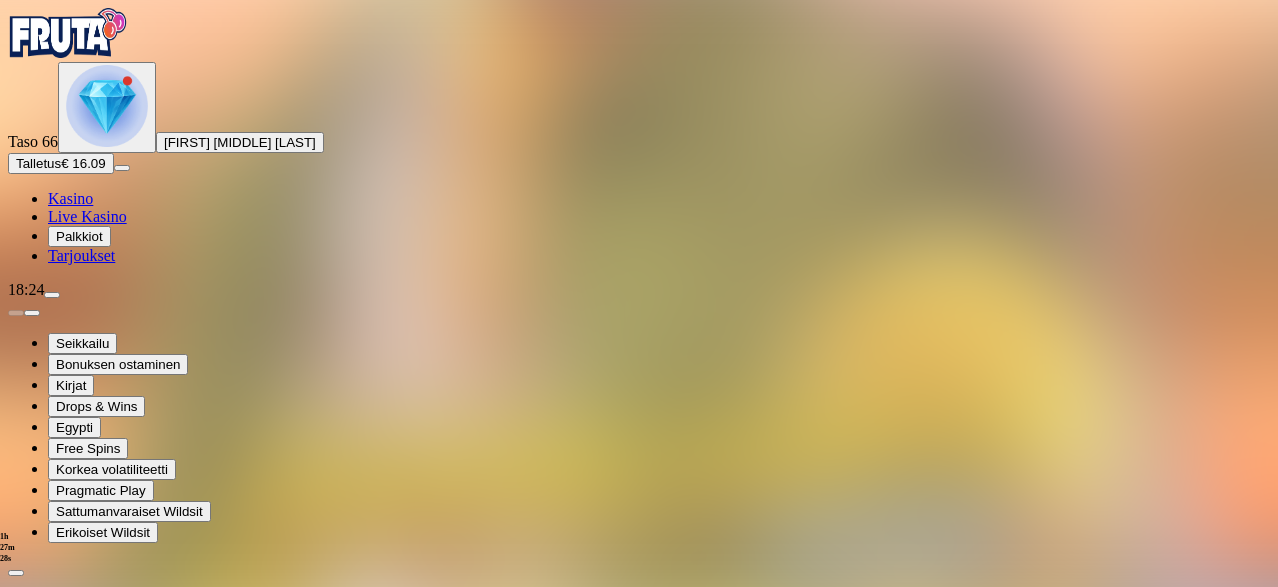 scroll, scrollTop: 400, scrollLeft: 0, axis: vertical 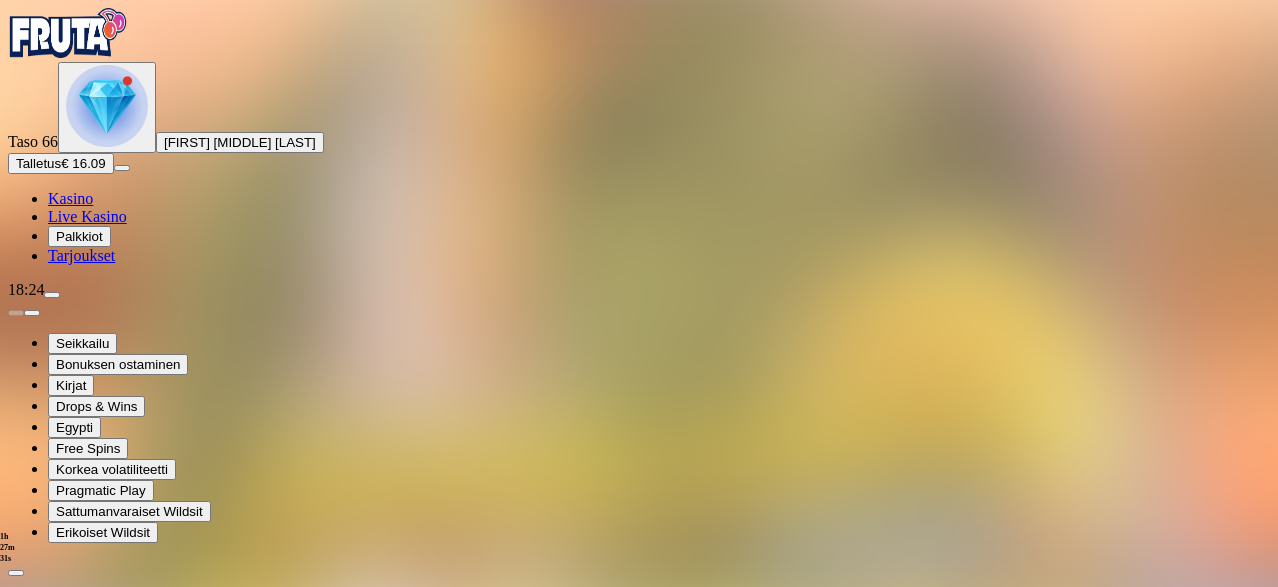 click at bounding box center [112, 1917] 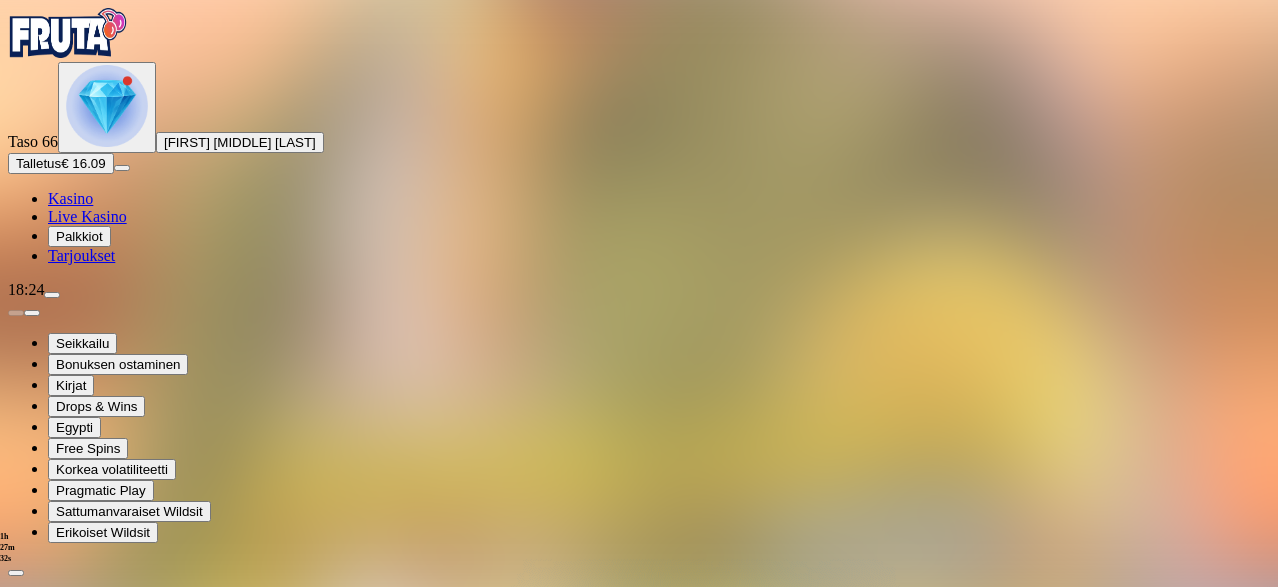 click on "Avaa palkinto" at bounding box center [639, 1055] 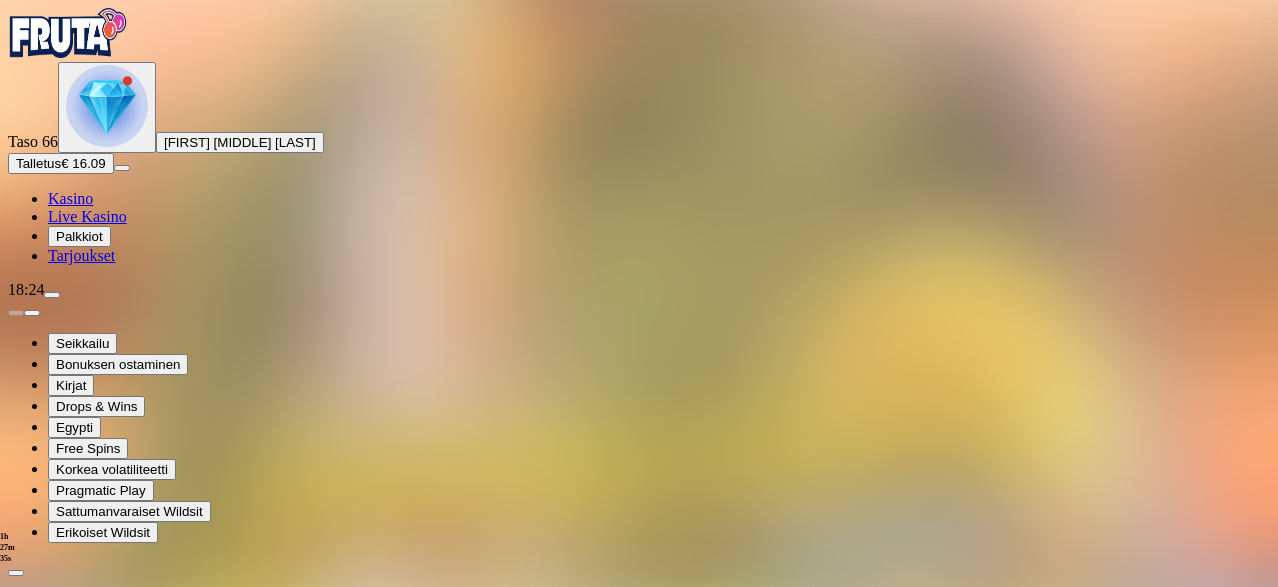 click at bounding box center (88, 1259) 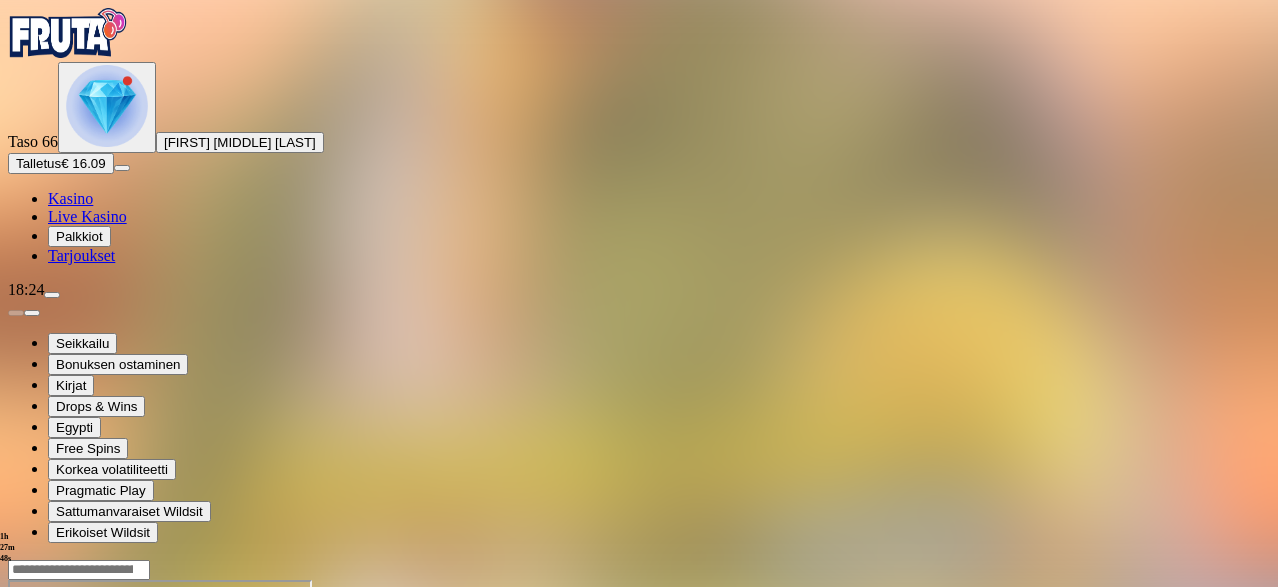 click at bounding box center [107, 106] 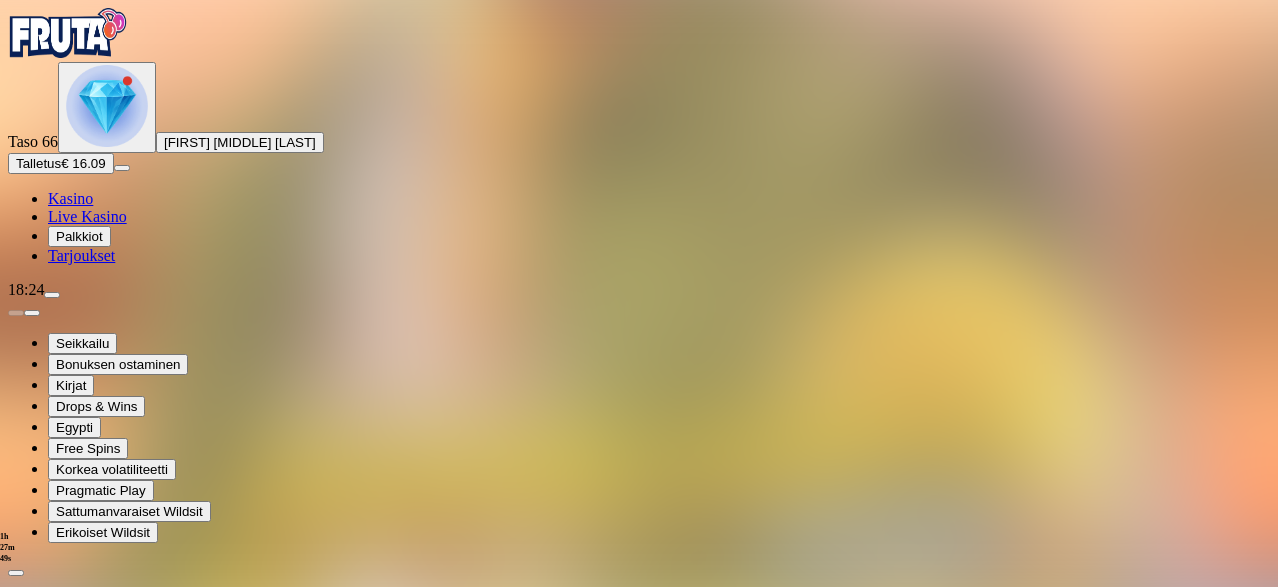 scroll, scrollTop: 400, scrollLeft: 0, axis: vertical 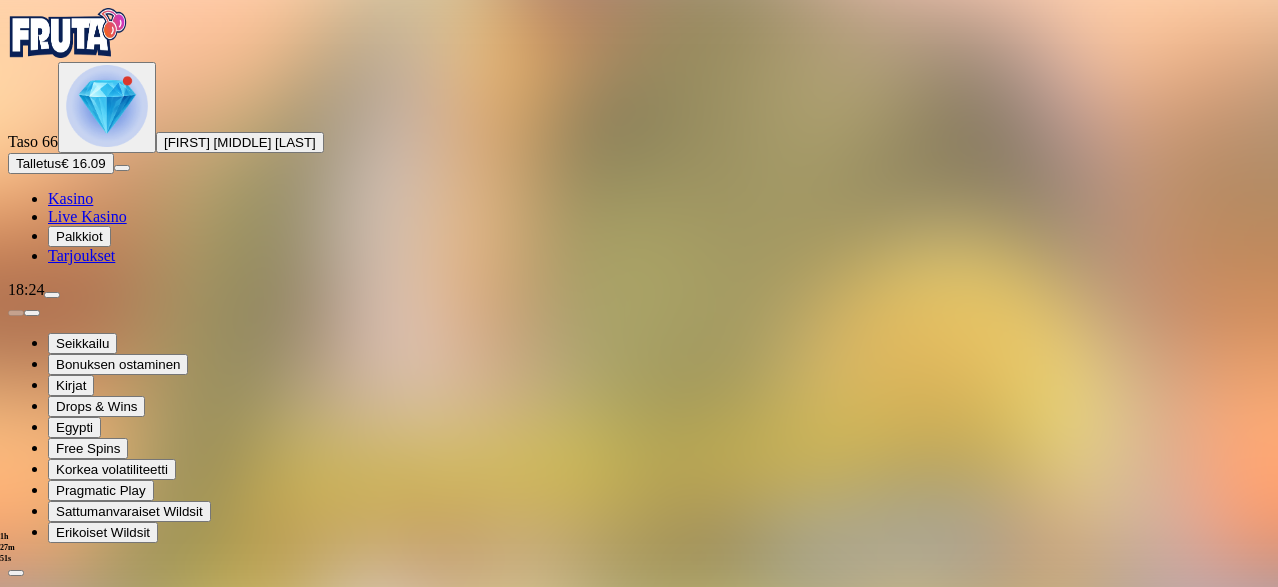 click at bounding box center [112, 1917] 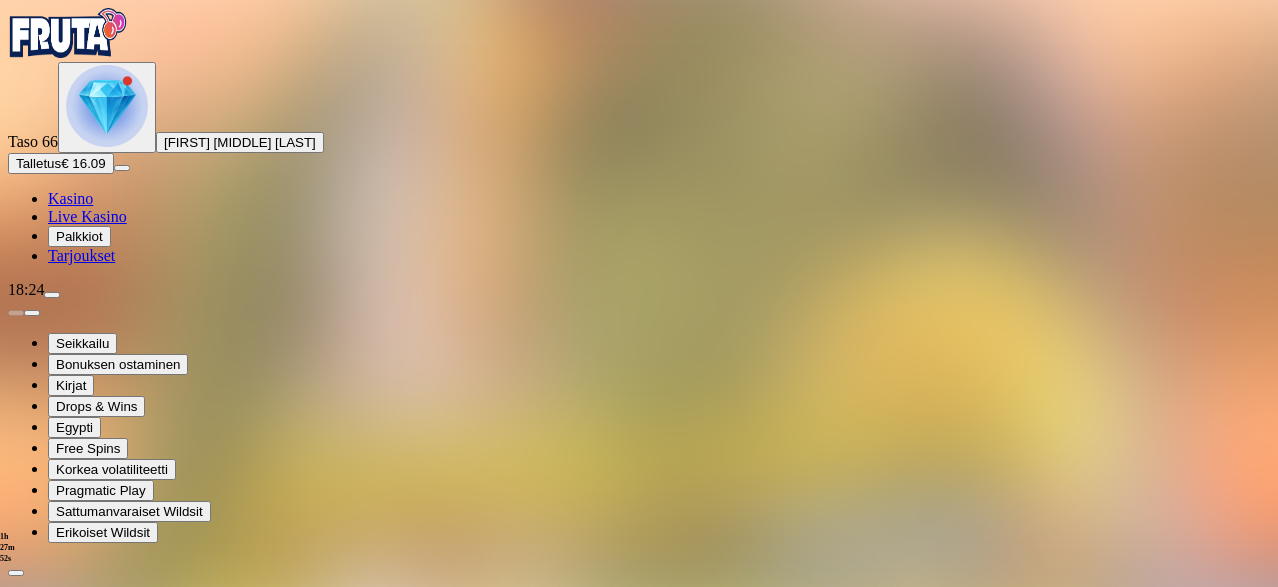 scroll, scrollTop: 0, scrollLeft: 0, axis: both 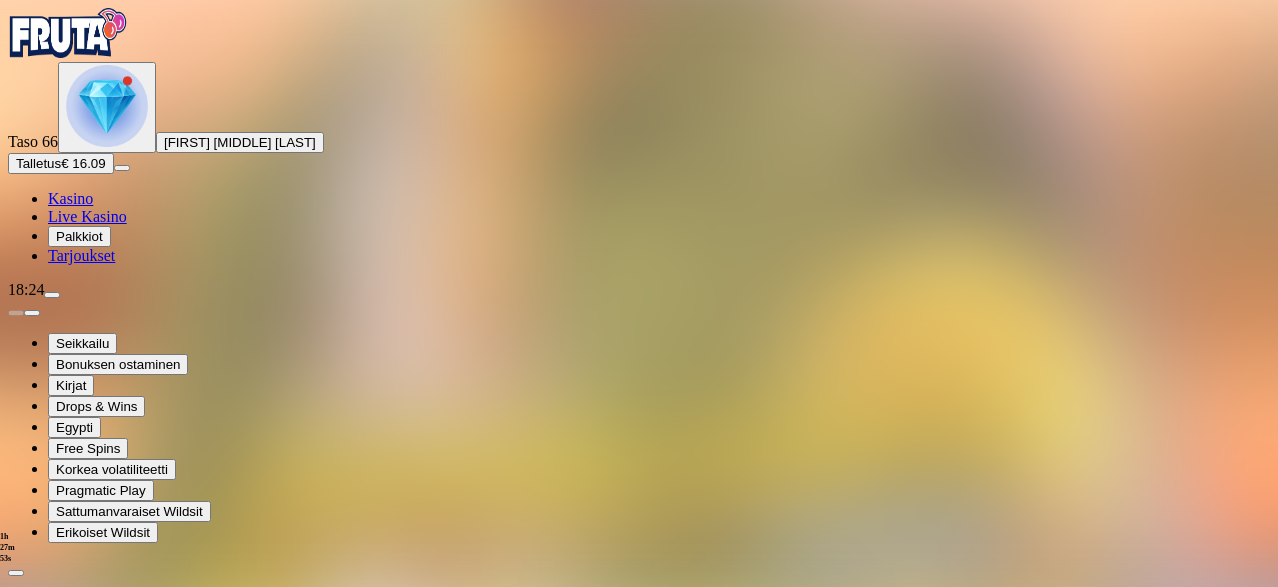 click on "Avaa palkinto" at bounding box center [639, 1055] 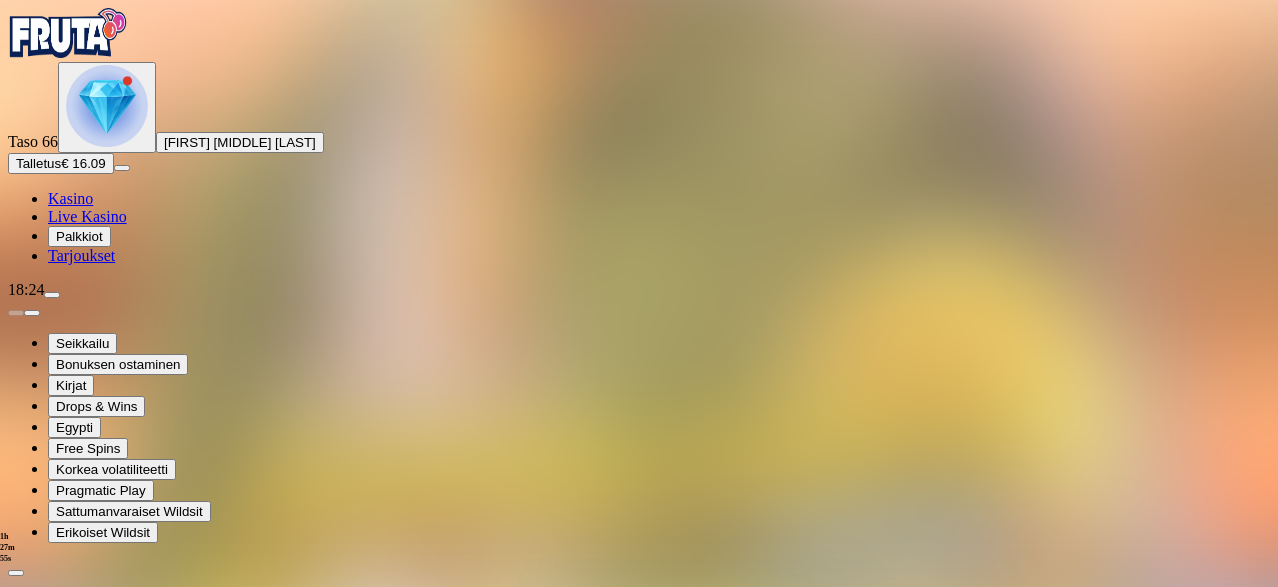 click at bounding box center [88, 1259] 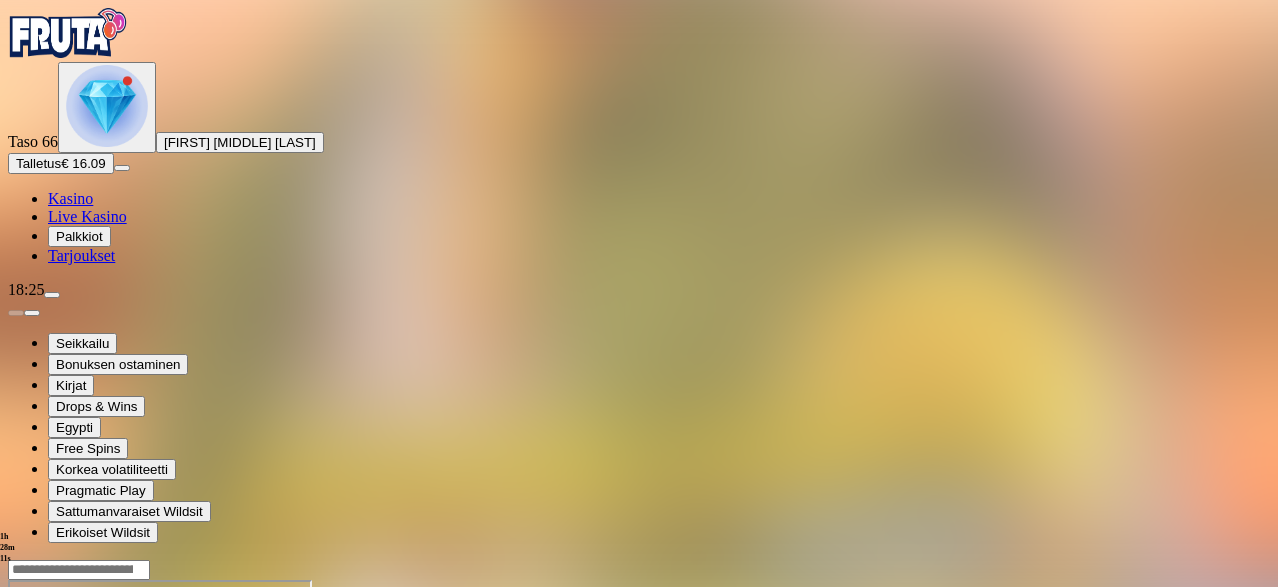 click at bounding box center (107, 106) 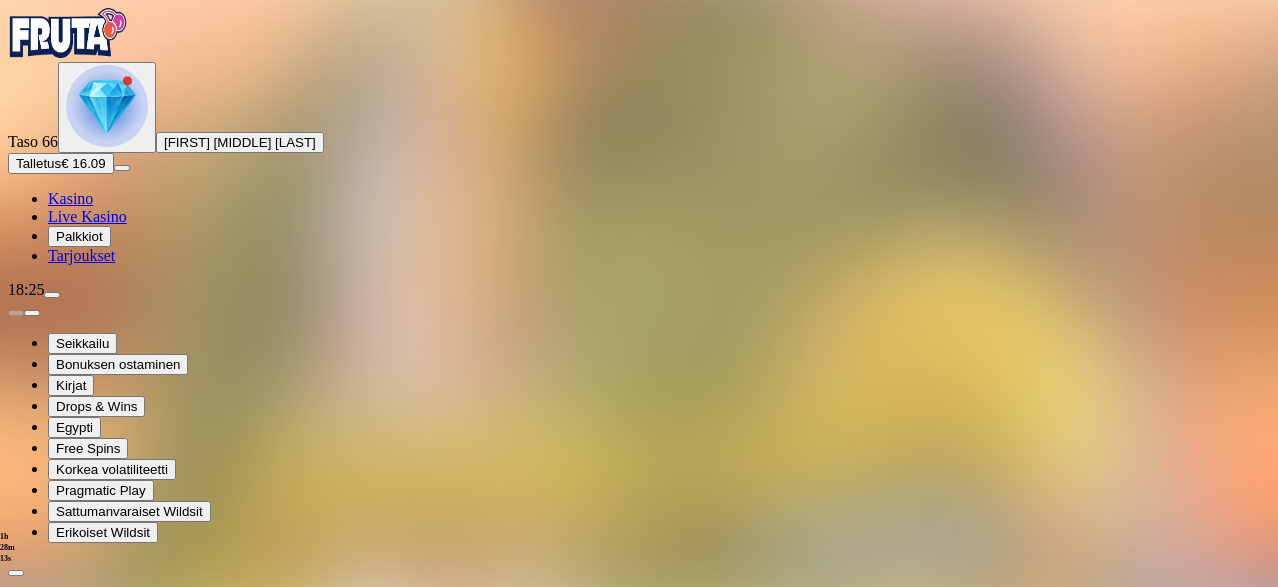 scroll, scrollTop: 500, scrollLeft: 0, axis: vertical 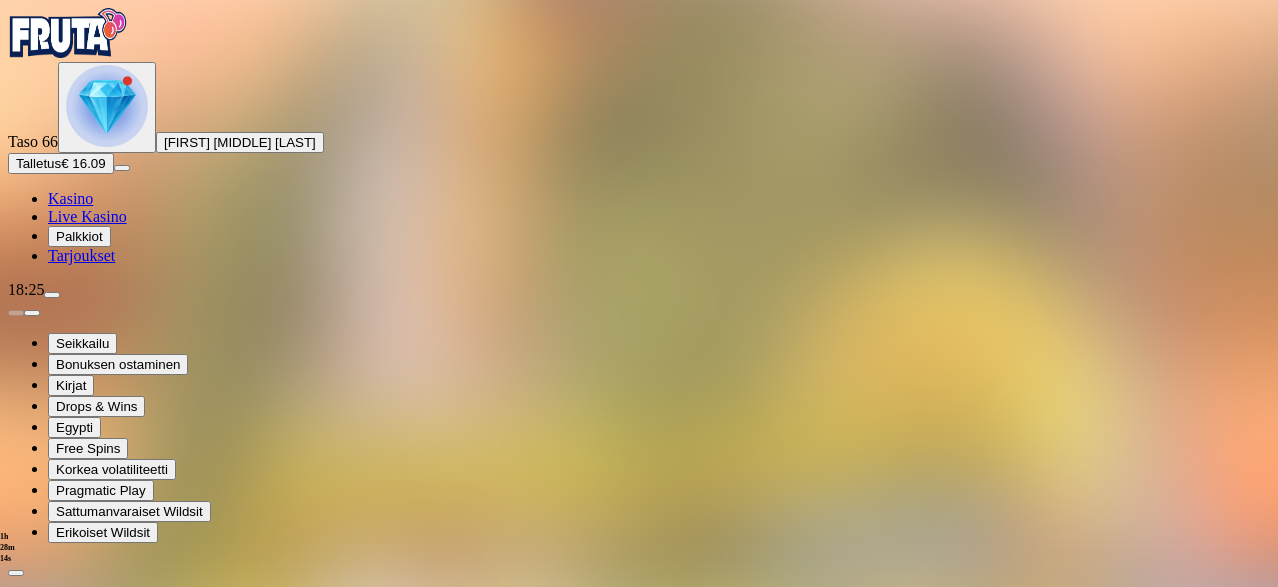 click at bounding box center [112, 1917] 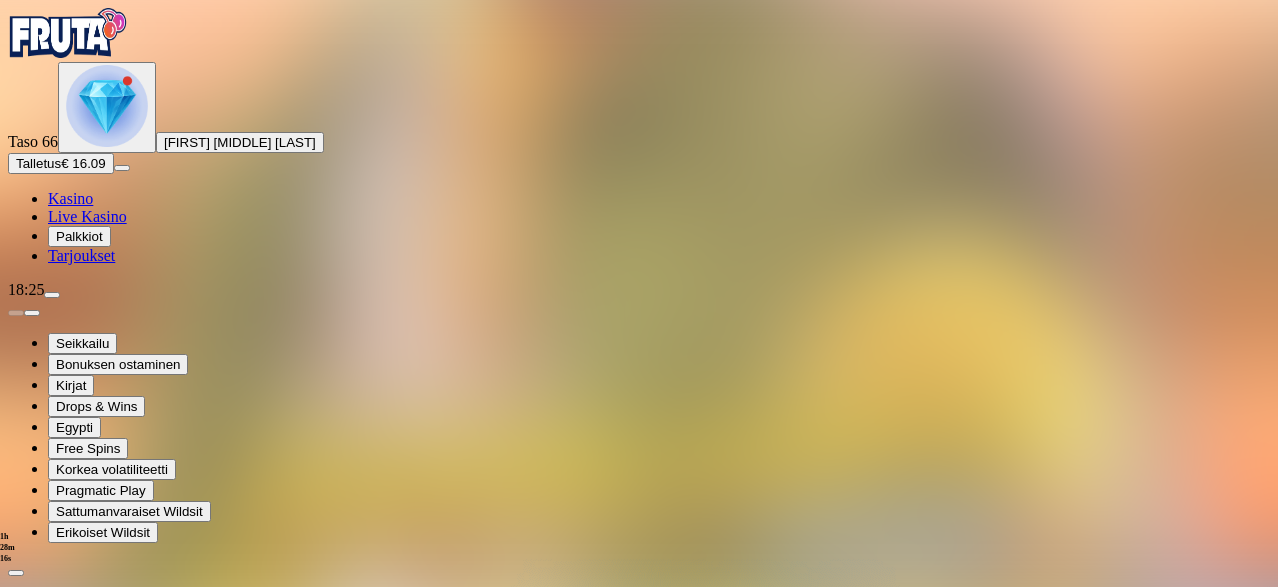 click on "Avaa palkinto" at bounding box center [639, 1055] 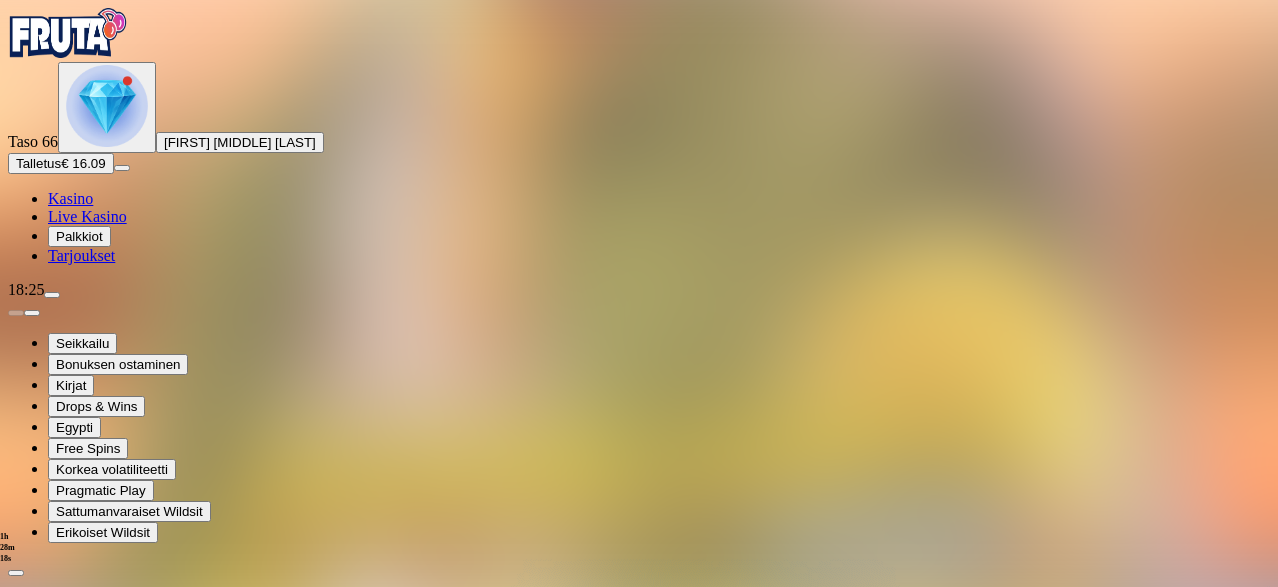 click at bounding box center [88, 1259] 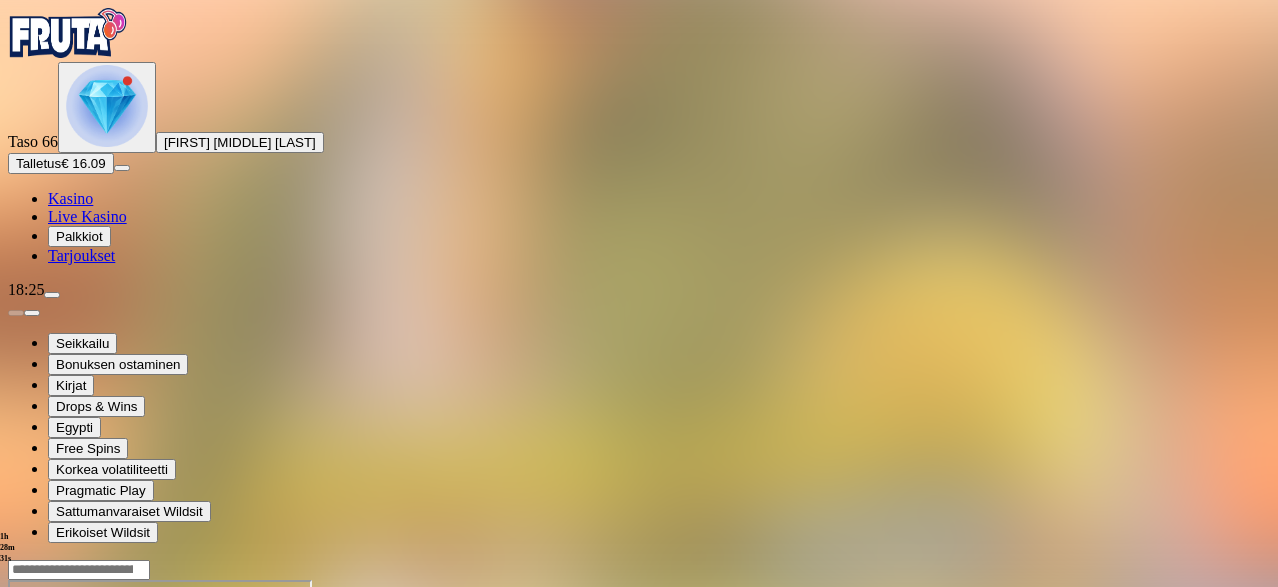 click at bounding box center [107, 106] 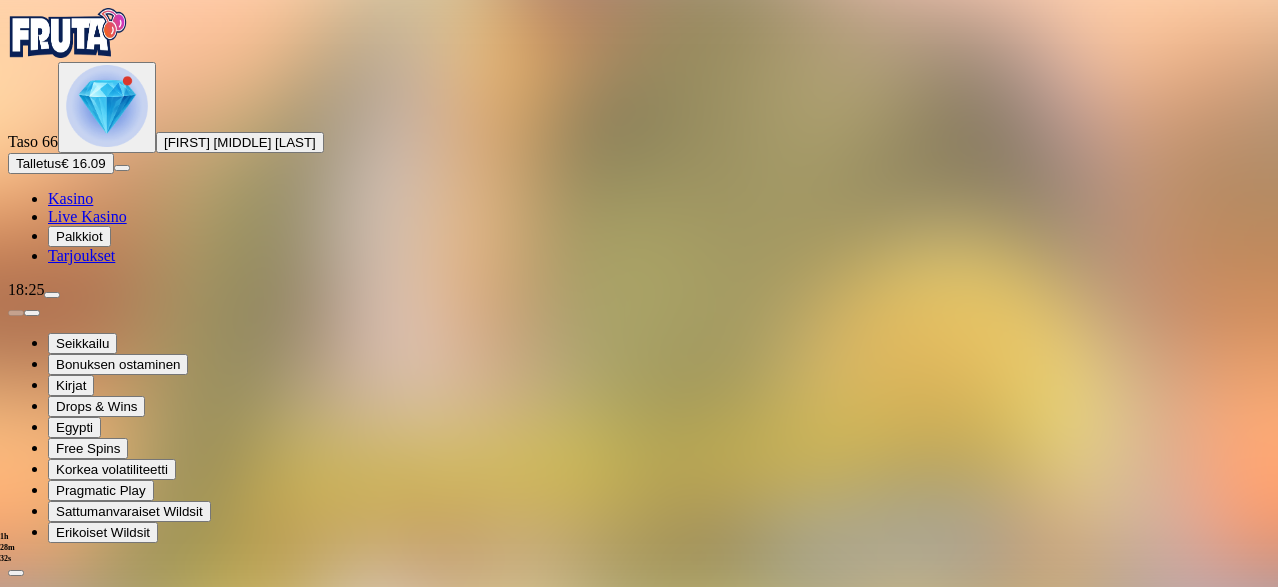 scroll, scrollTop: 300, scrollLeft: 0, axis: vertical 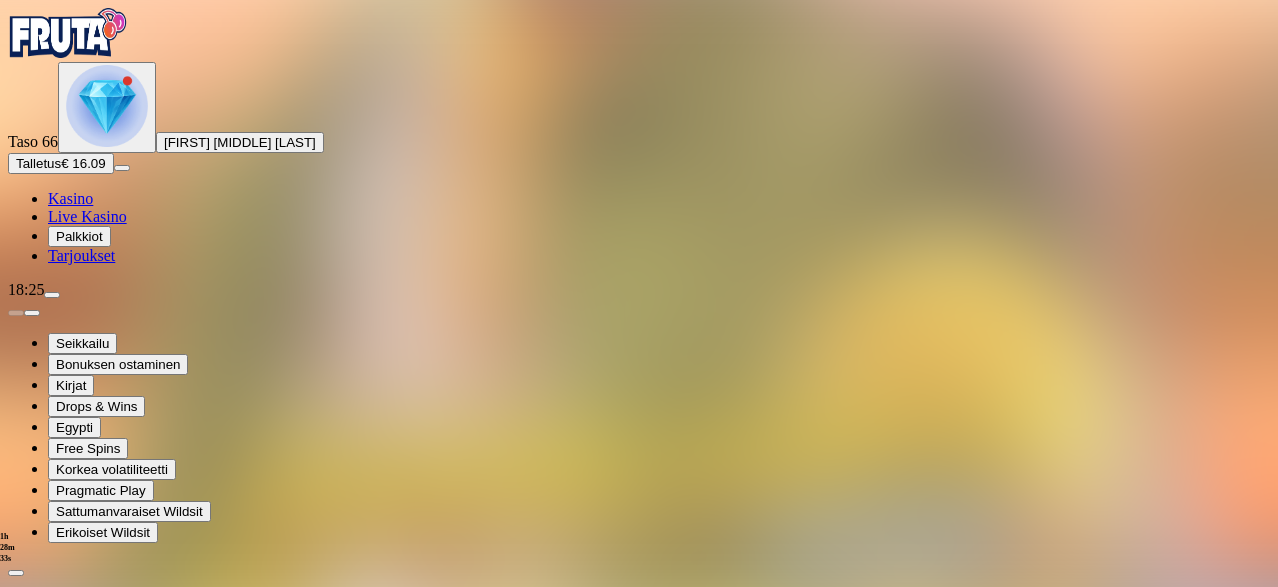 click at bounding box center (112, 1917) 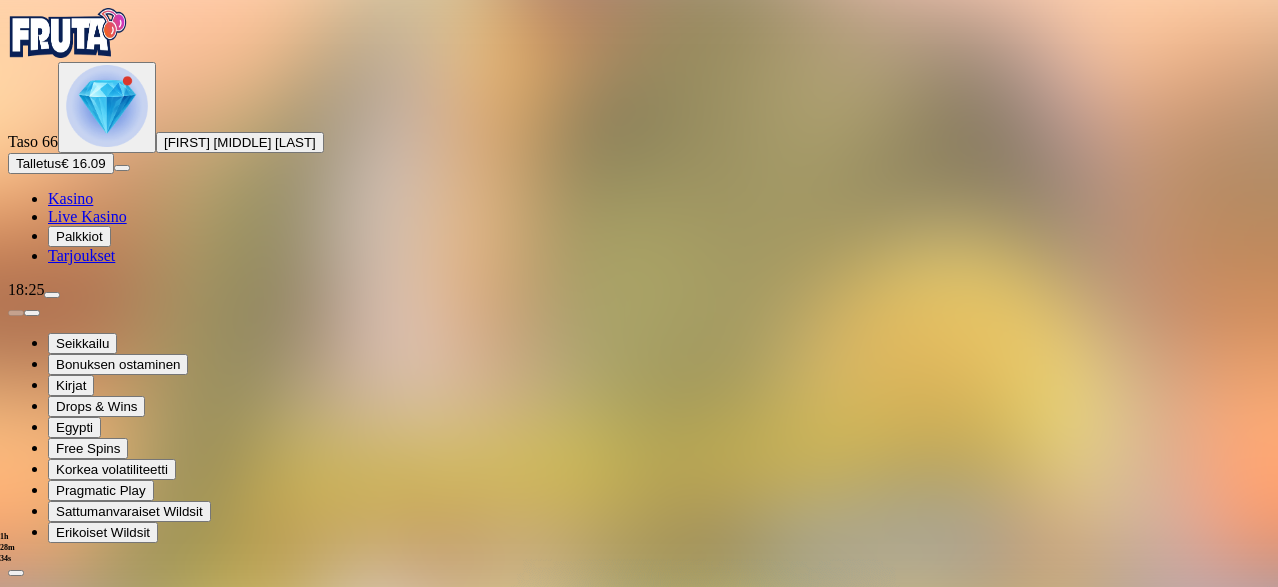scroll, scrollTop: 0, scrollLeft: 0, axis: both 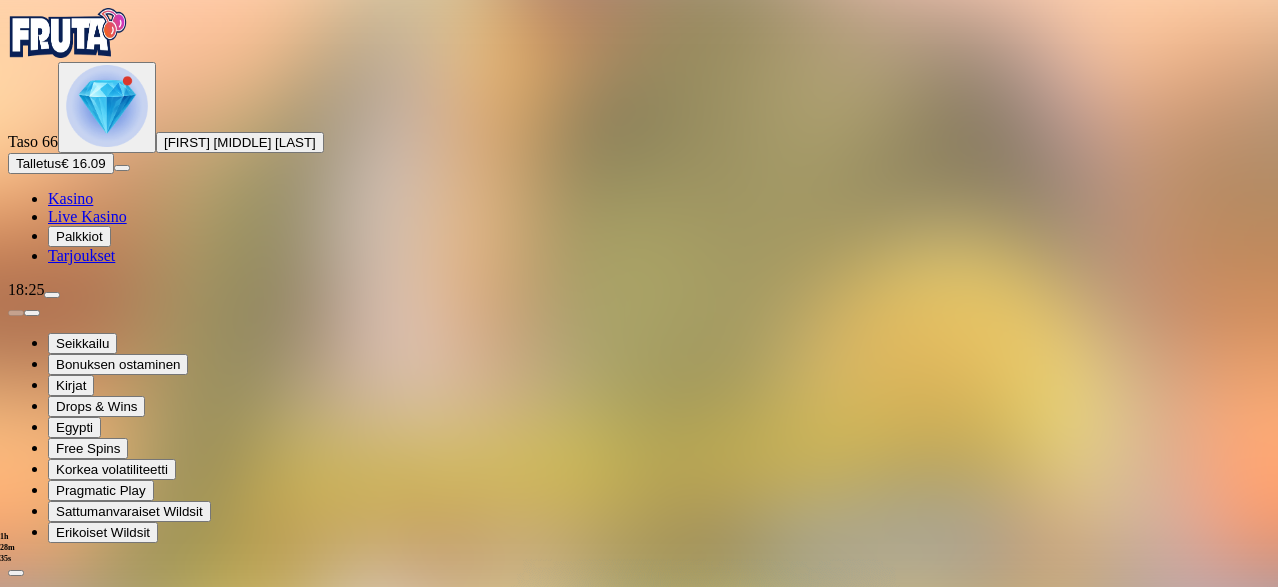 click on "Avaa palkinto" at bounding box center [639, 1055] 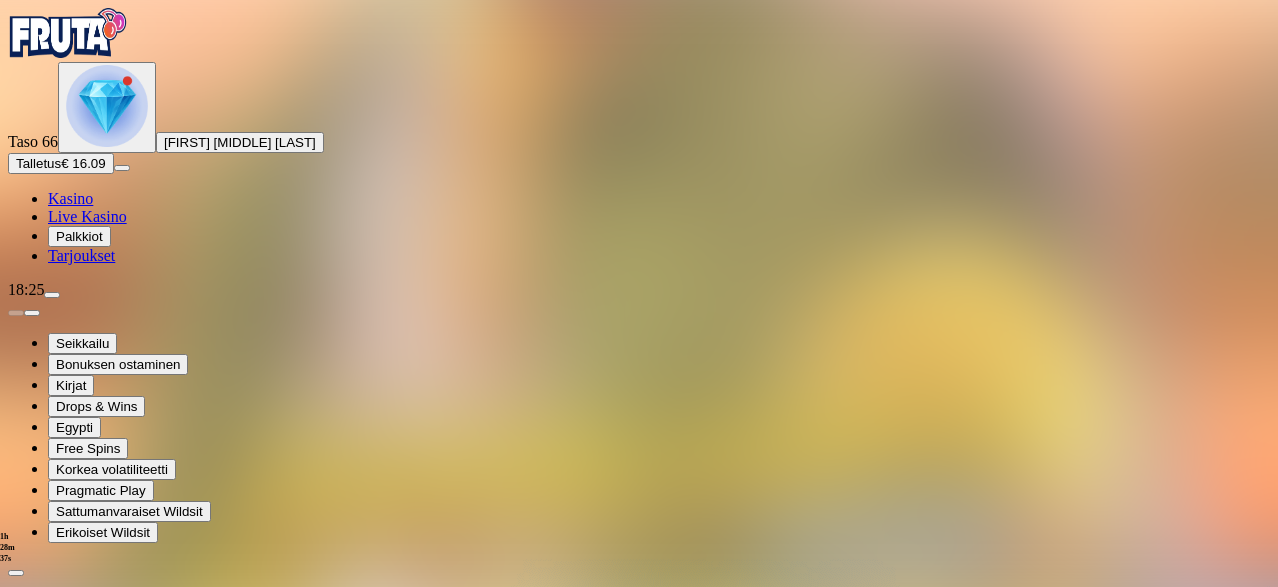 click at bounding box center (88, 1259) 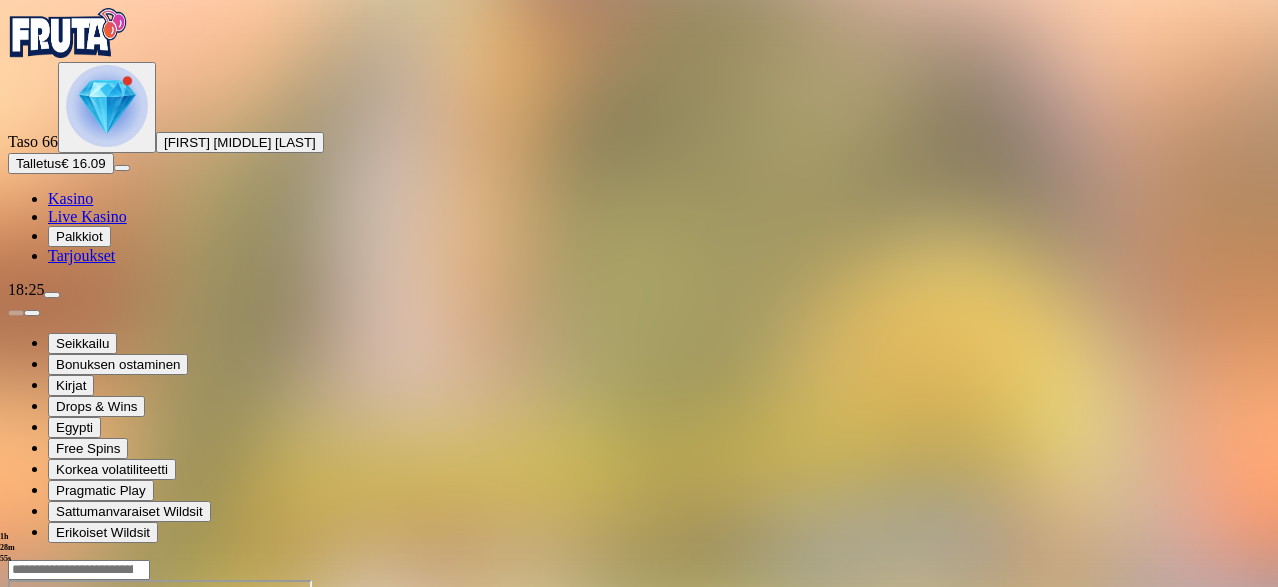 click at bounding box center (107, 106) 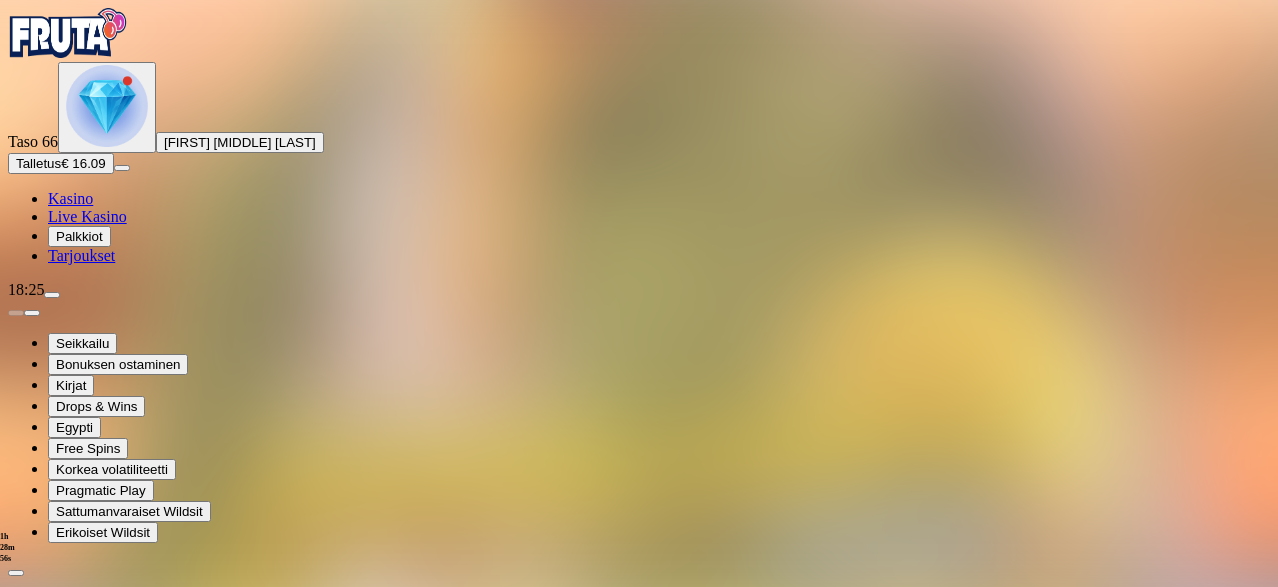 scroll, scrollTop: 400, scrollLeft: 0, axis: vertical 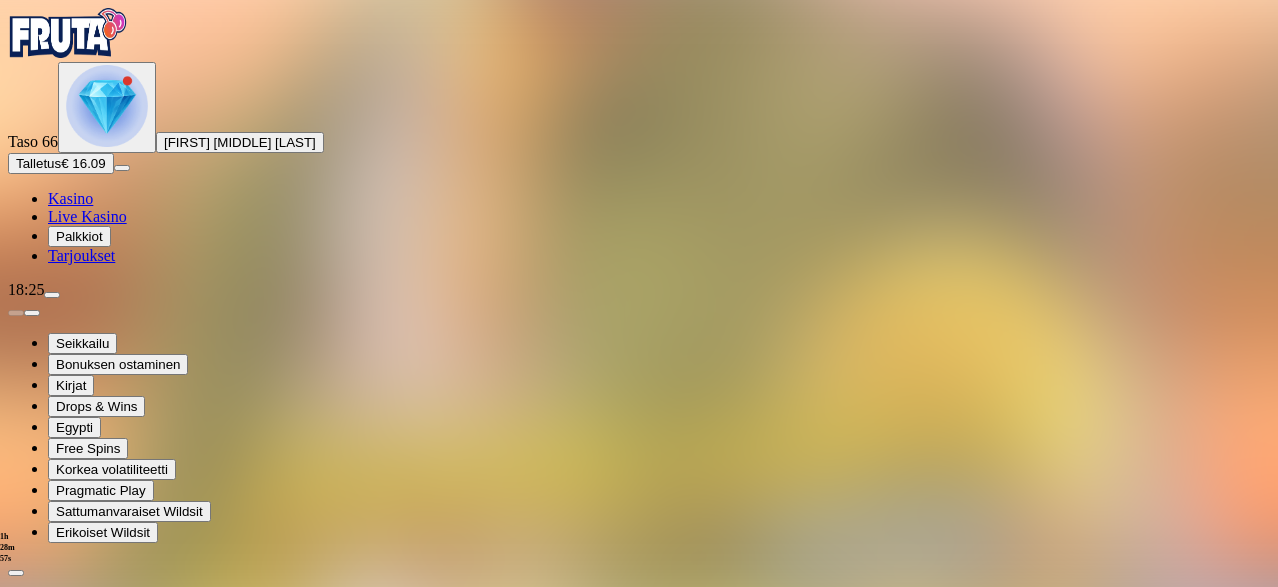 click at bounding box center (112, 1917) 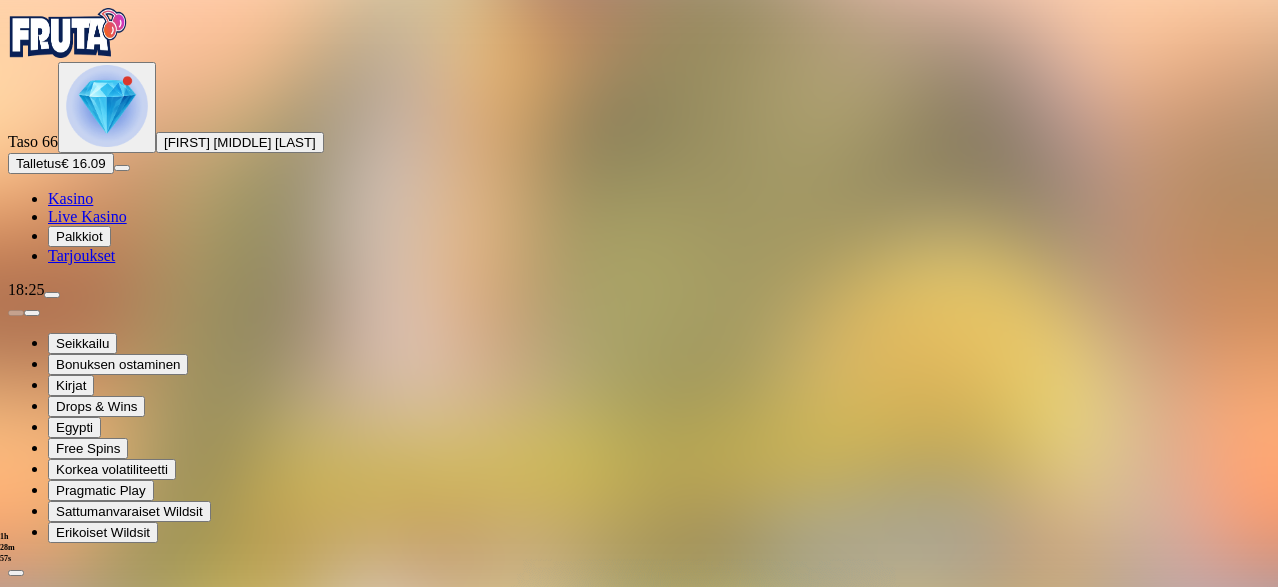 scroll, scrollTop: 0, scrollLeft: 0, axis: both 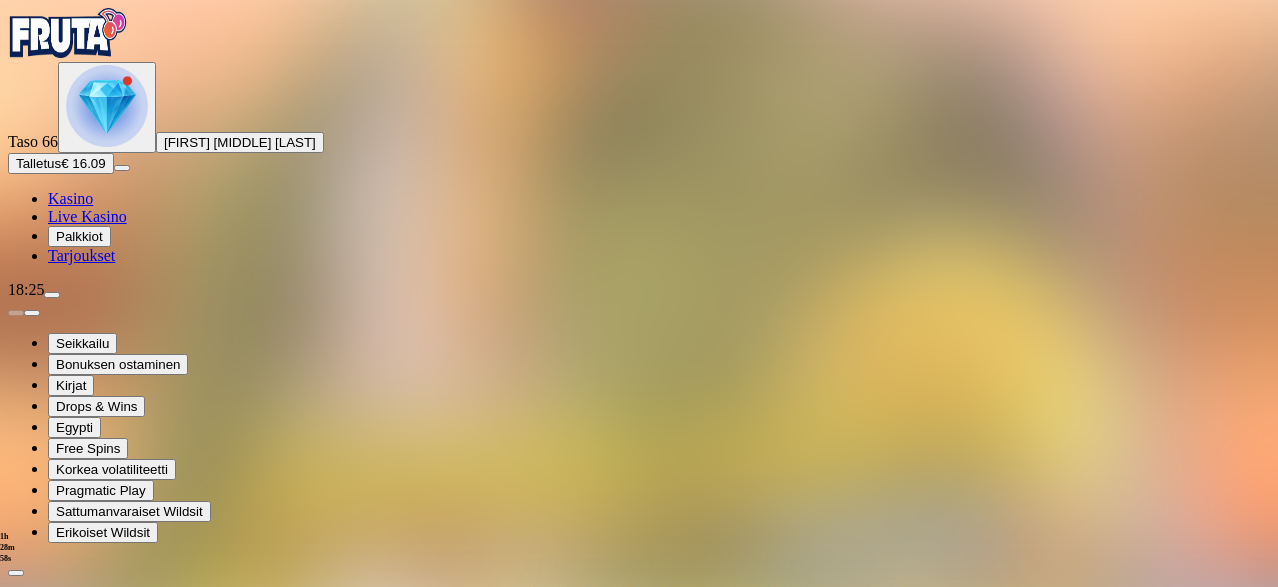 click on "Avaa palkinto" at bounding box center [638, 1055] 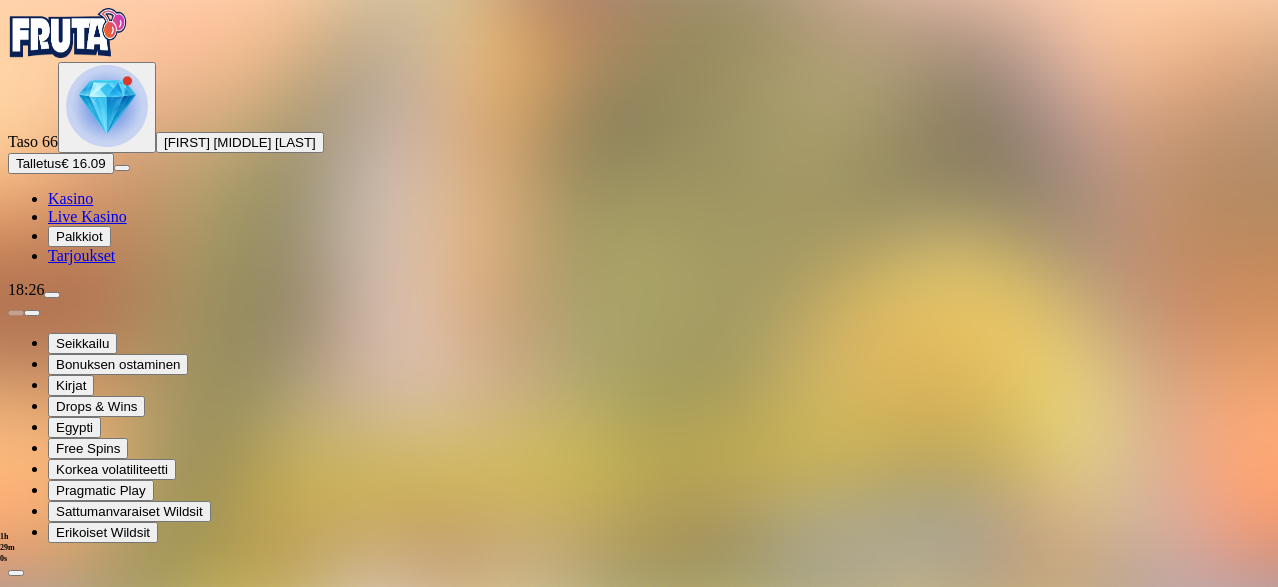 click at bounding box center [88, 1259] 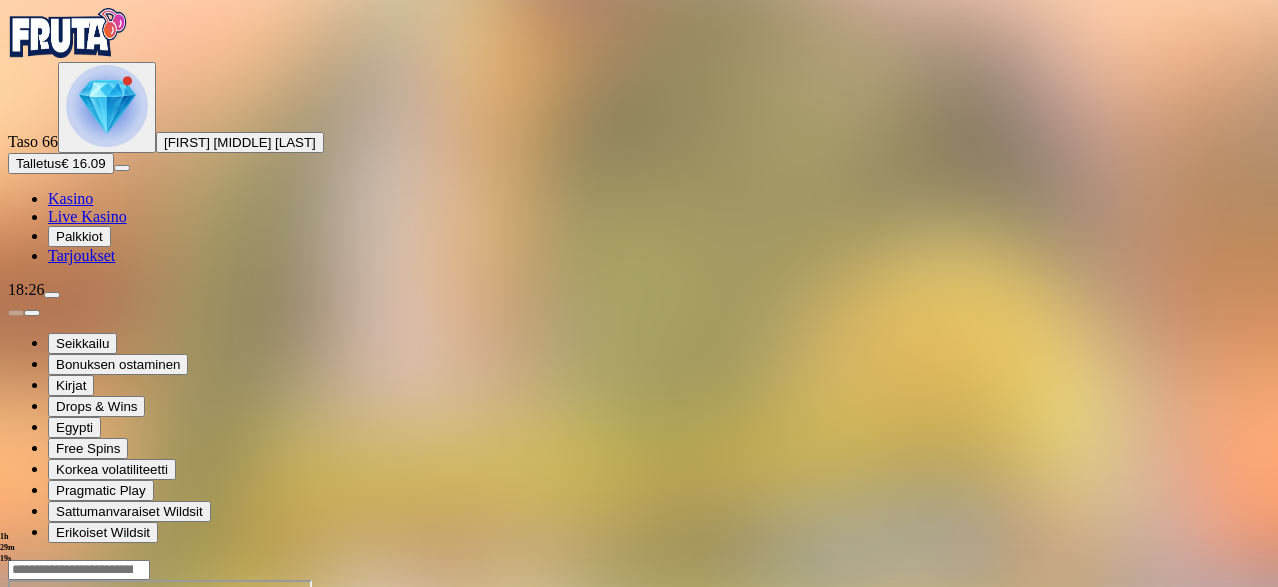 click on "Talletus" at bounding box center (38, 163) 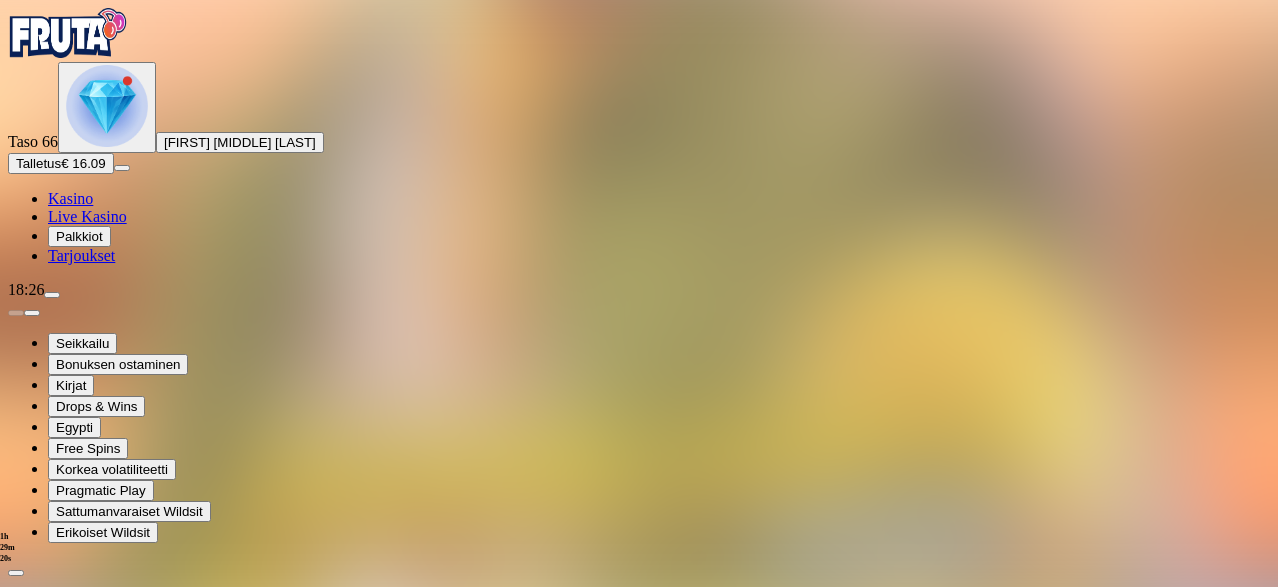 click at bounding box center [107, 106] 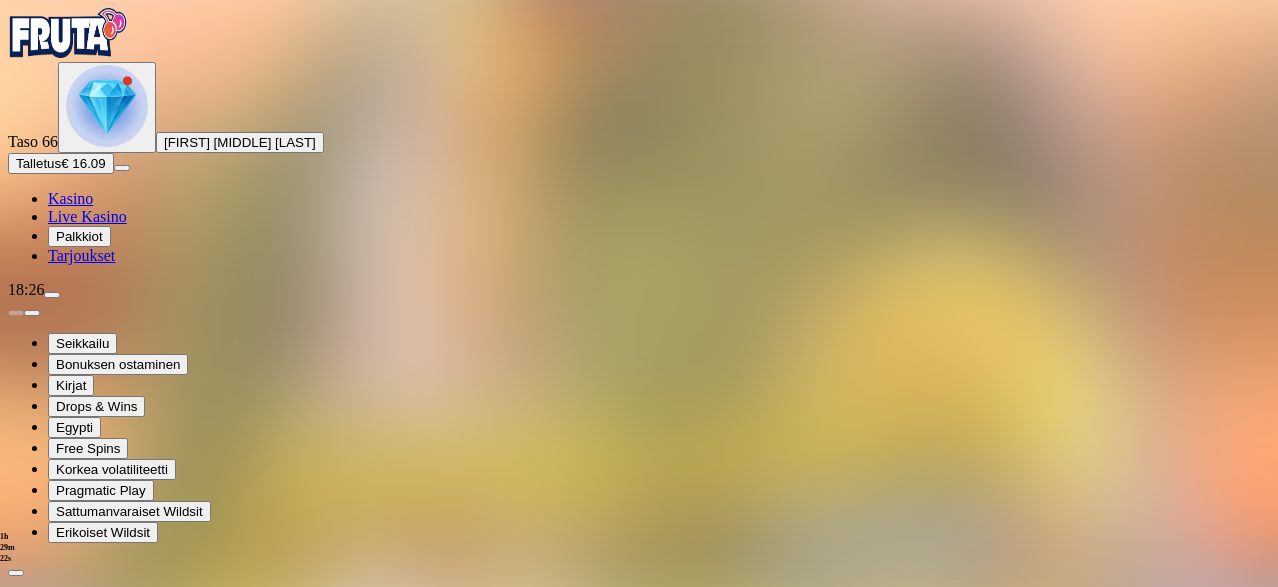 scroll, scrollTop: 400, scrollLeft: 0, axis: vertical 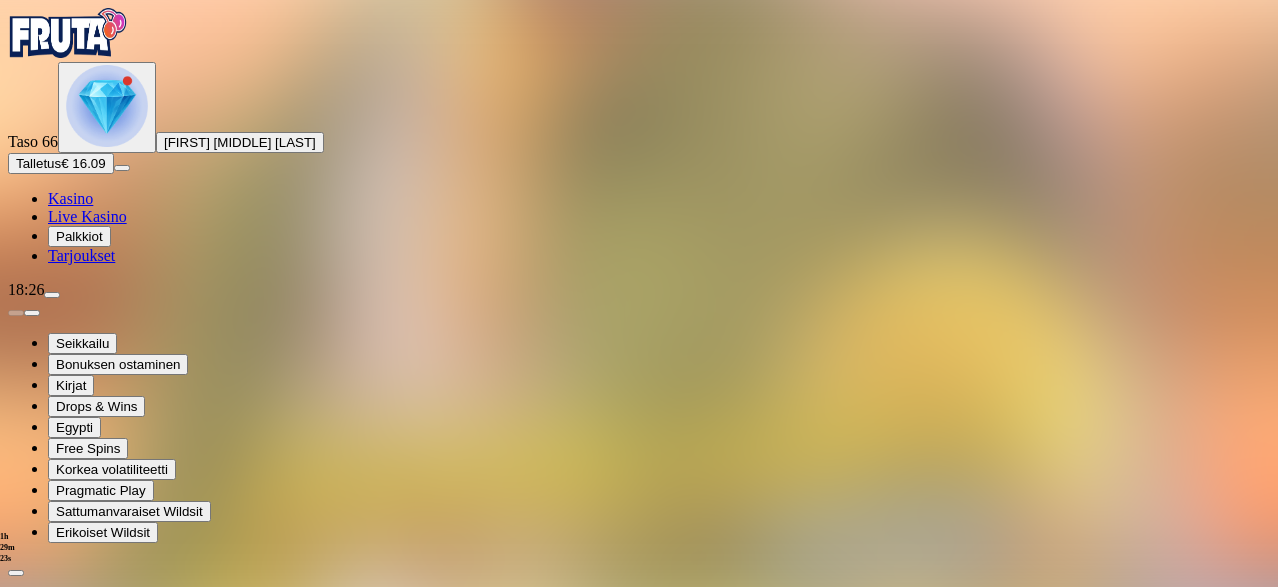 click at bounding box center (112, 1917) 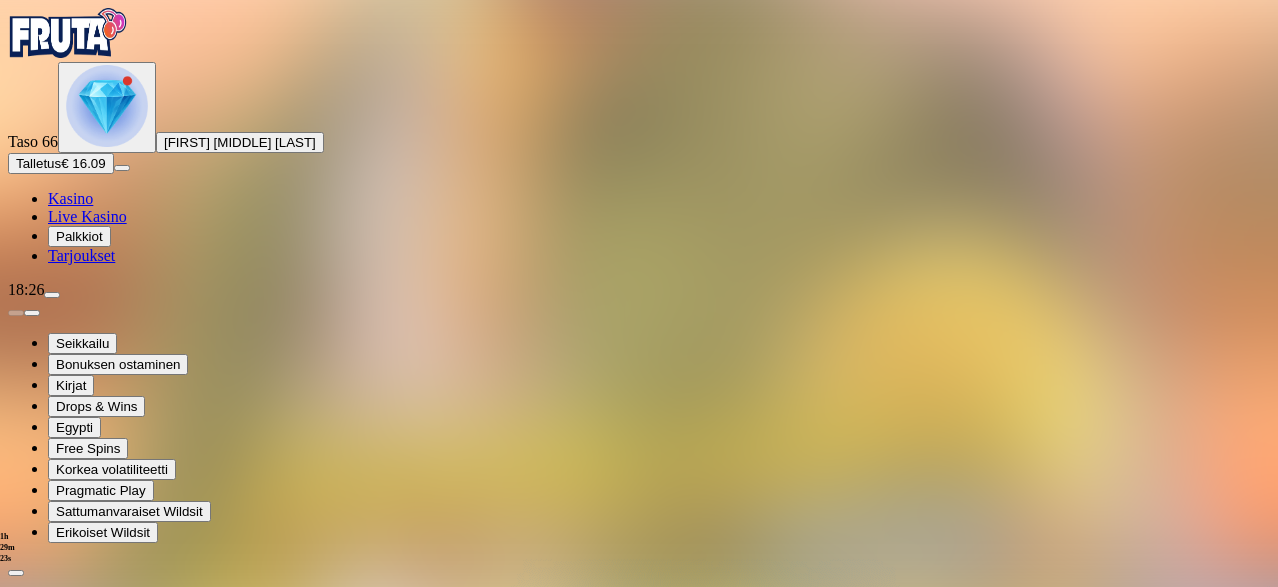 scroll, scrollTop: 0, scrollLeft: 0, axis: both 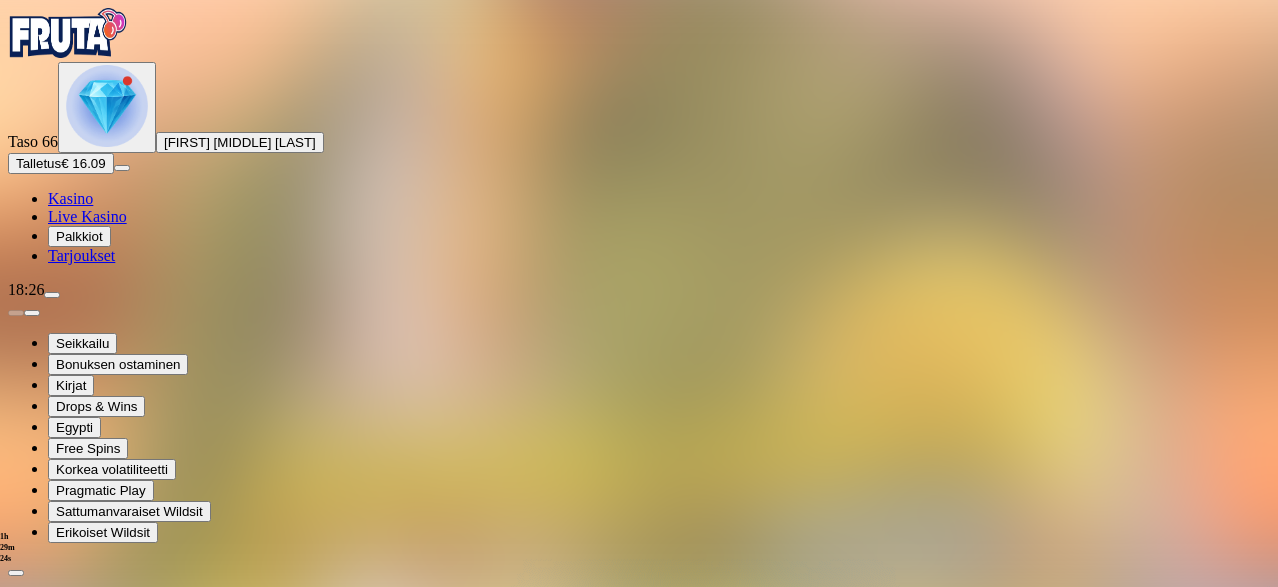 click on "Avaa palkinto" at bounding box center (639, 1055) 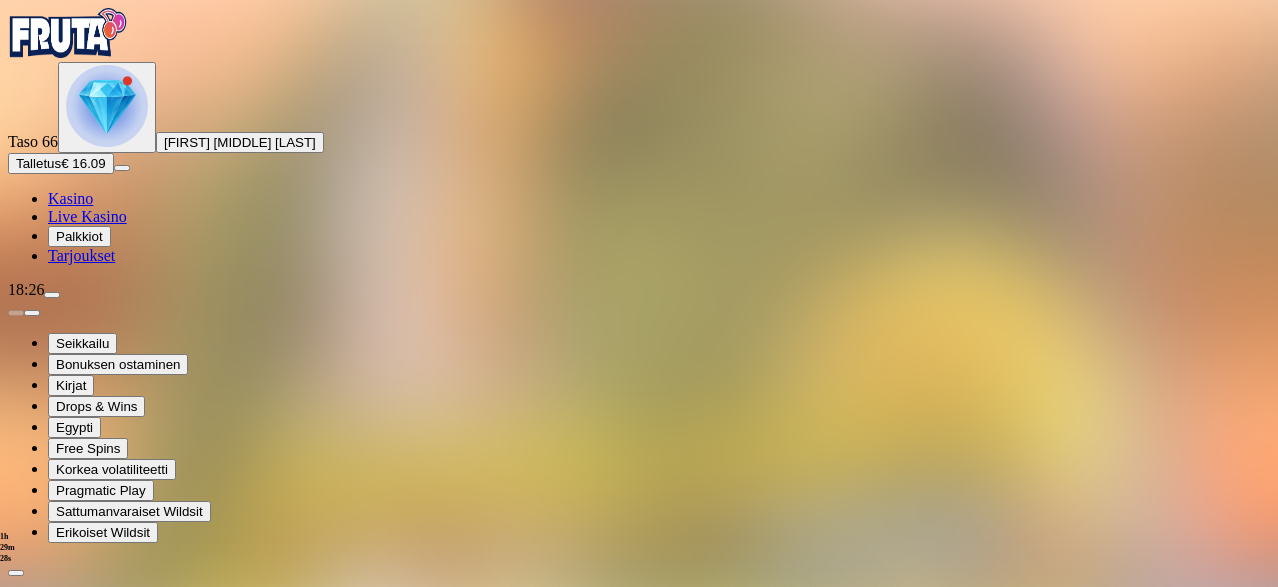 click at bounding box center (88, 1259) 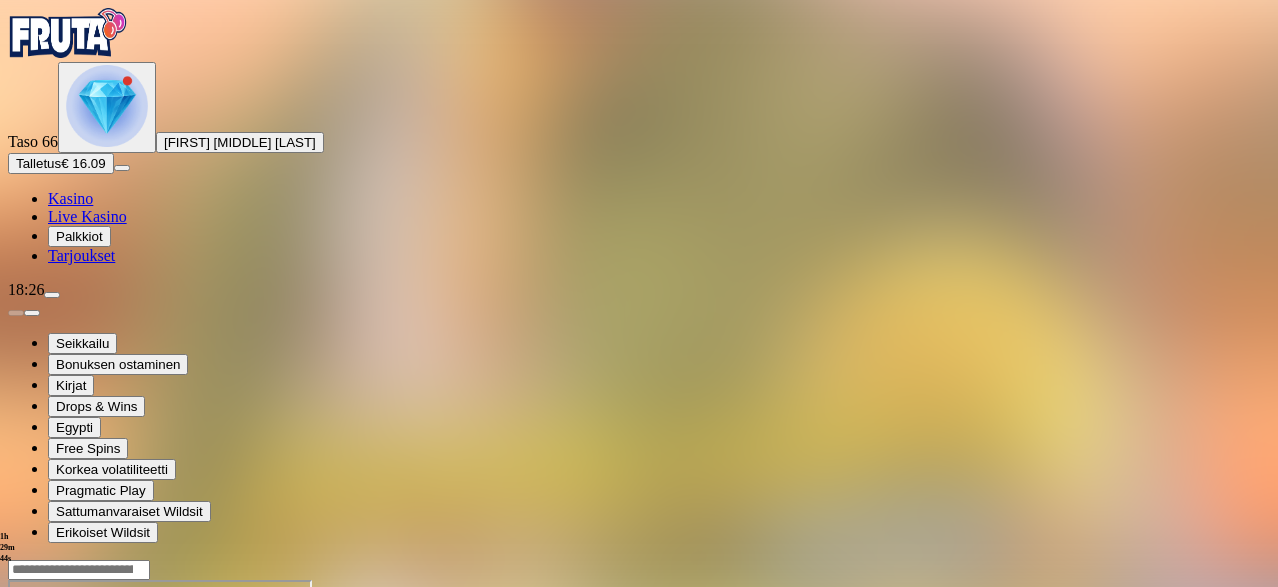 click at bounding box center (107, 106) 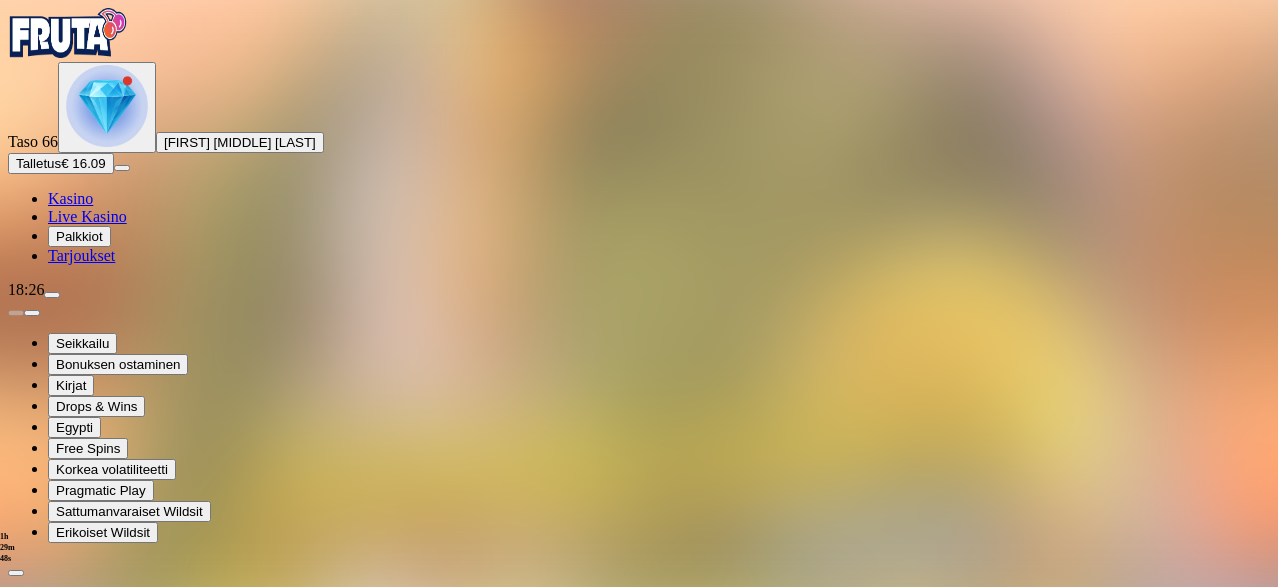 scroll, scrollTop: 447, scrollLeft: 0, axis: vertical 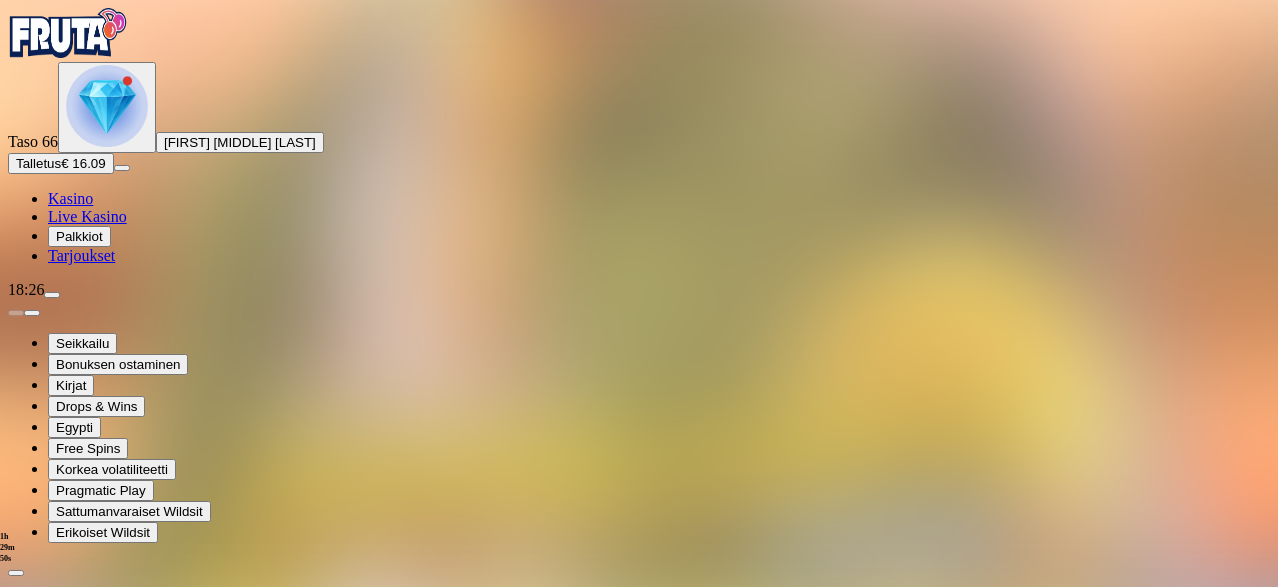 click at bounding box center (112, 1917) 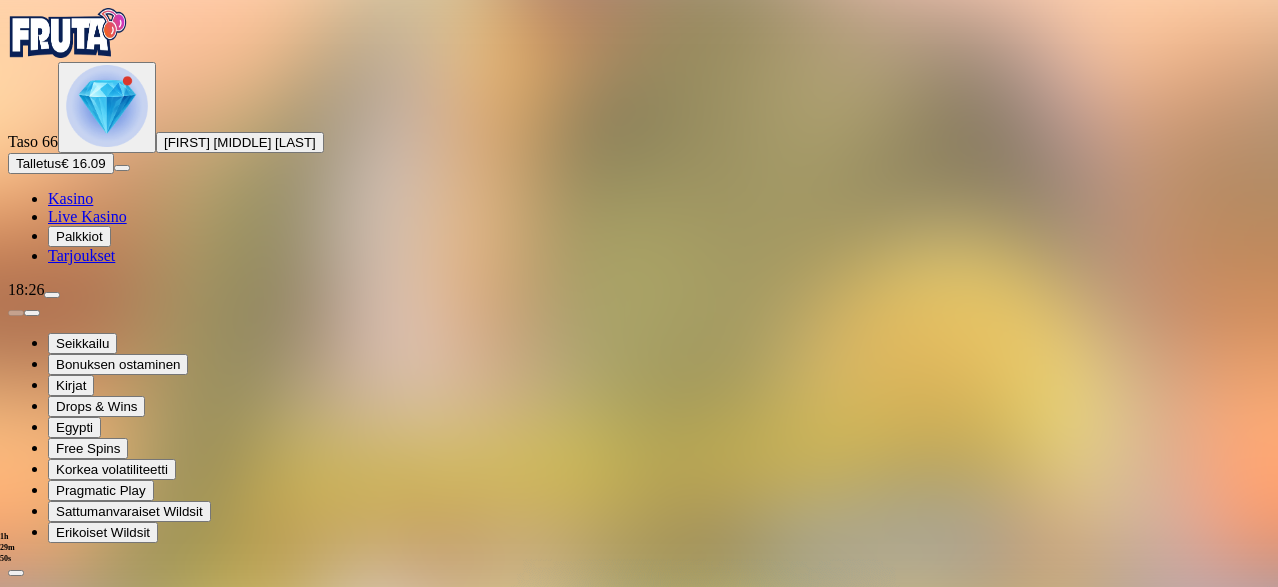 scroll, scrollTop: 0, scrollLeft: 0, axis: both 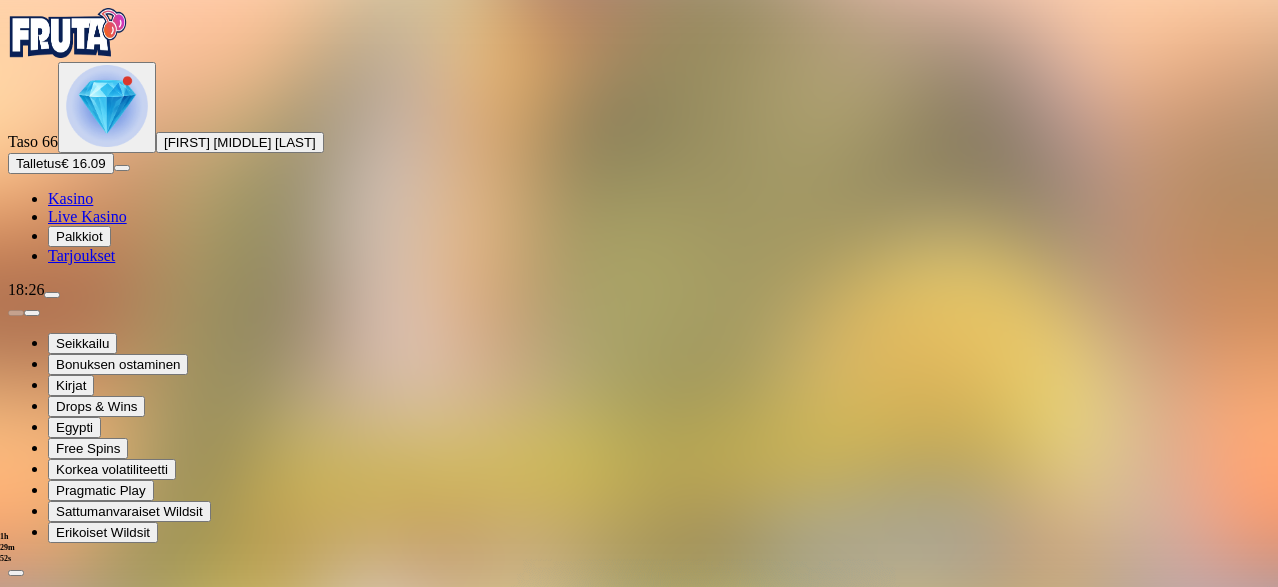 click on "Avaa palkinto" at bounding box center (638, 1055) 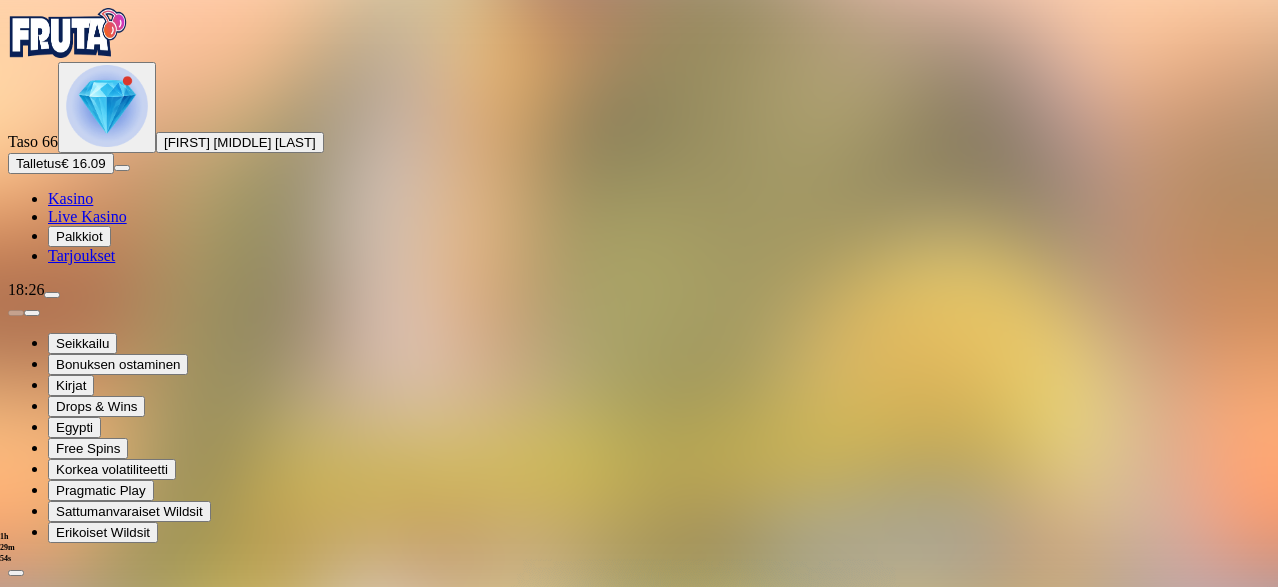 click at bounding box center (88, 1259) 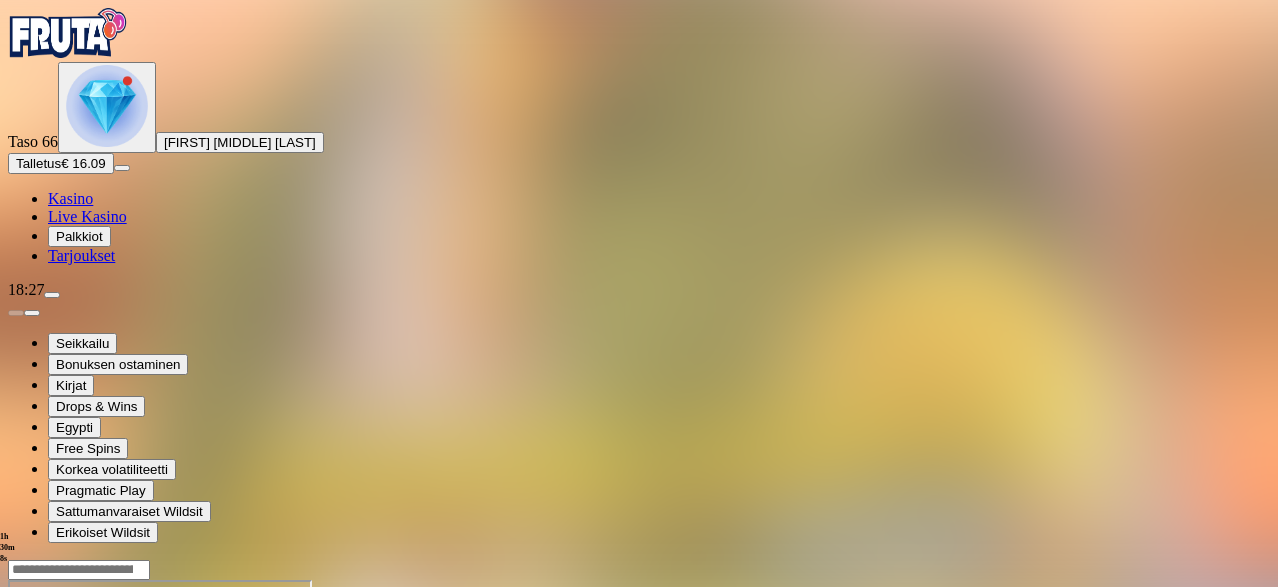 click at bounding box center (107, 106) 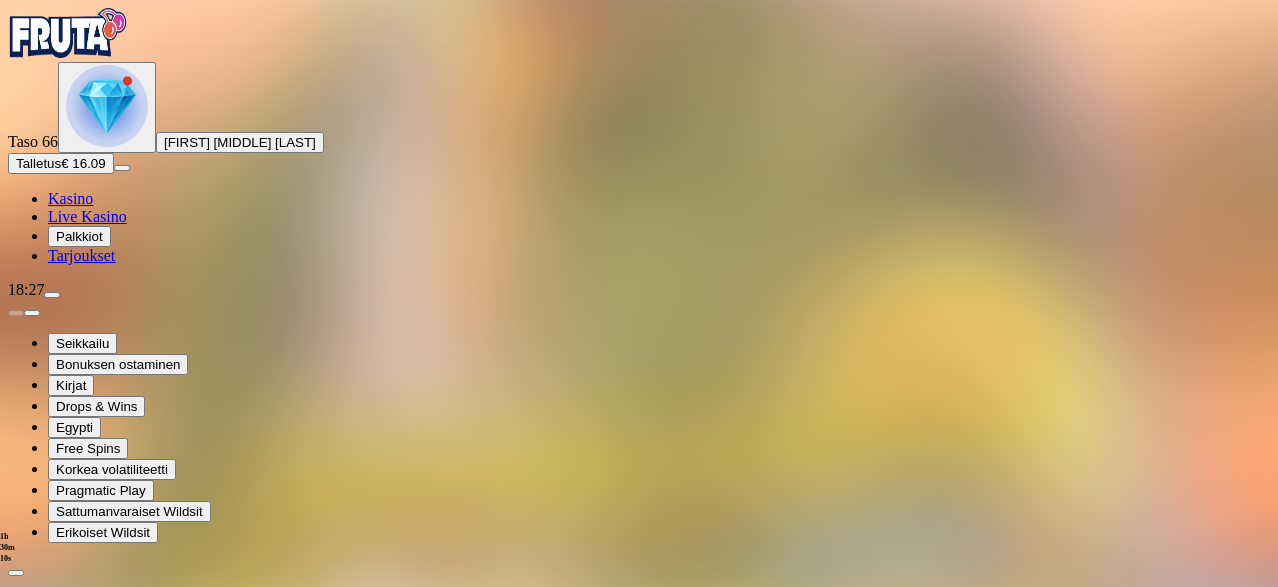 scroll, scrollTop: 700, scrollLeft: 0, axis: vertical 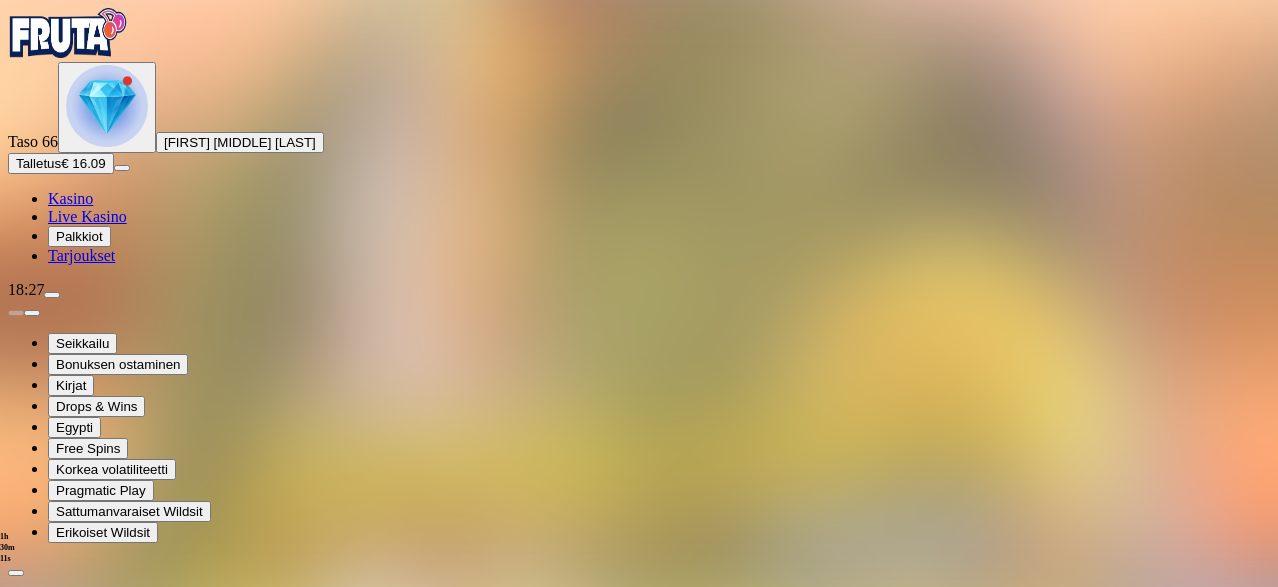 click at bounding box center (112, 1917) 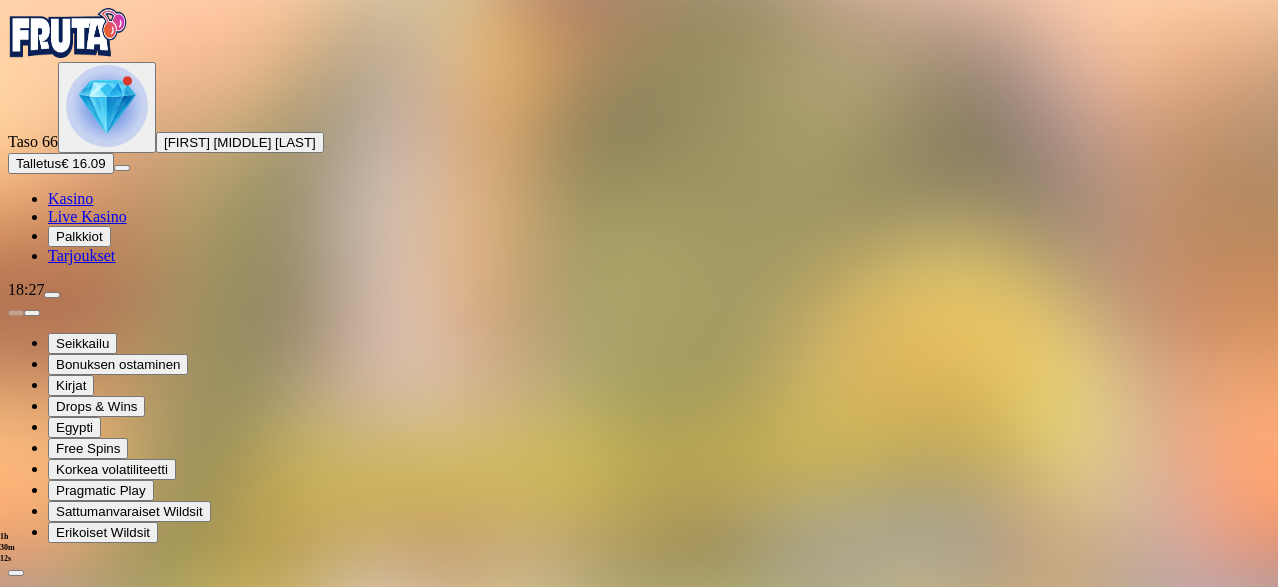 scroll, scrollTop: 0, scrollLeft: 0, axis: both 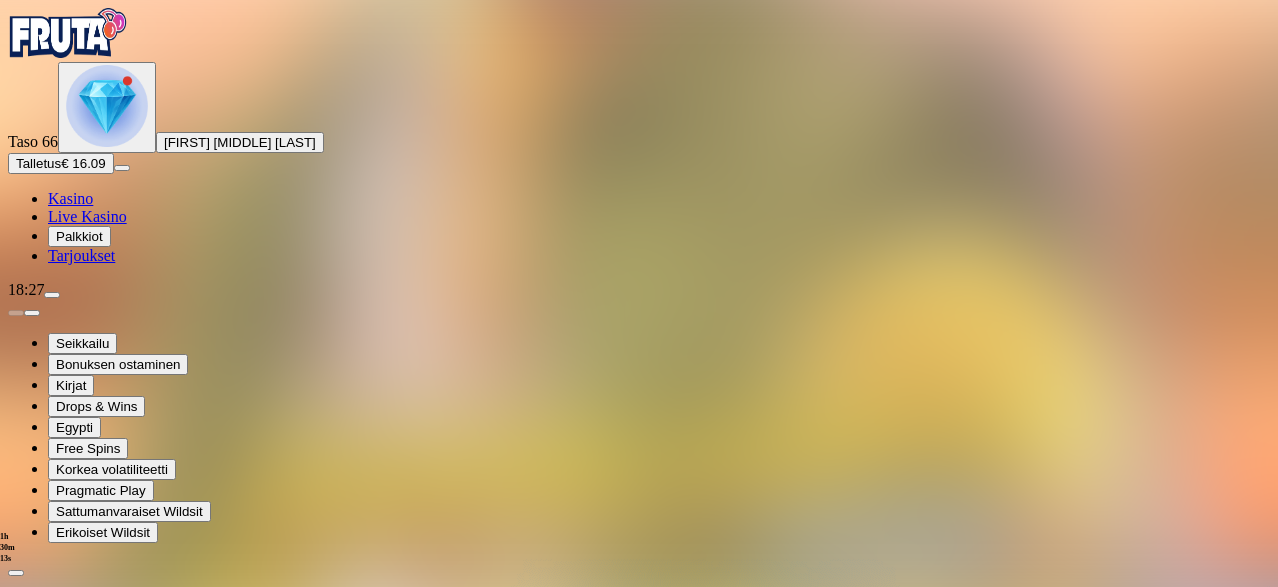 click on "Avaa palkinto" at bounding box center [639, 1055] 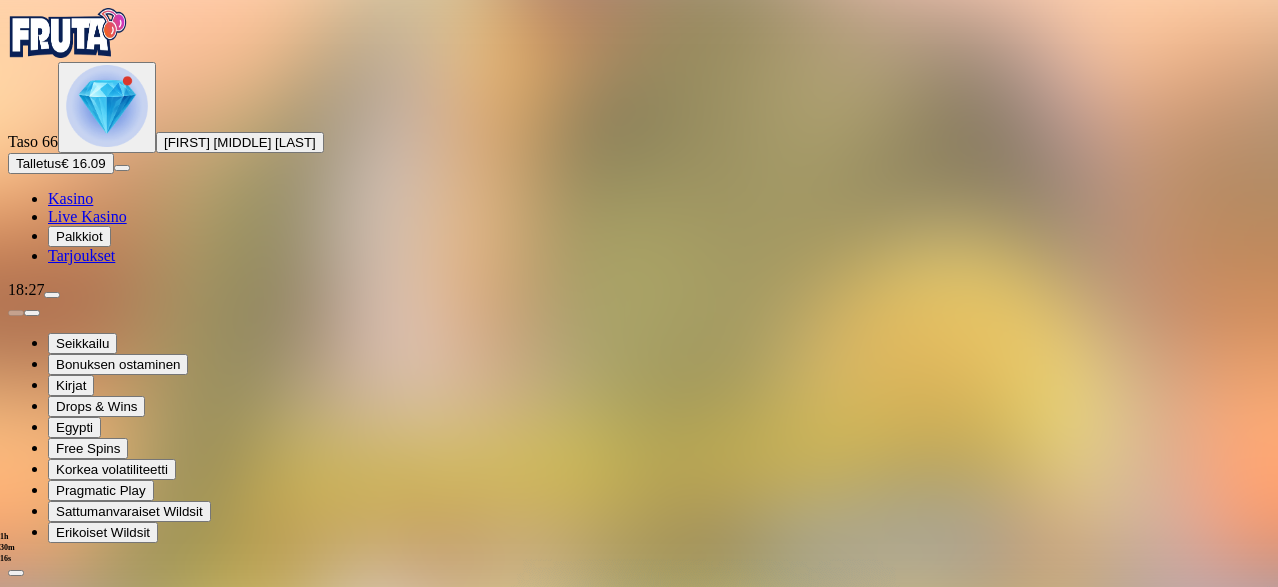 click at bounding box center [88, 1259] 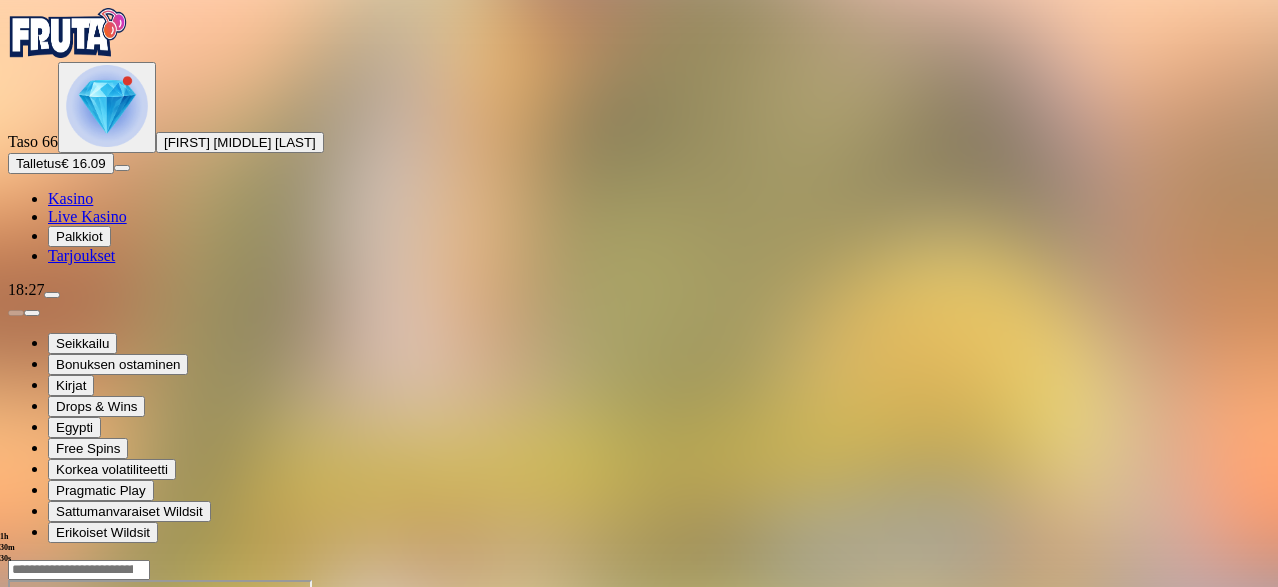 click at bounding box center (107, 106) 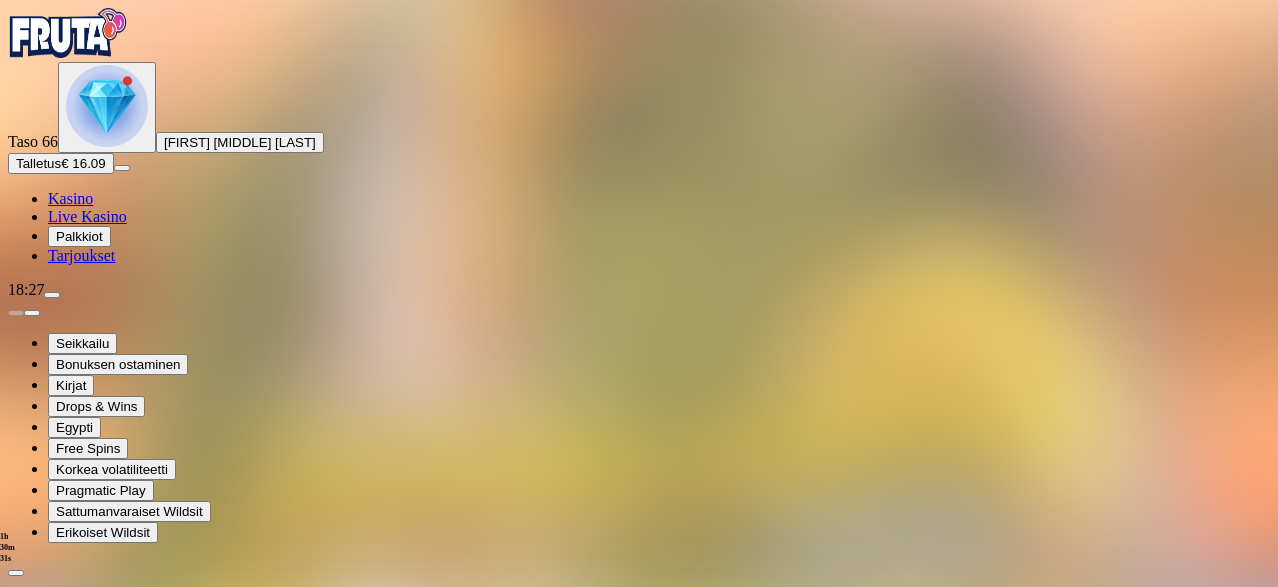 scroll, scrollTop: 600, scrollLeft: 0, axis: vertical 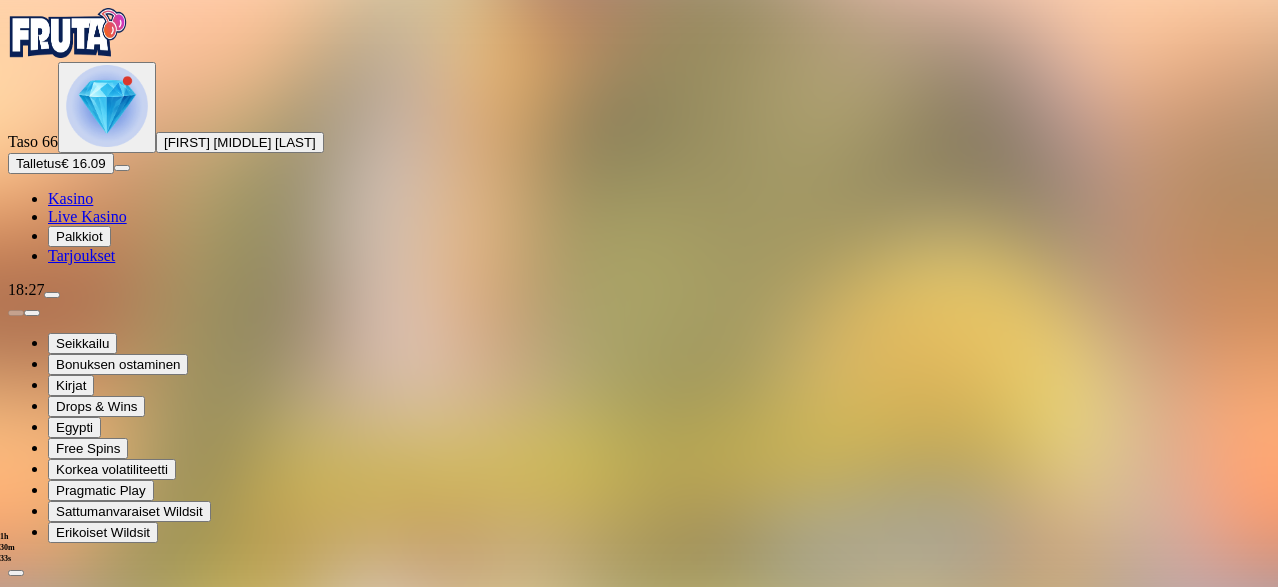 click at bounding box center [112, 1917] 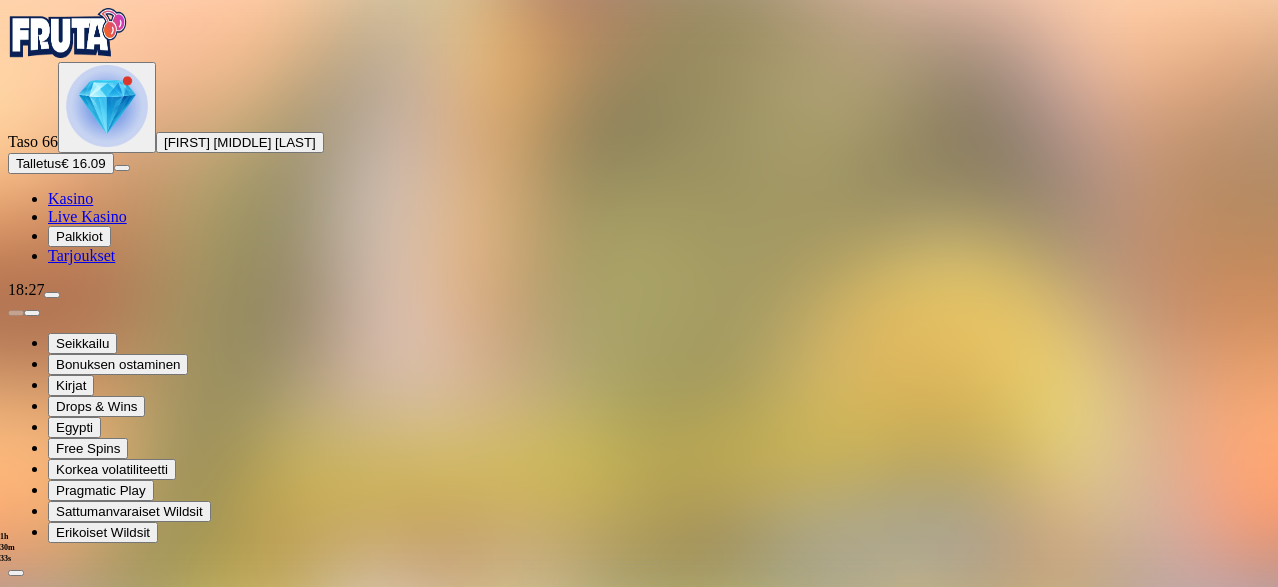 scroll, scrollTop: 0, scrollLeft: 0, axis: both 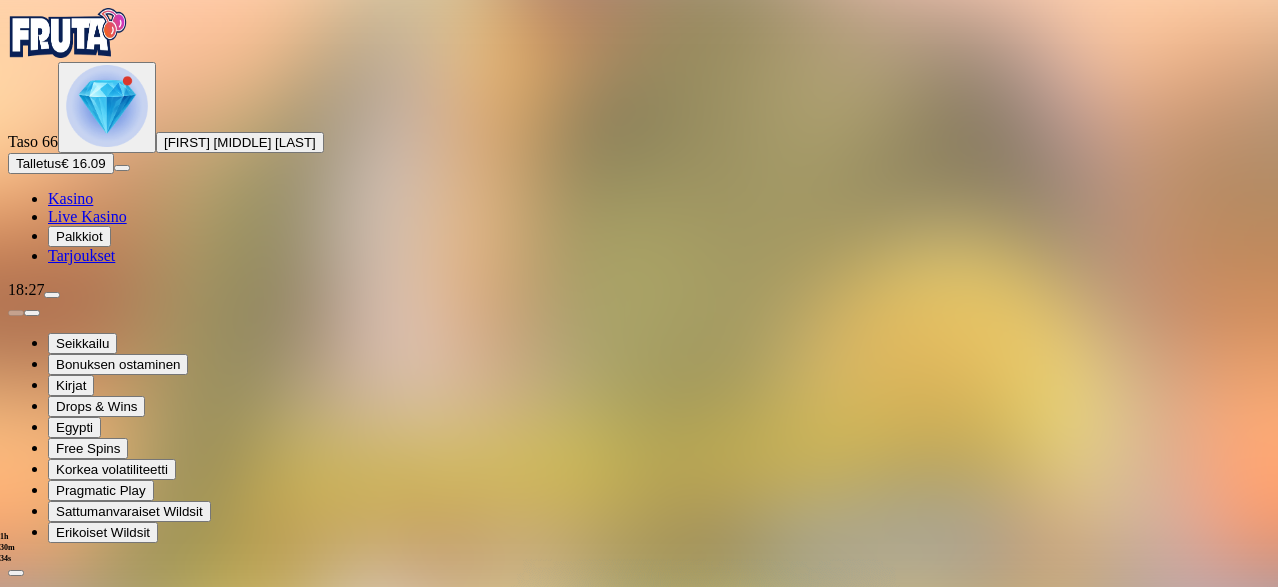 click on "Avaa palkinto" at bounding box center [639, 1055] 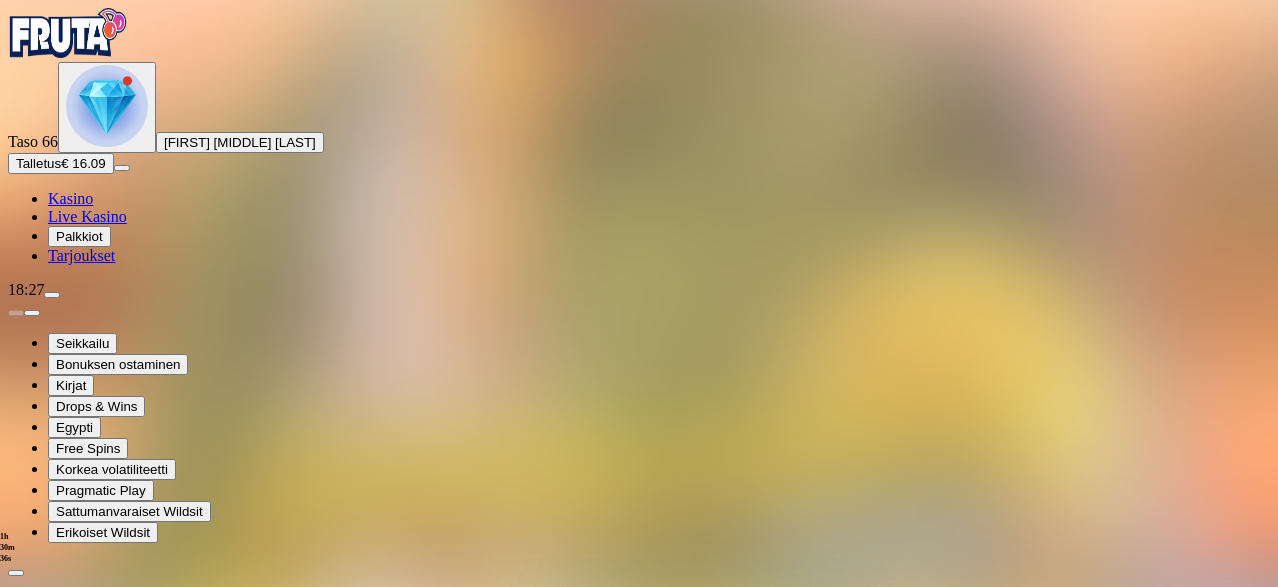 click at bounding box center [88, 1259] 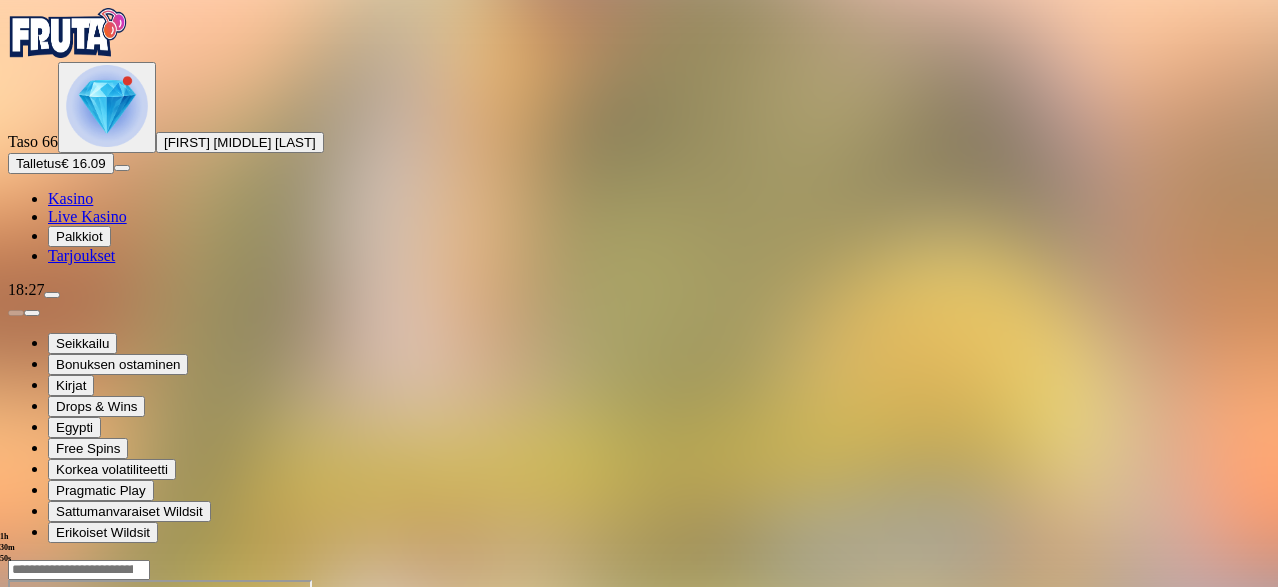 click at bounding box center (107, 106) 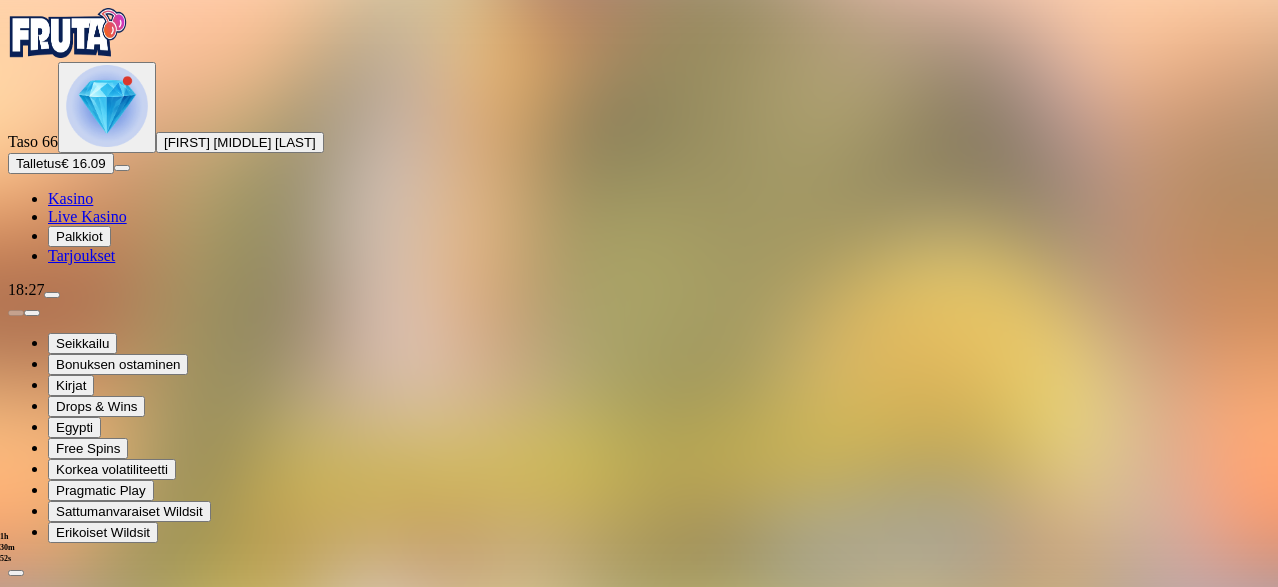 scroll, scrollTop: 457, scrollLeft: 0, axis: vertical 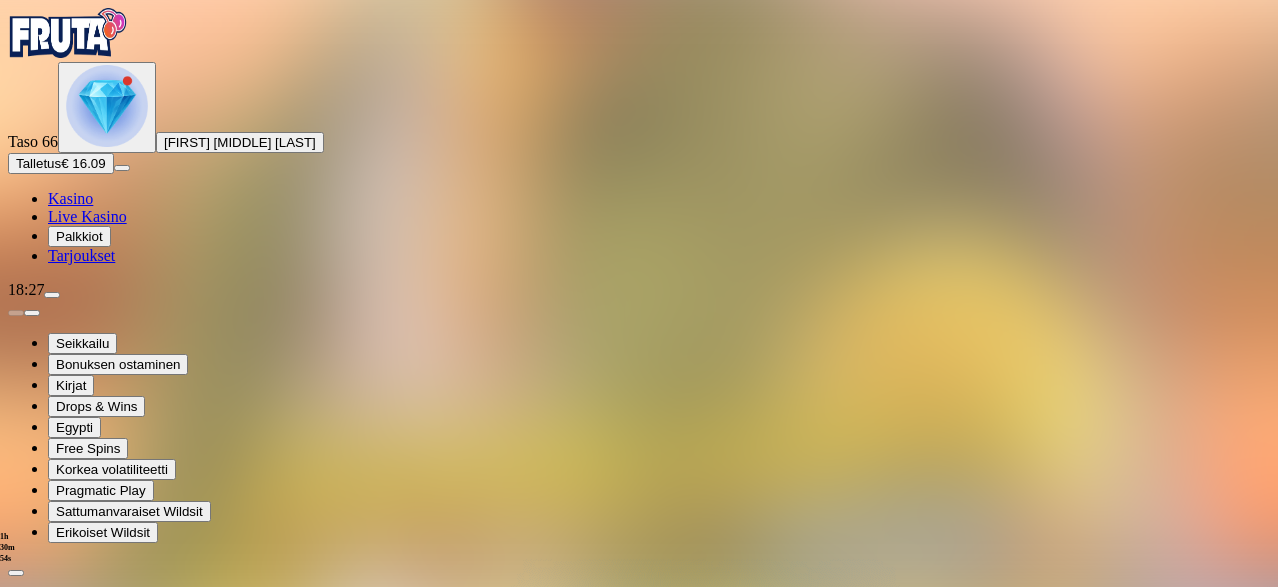 click on "Avaa palkinto" at bounding box center [639, 1055] 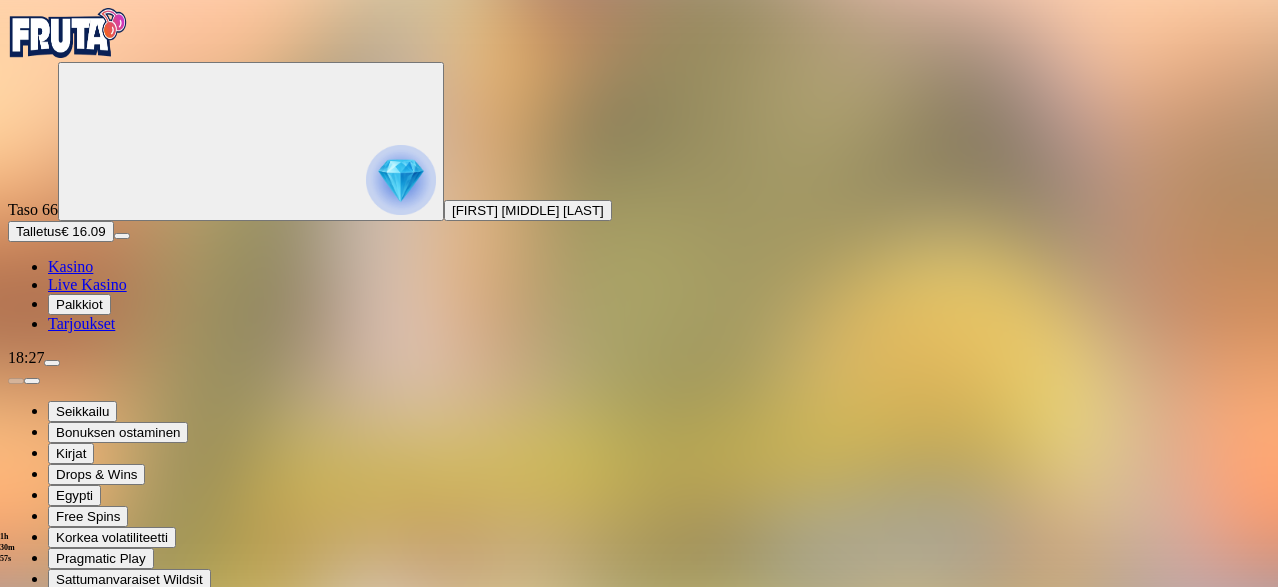 click at bounding box center [88, 1327] 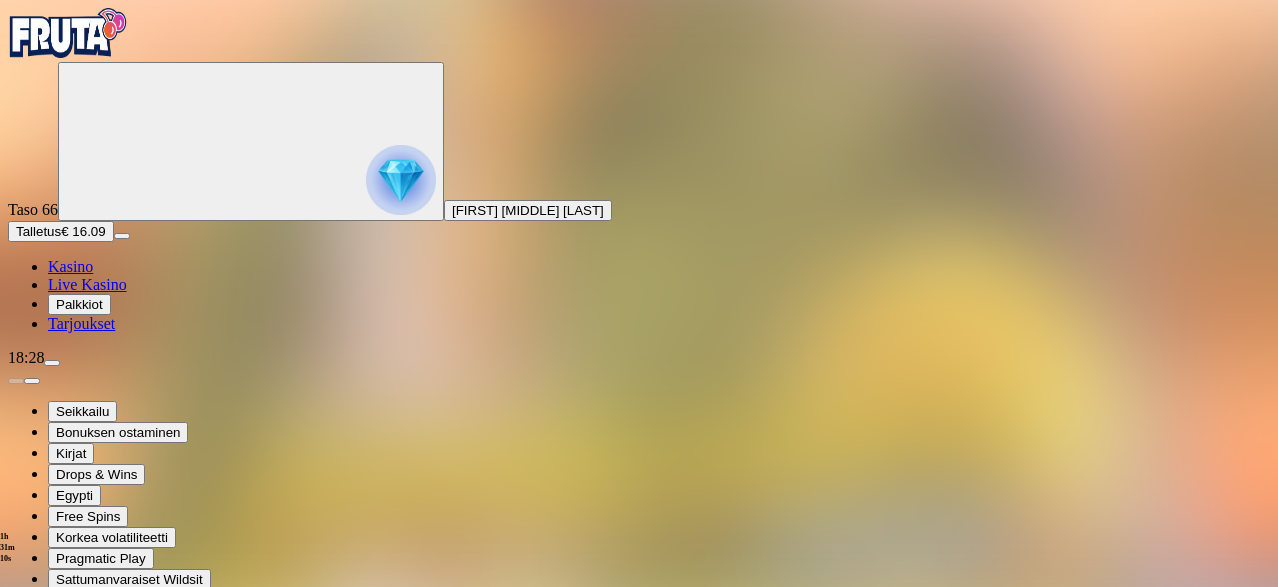 click at bounding box center [401, 180] 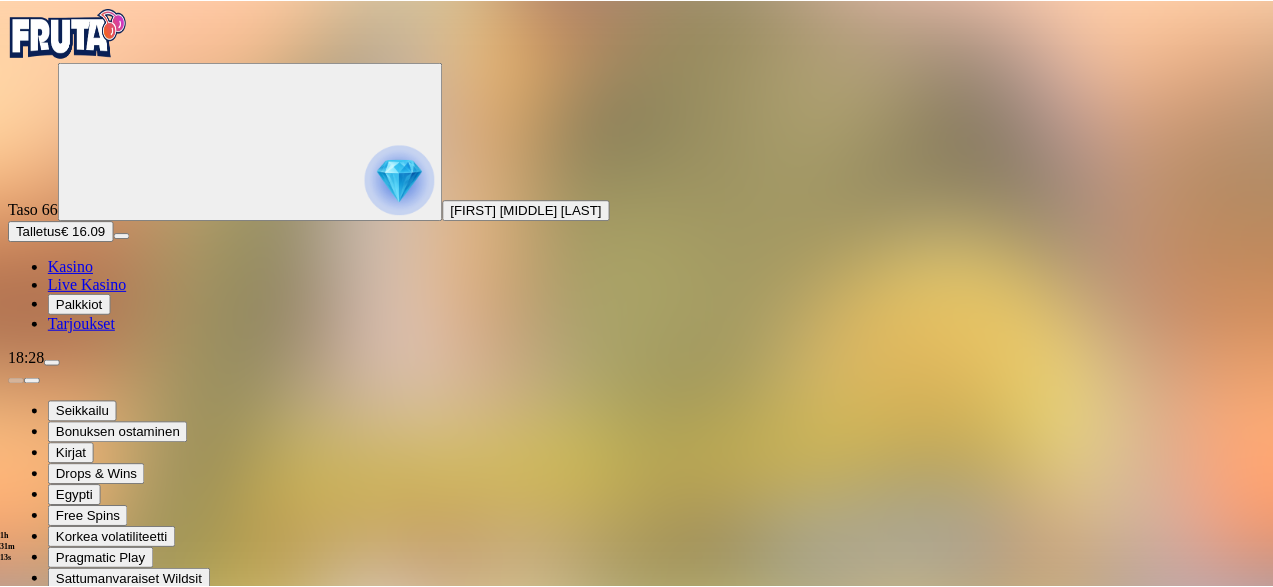 scroll, scrollTop: 0, scrollLeft: 0, axis: both 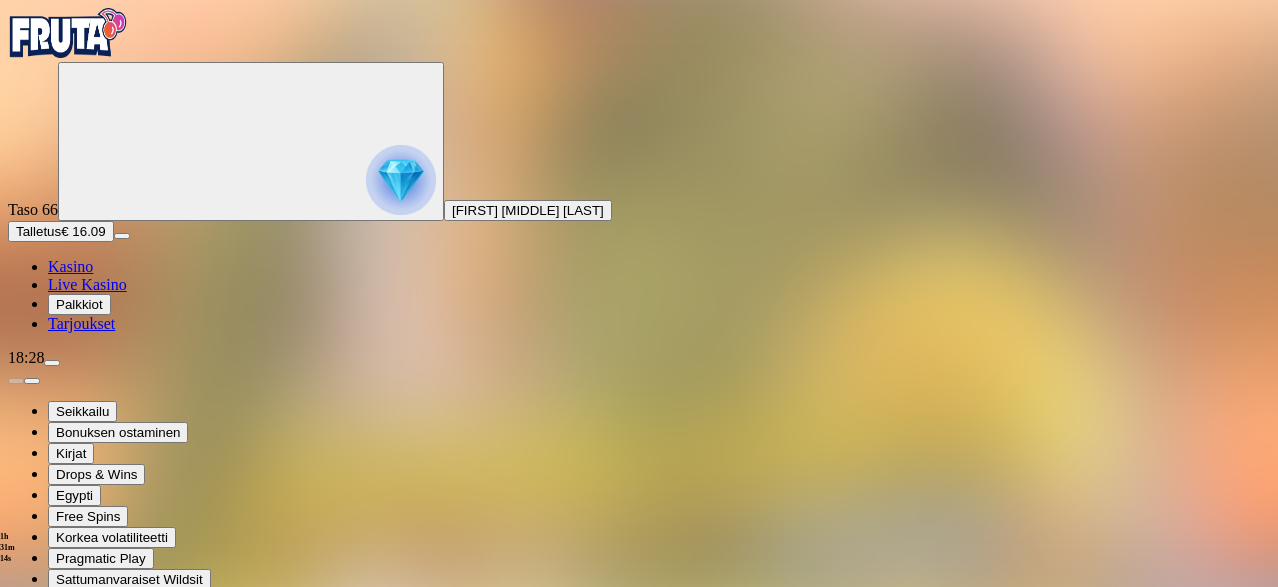 click at bounding box center [16, 726] 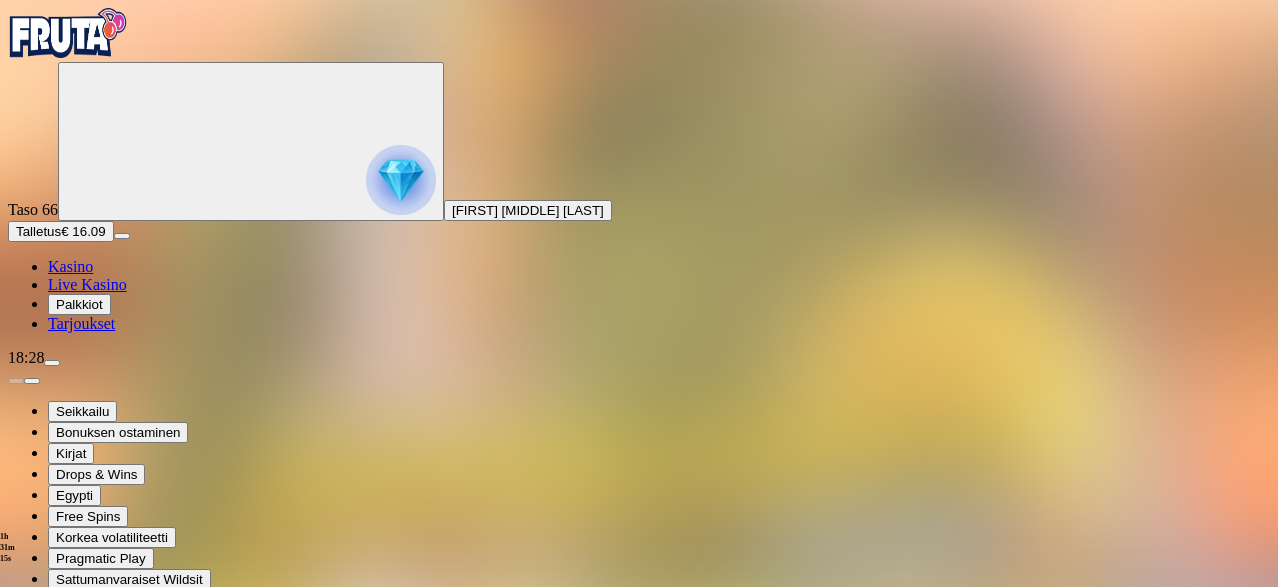 click at bounding box center [16, 820] 